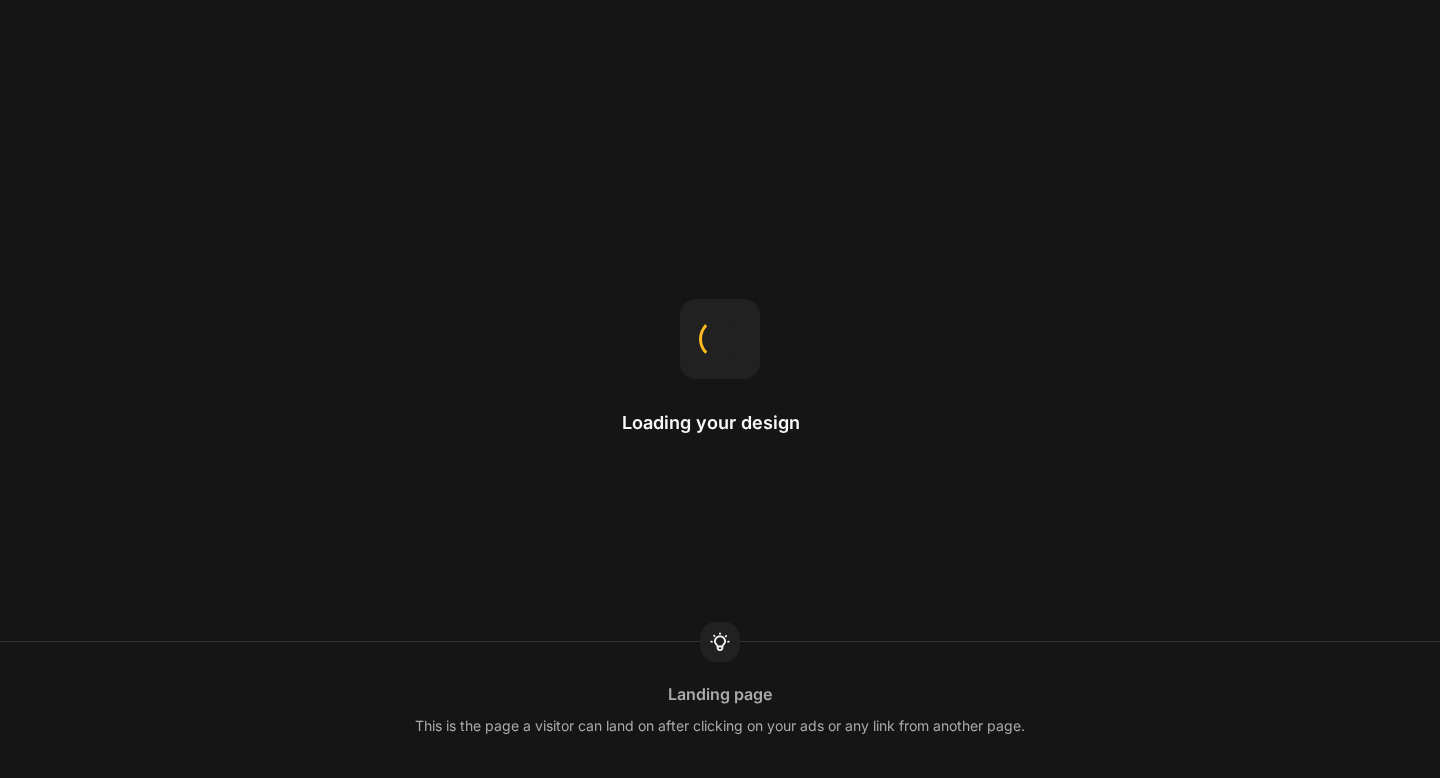scroll, scrollTop: 0, scrollLeft: 0, axis: both 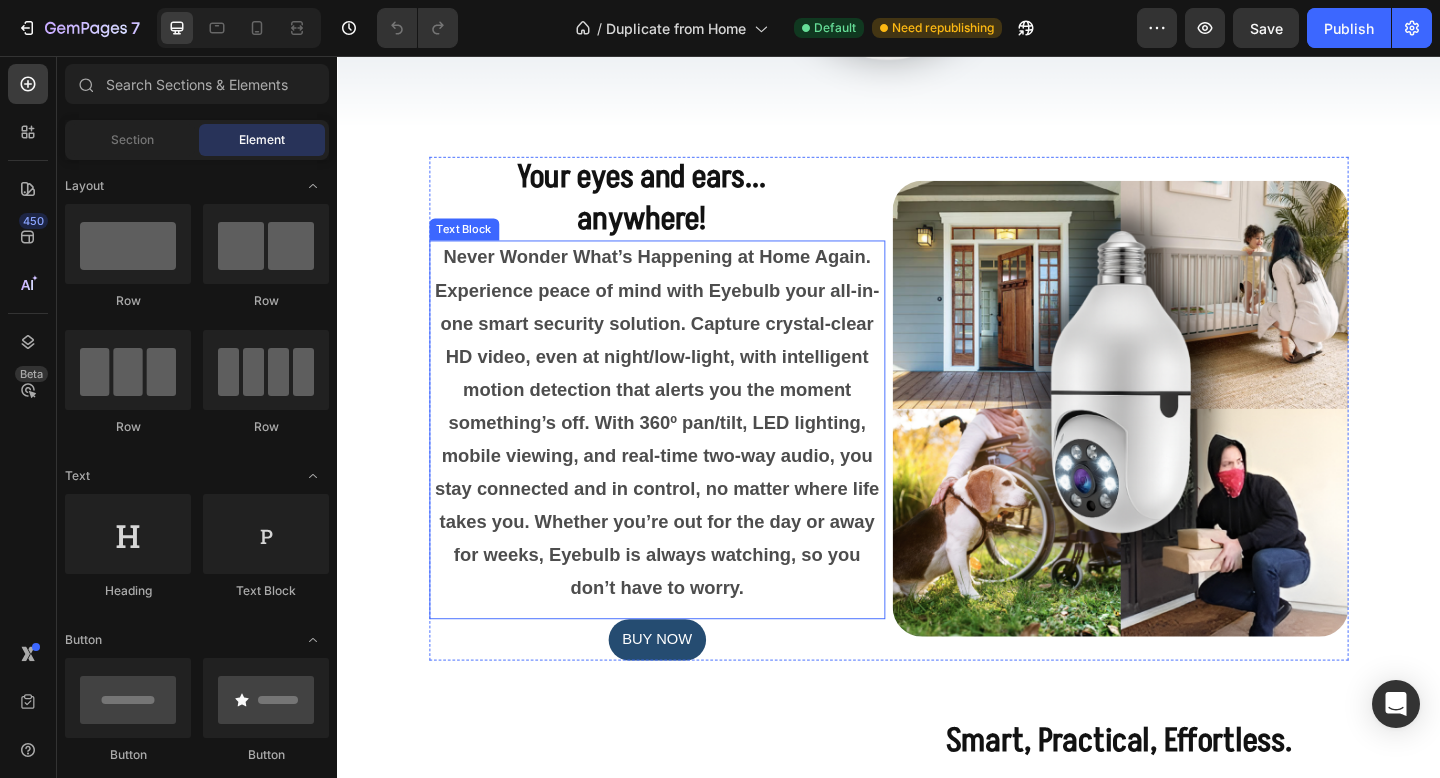 click on "Never Wonder What’s Happening at Home Again. Experience peace of mind with Eyebulb your all-in-one smart security solution. Capture crystal-clear HD video, even at night/low-light, with intelligent motion detection that alerts you the moment something’s off. With 360º pan/tilt, LED lighting, mobile viewing, and real-time two-way audio, you stay connected and in control, no matter where life takes you. Whether you’re out for the day or away for weeks, Eyebulb is always watching, so you don’t have to worry." at bounding box center [685, 455] 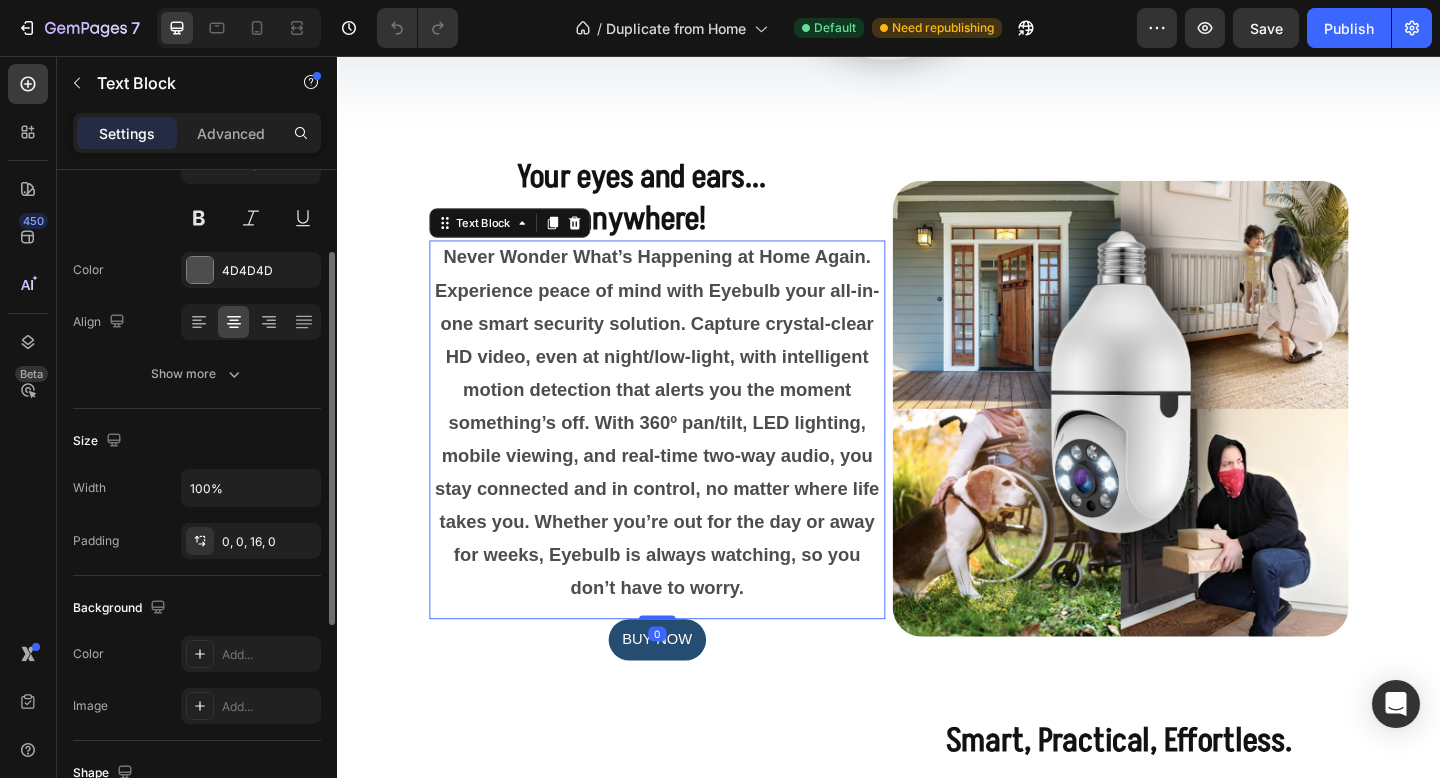 scroll, scrollTop: 217, scrollLeft: 0, axis: vertical 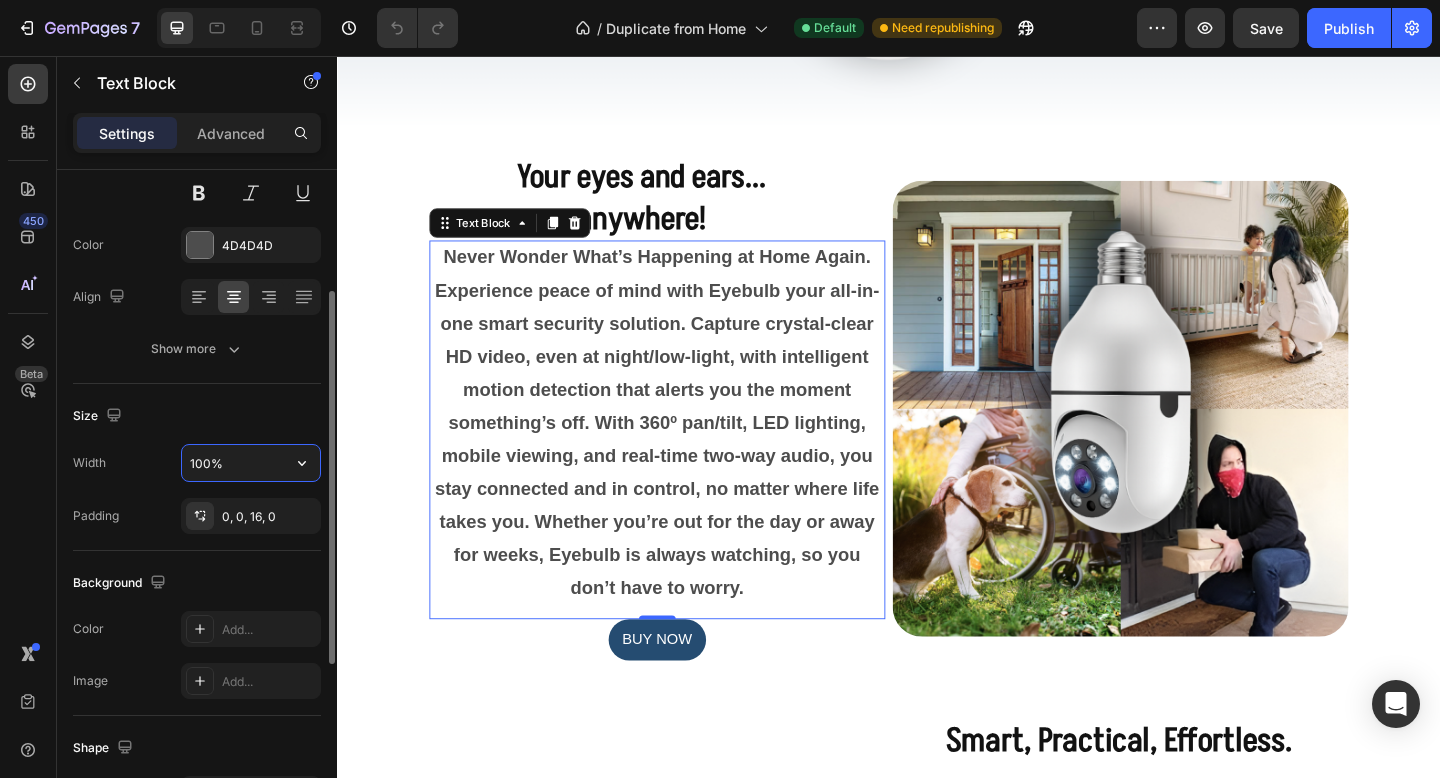 click on "100%" at bounding box center (251, 463) 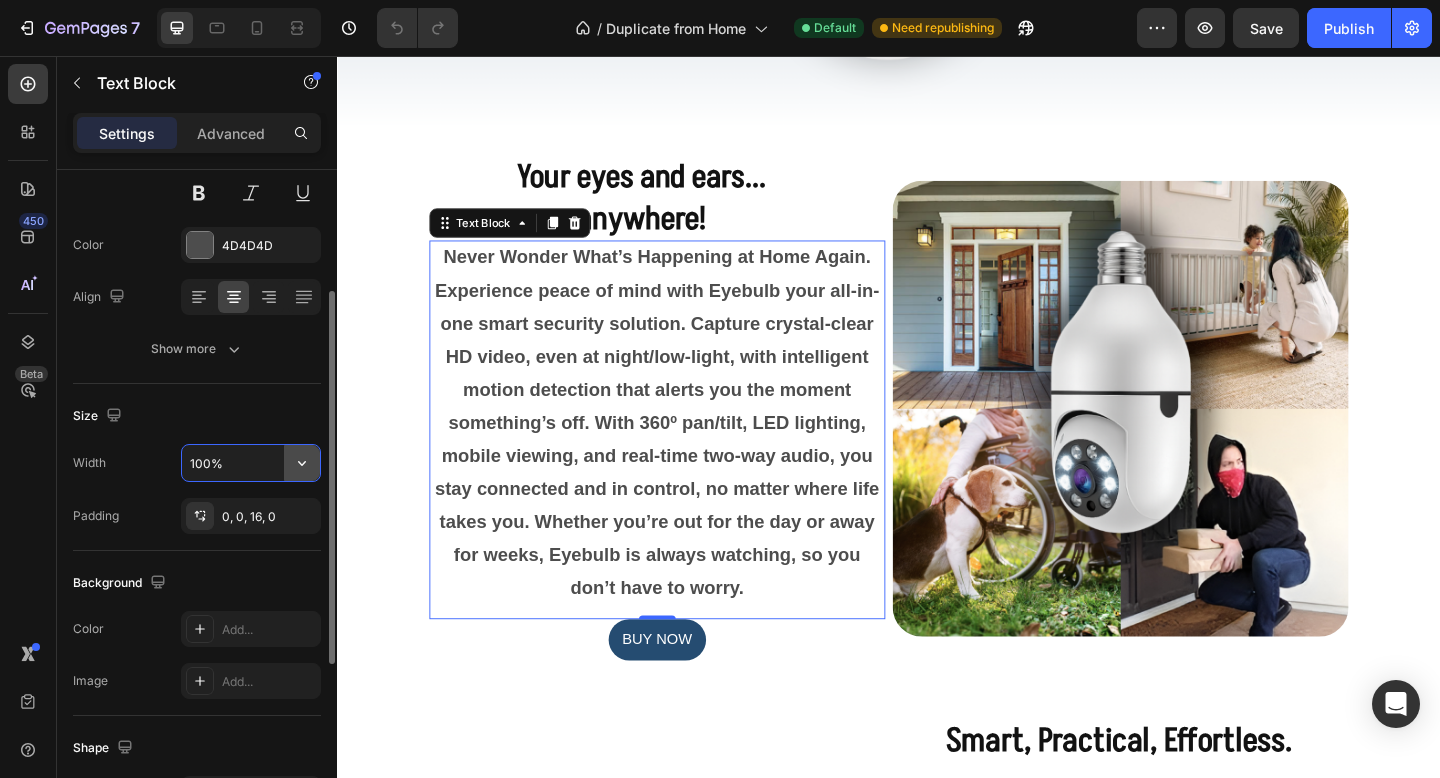 click 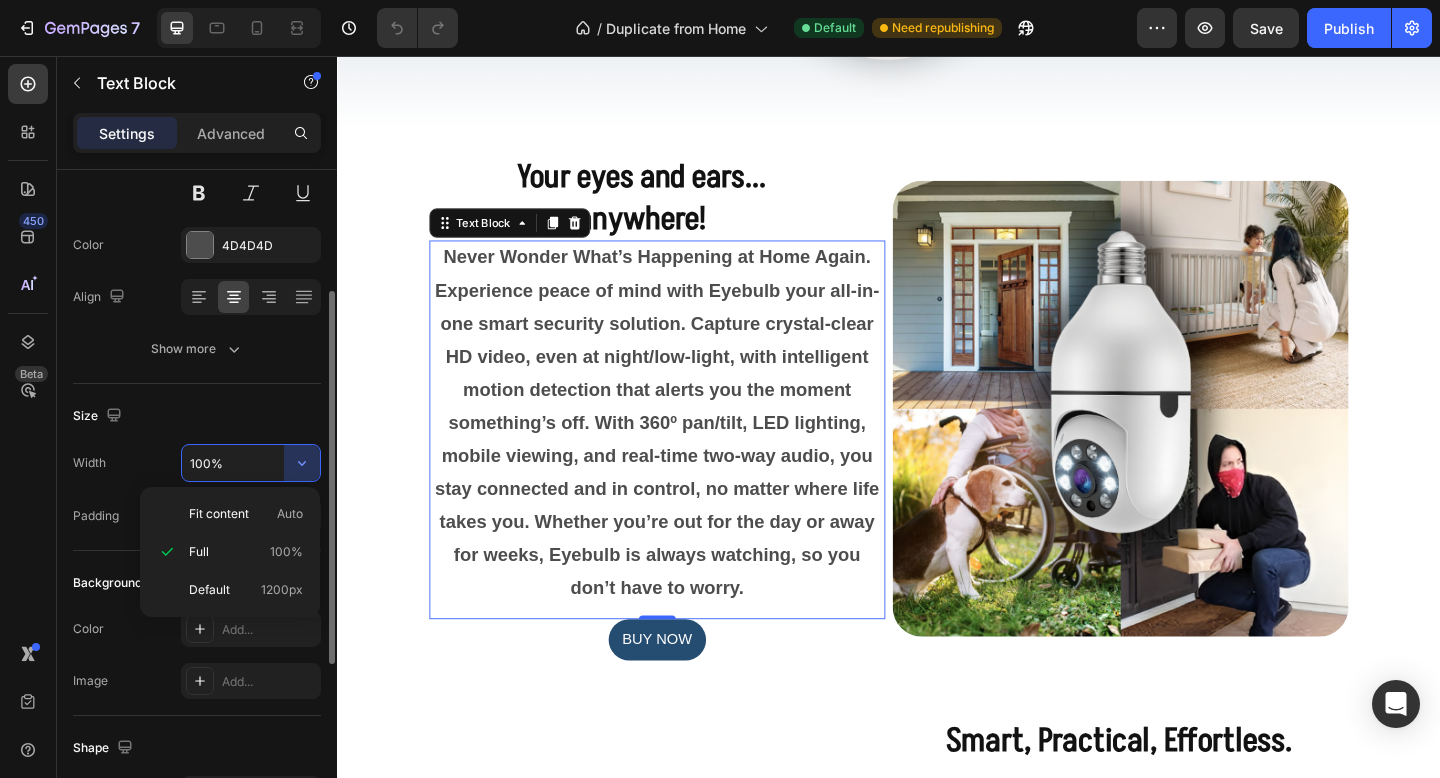 click on "100%" at bounding box center (251, 463) 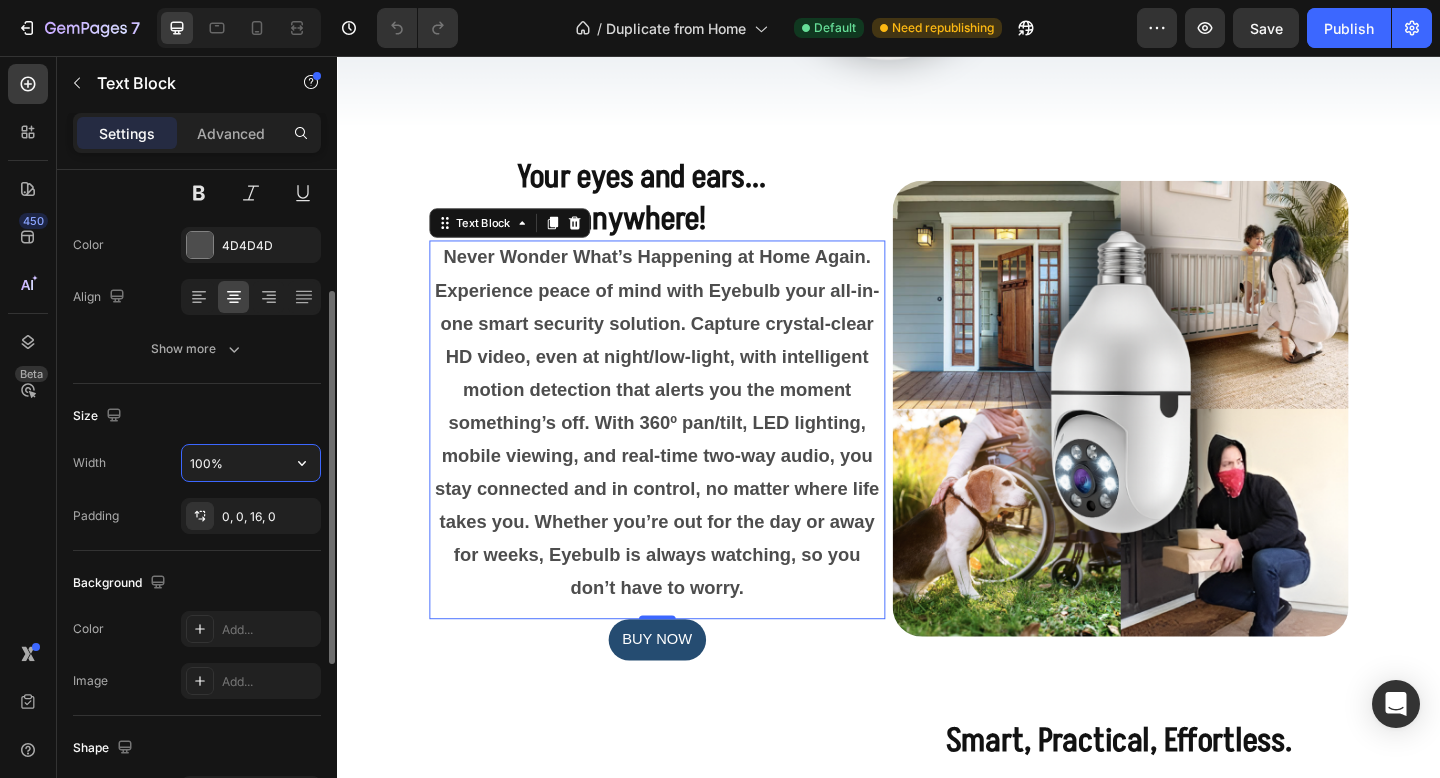 click on "100%" at bounding box center (251, 463) 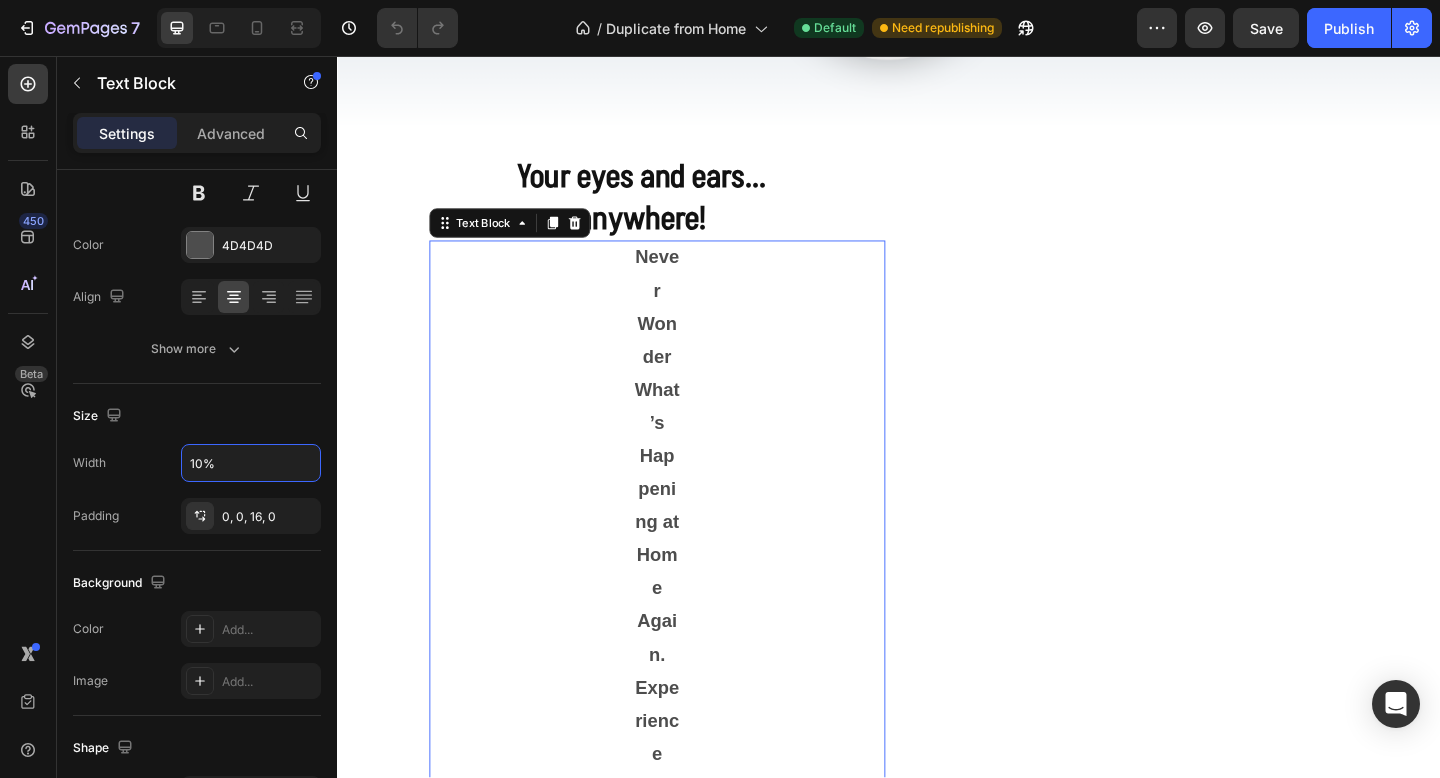 type on "100%" 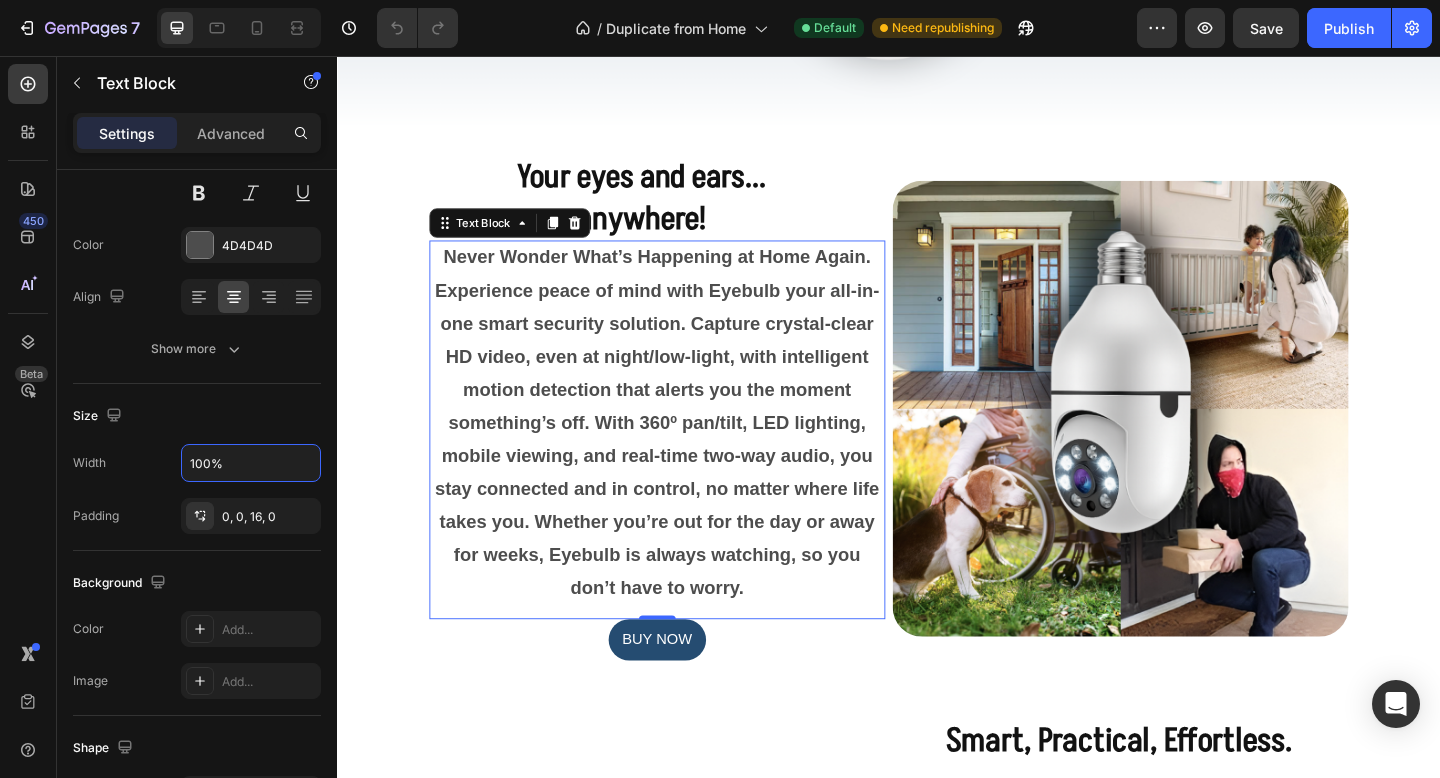 click on "Never Wonder What’s Happening at Home Again. Experience peace of mind with Eyebulb your all-in-one smart security solution. Capture crystal-clear HD video, even at night/low-light, with intelligent motion detection that alerts you the moment something’s off. With 360º pan/tilt, LED lighting, mobile viewing, and real-time two-way audio, you stay connected and in control, no matter where life takes you. Whether you’re out for the day or away for weeks, Eyebulb is always watching, so you don’t have to worry." at bounding box center [684, 455] 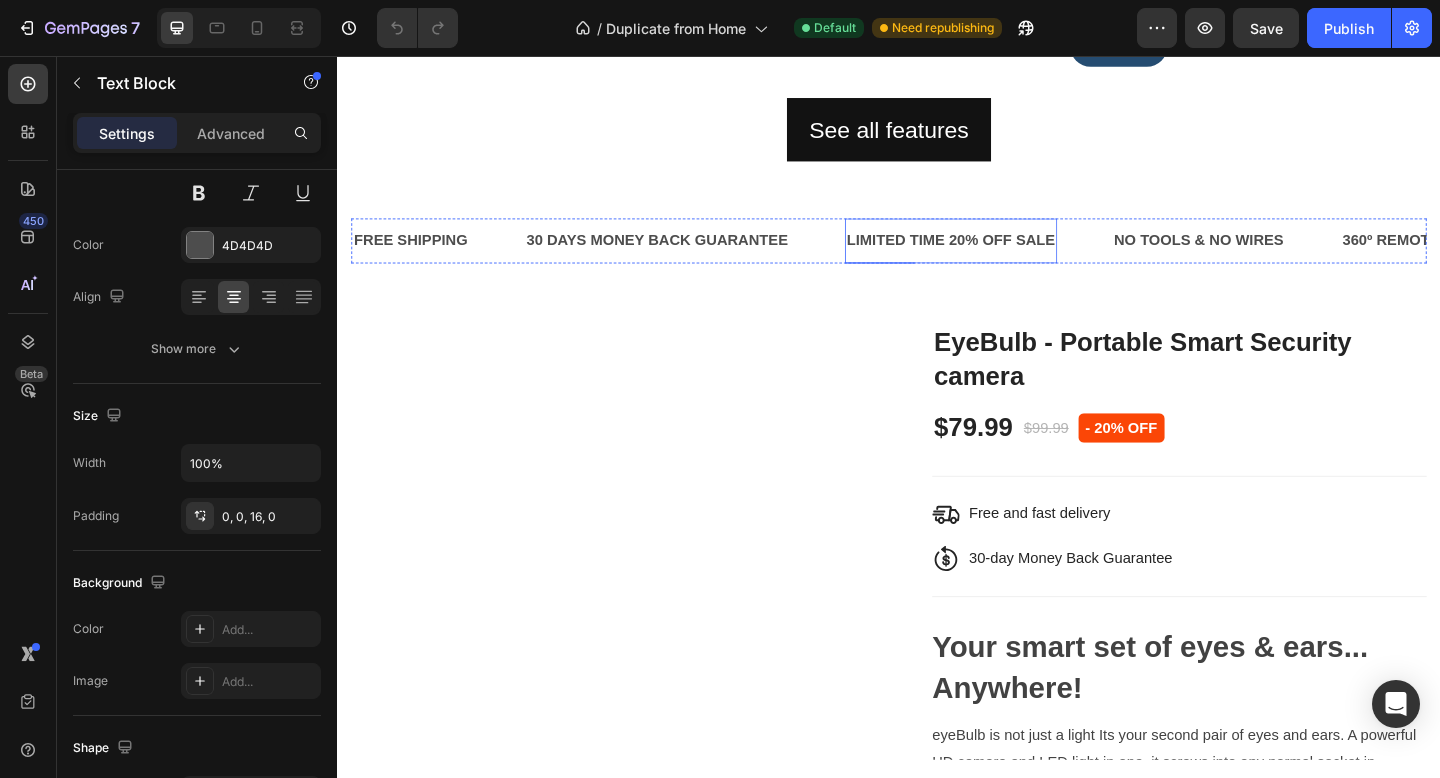 scroll, scrollTop: 2106, scrollLeft: 0, axis: vertical 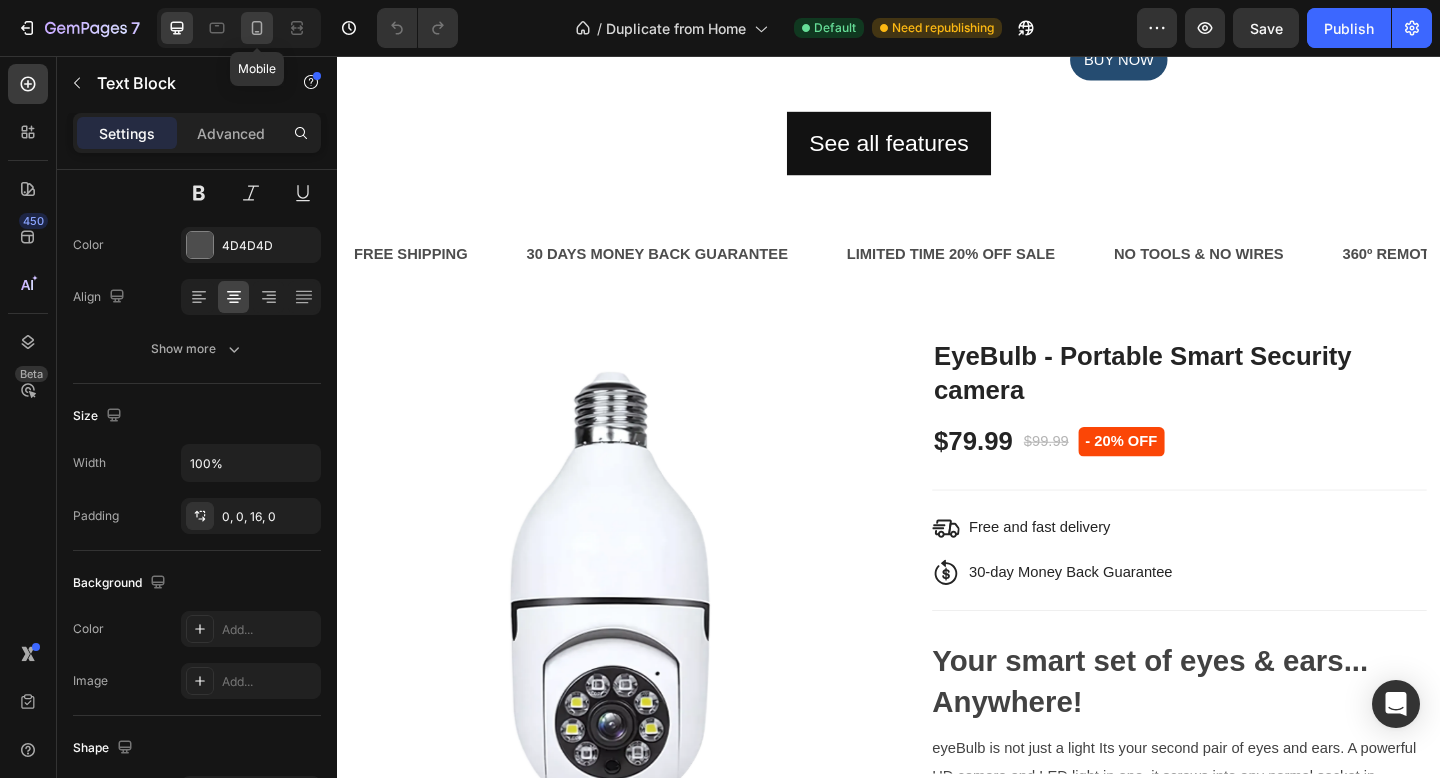 click 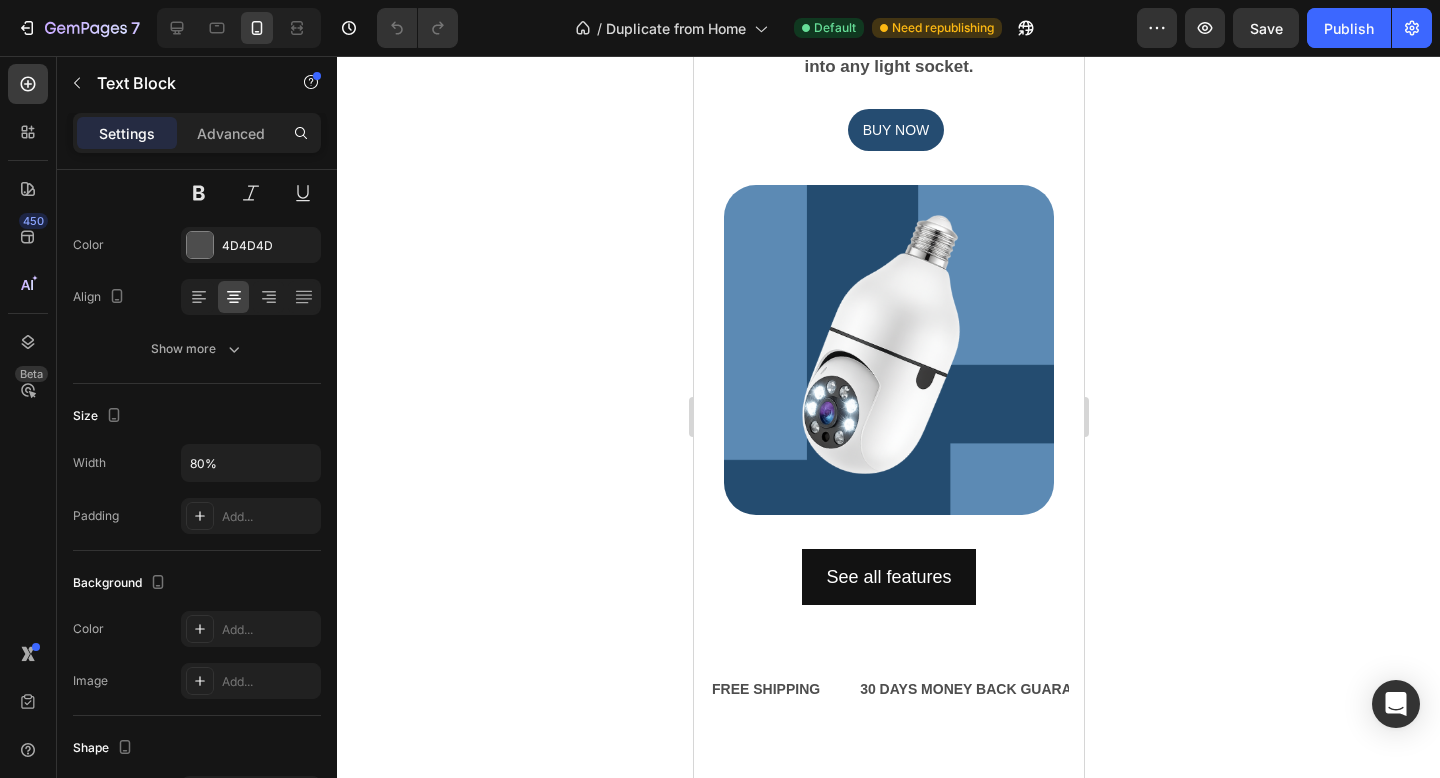 scroll, scrollTop: 2275, scrollLeft: 0, axis: vertical 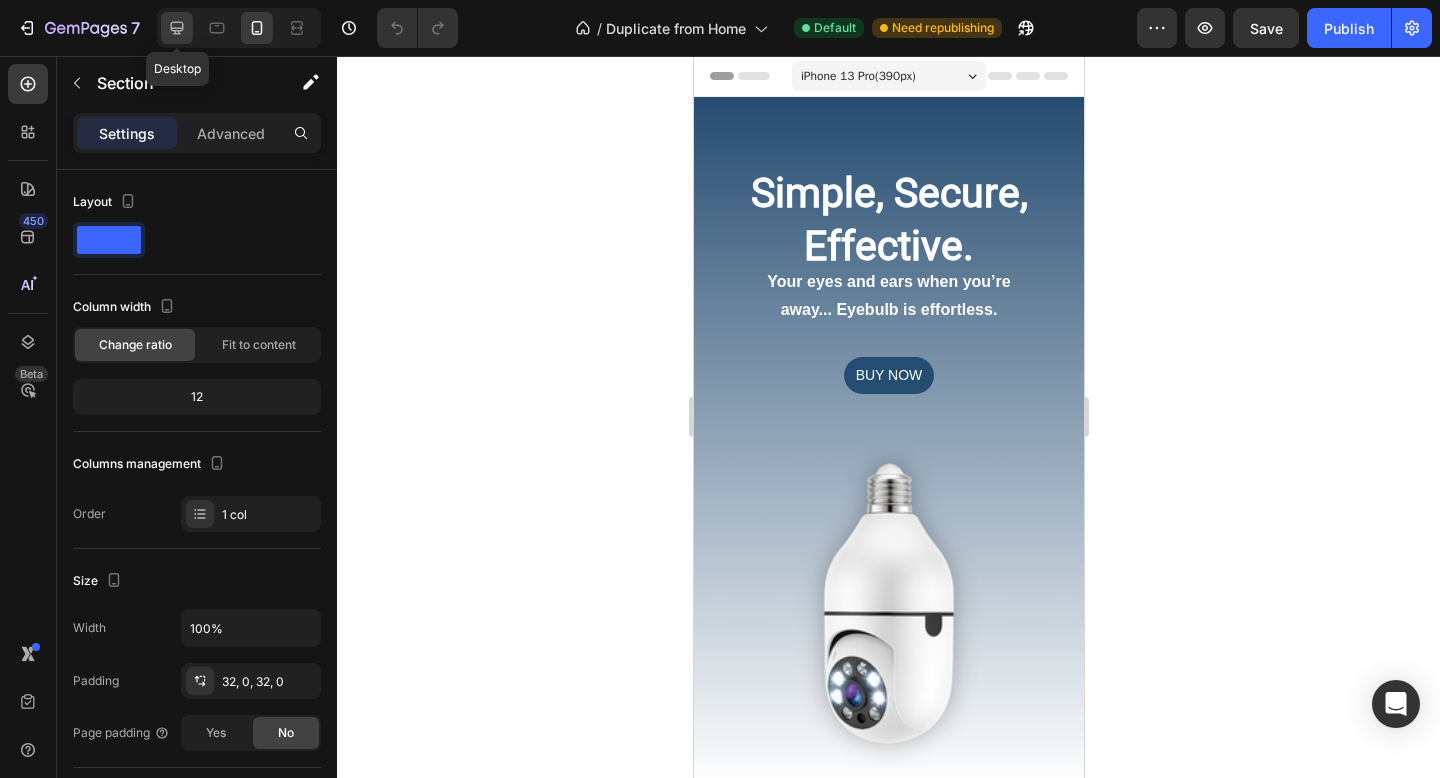 click 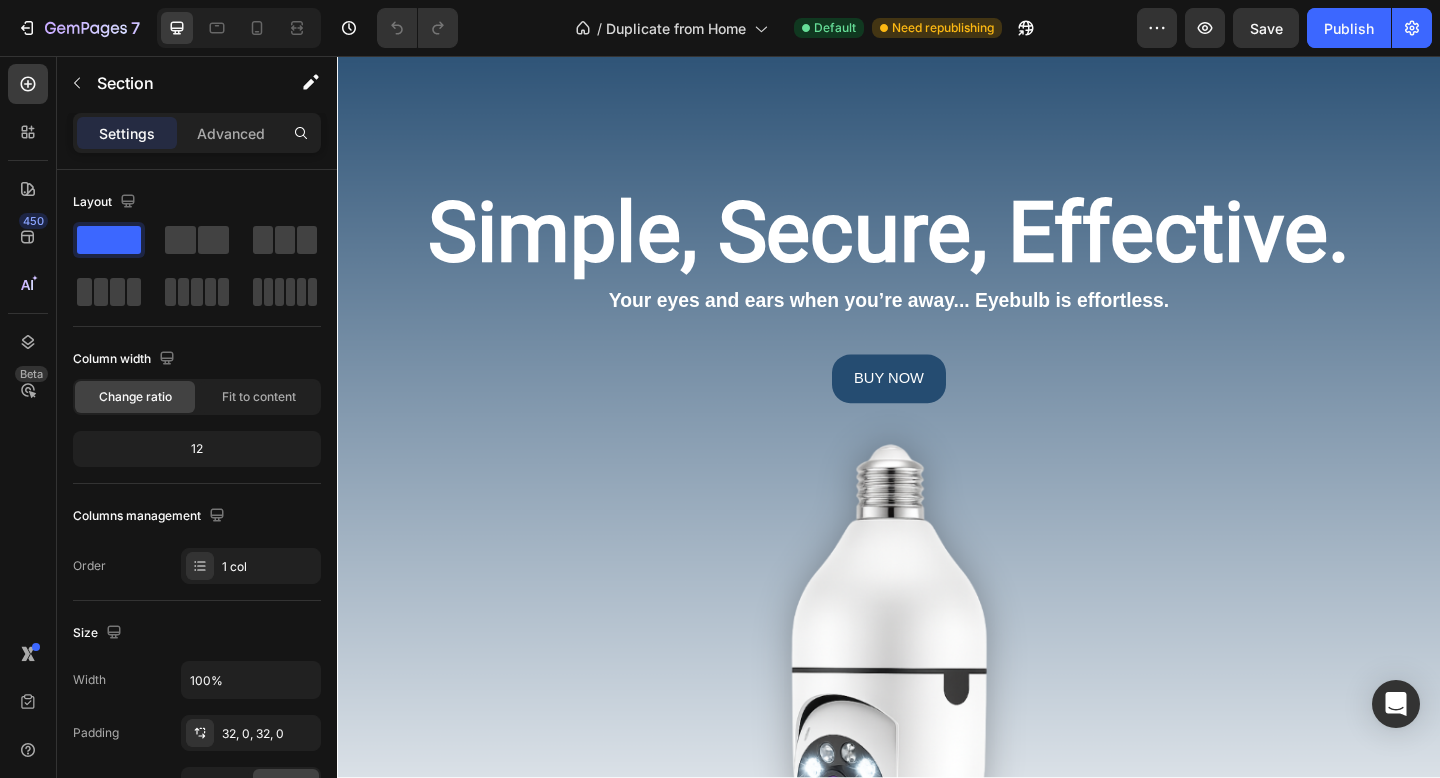 scroll, scrollTop: 0, scrollLeft: 0, axis: both 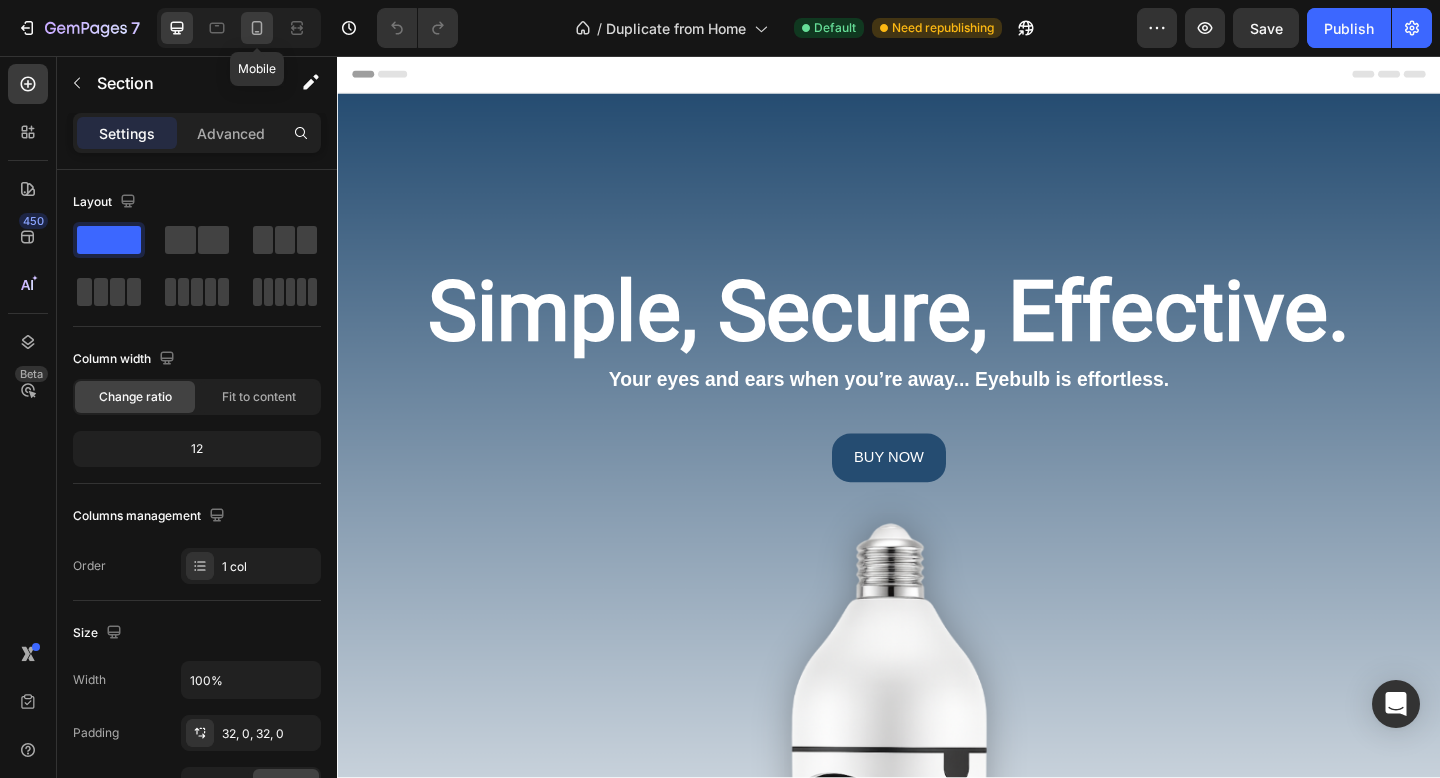 click 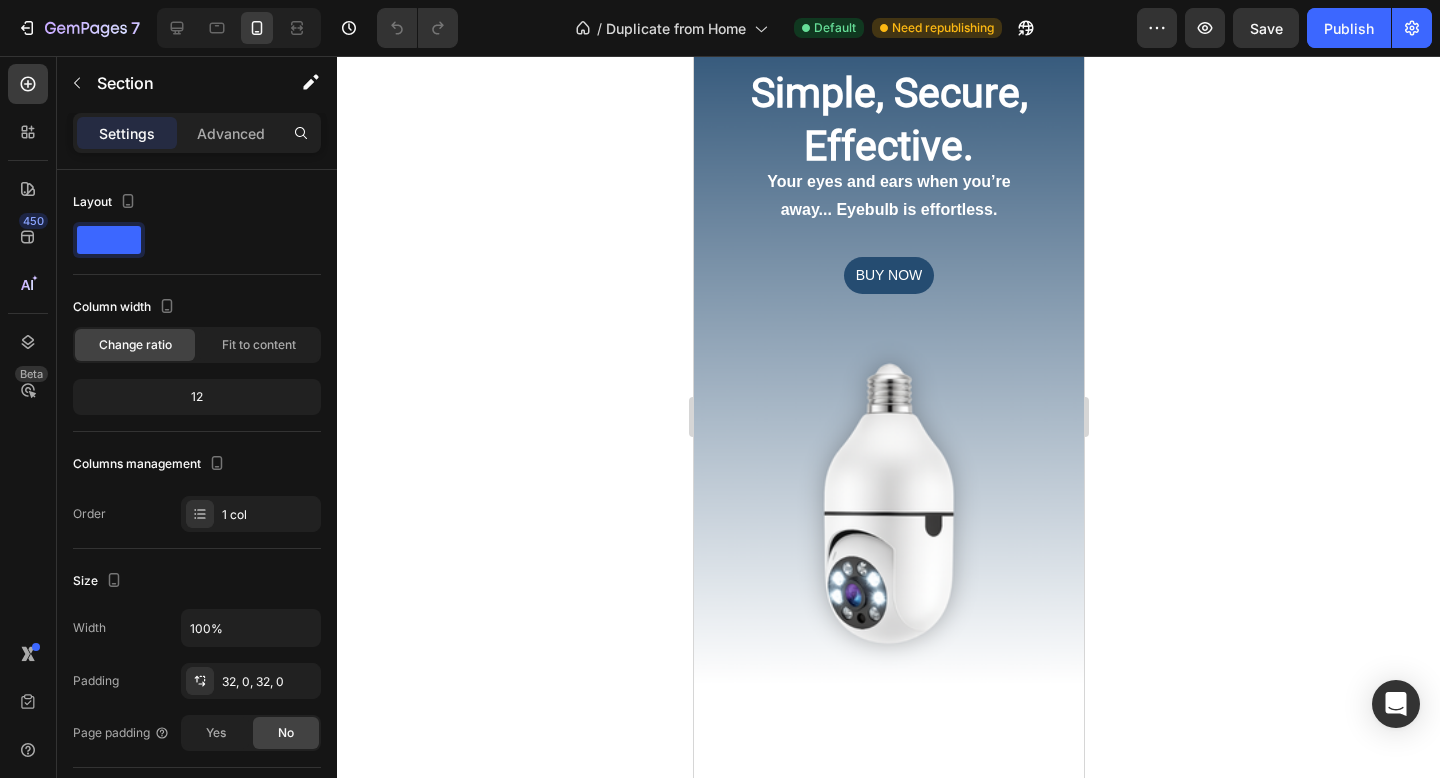 scroll, scrollTop: 0, scrollLeft: 0, axis: both 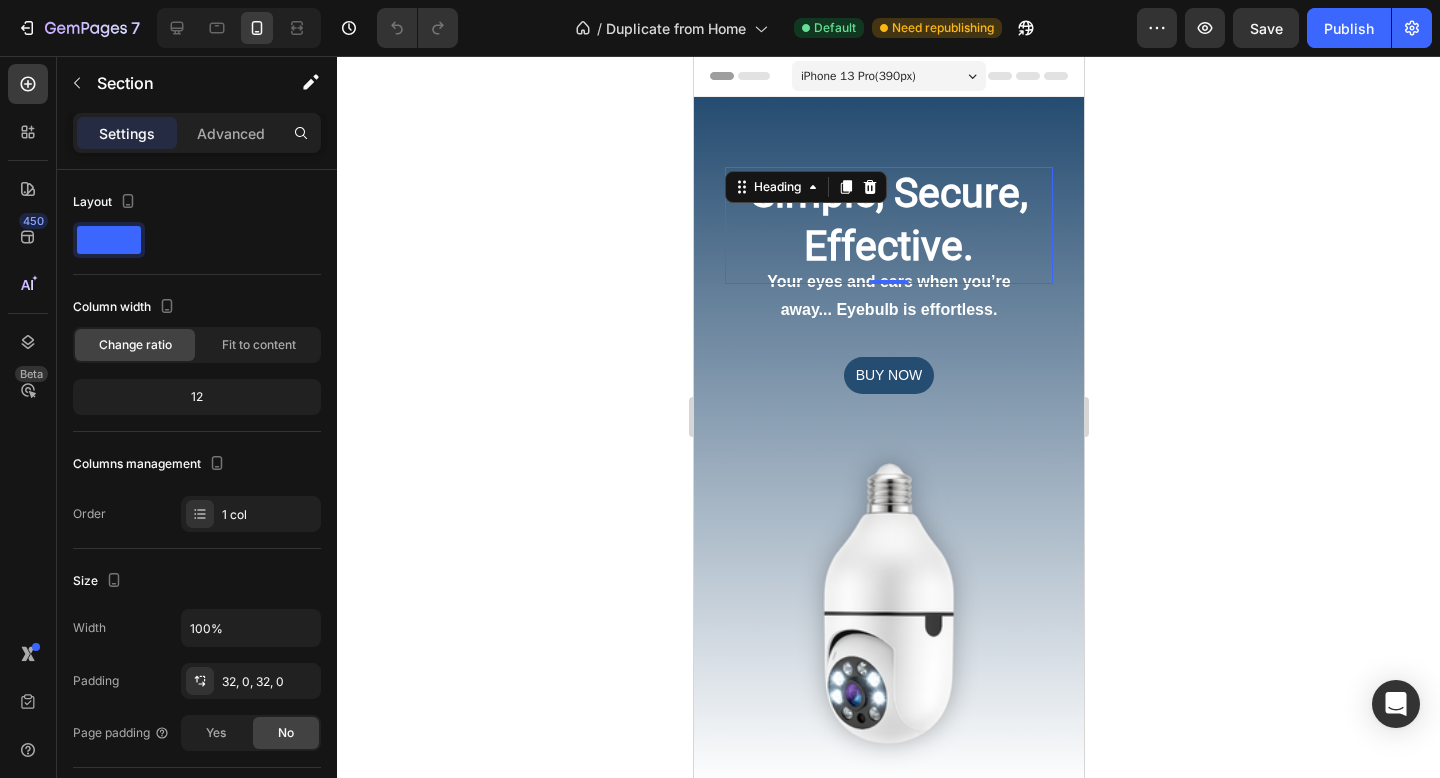 click on "Simple, Secure, Effective." at bounding box center (888, 219) 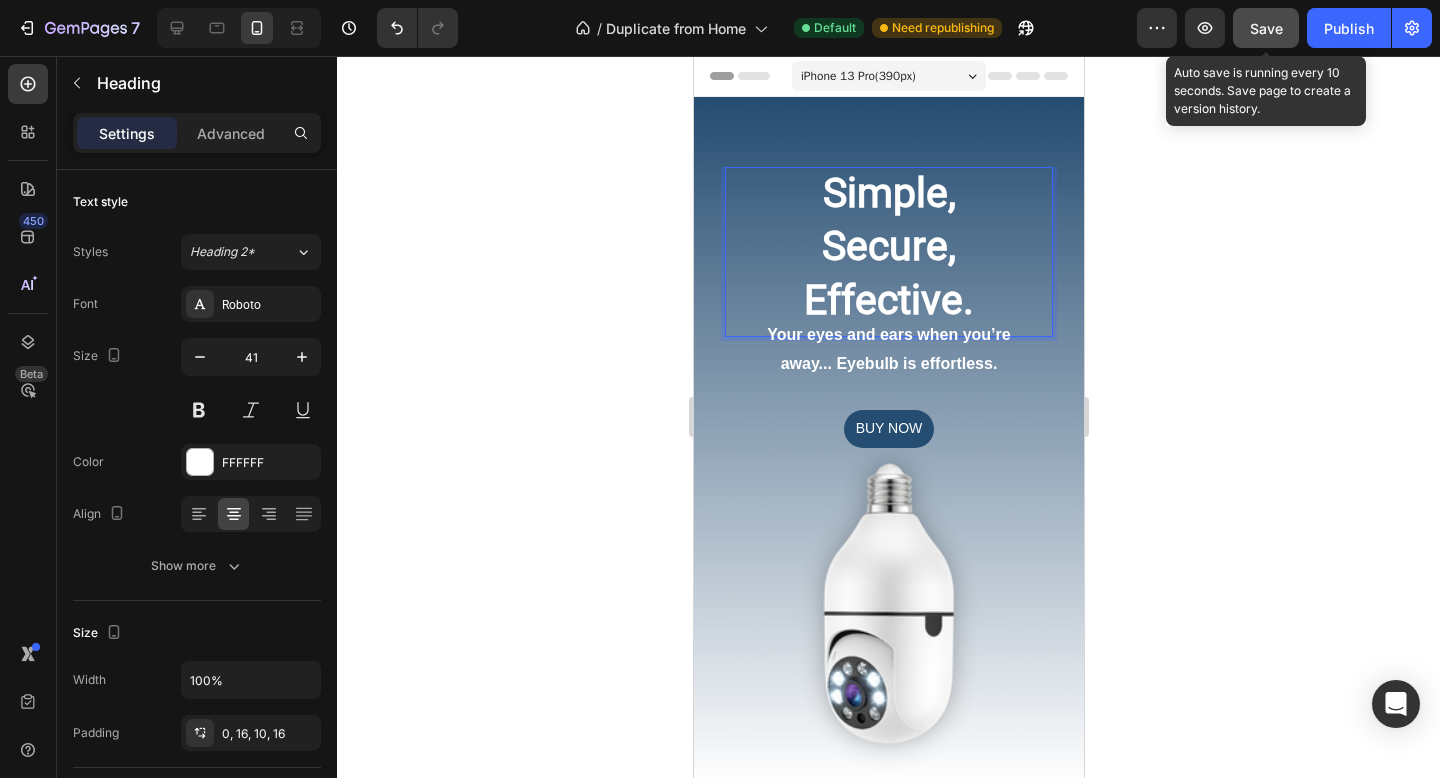 click on "Save" at bounding box center [1266, 28] 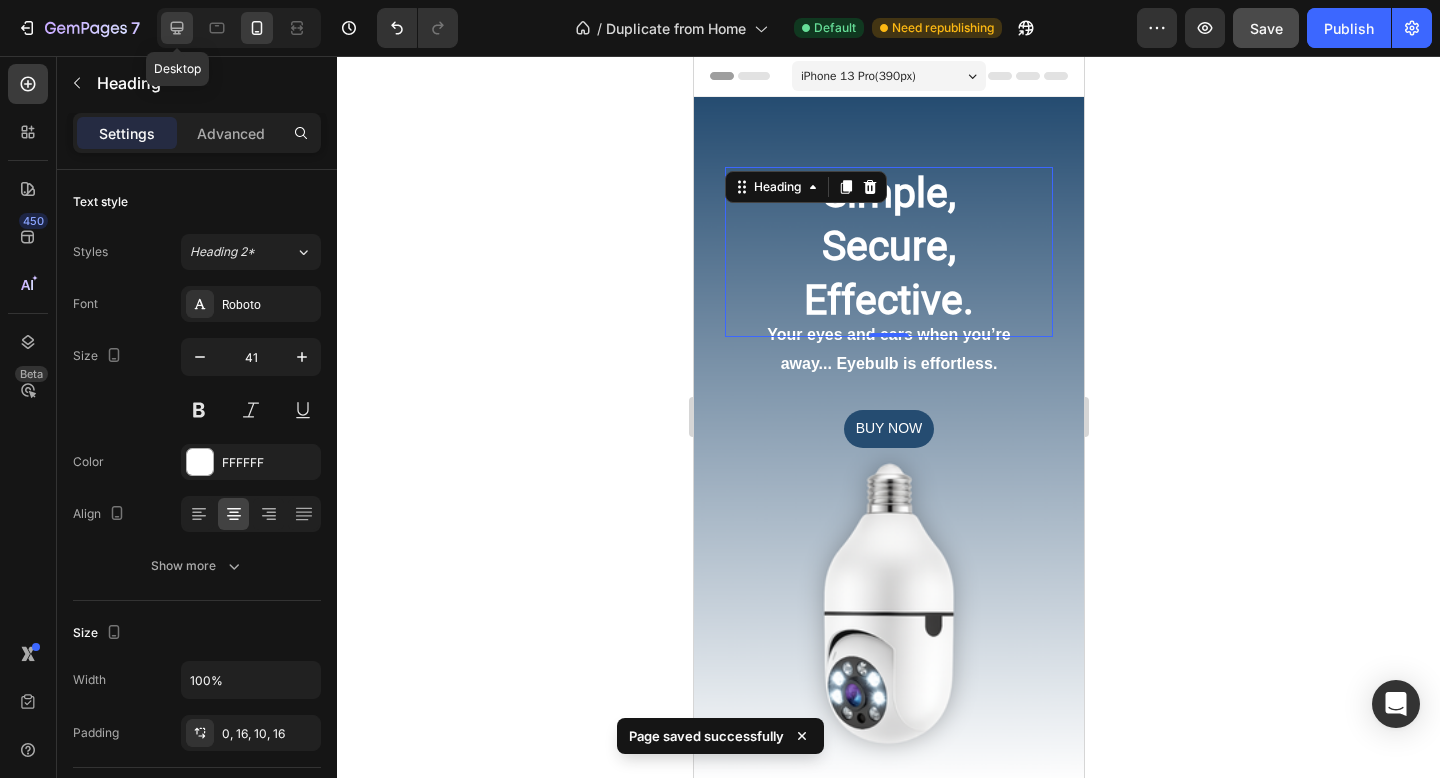 click 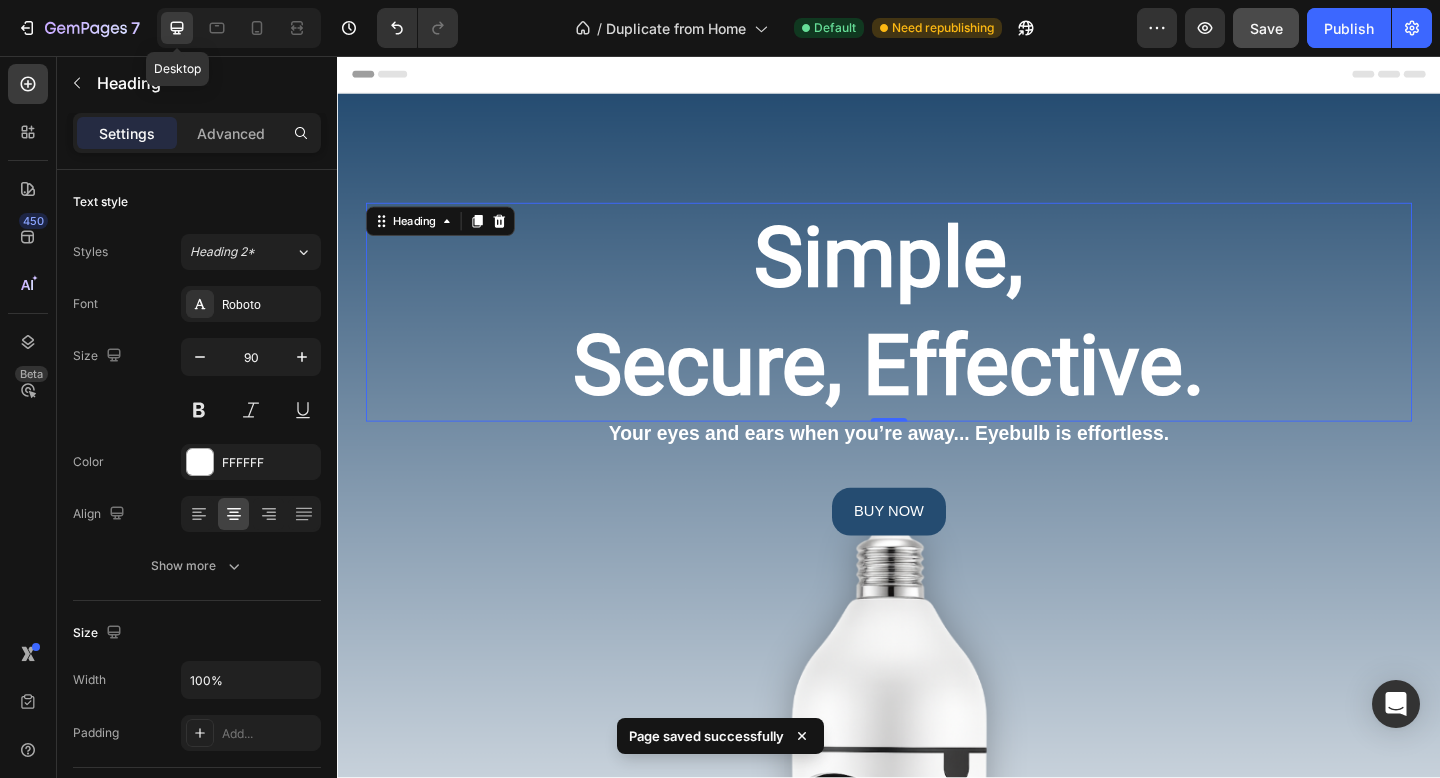 scroll, scrollTop: 89, scrollLeft: 0, axis: vertical 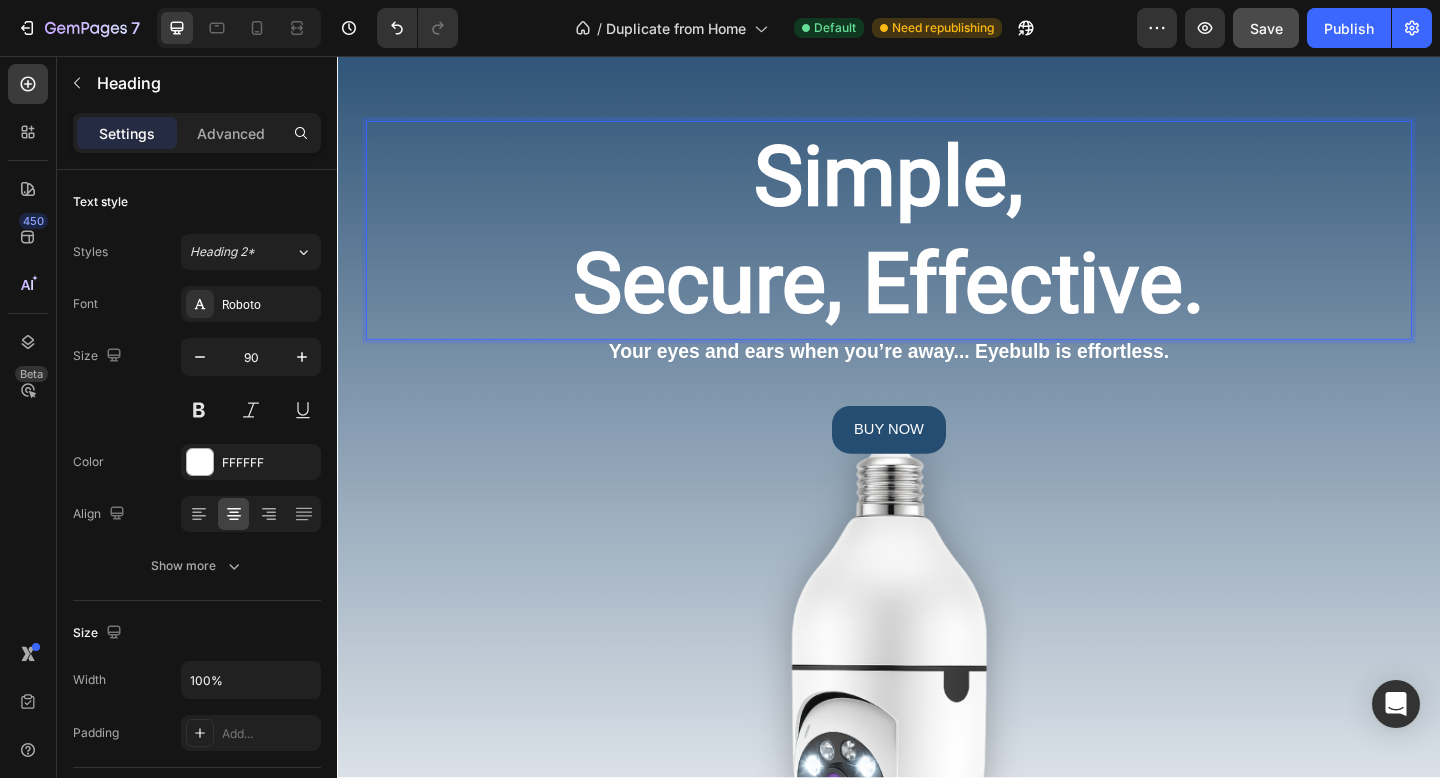 click on "Simple,  Secure, Effective." at bounding box center [937, 246] 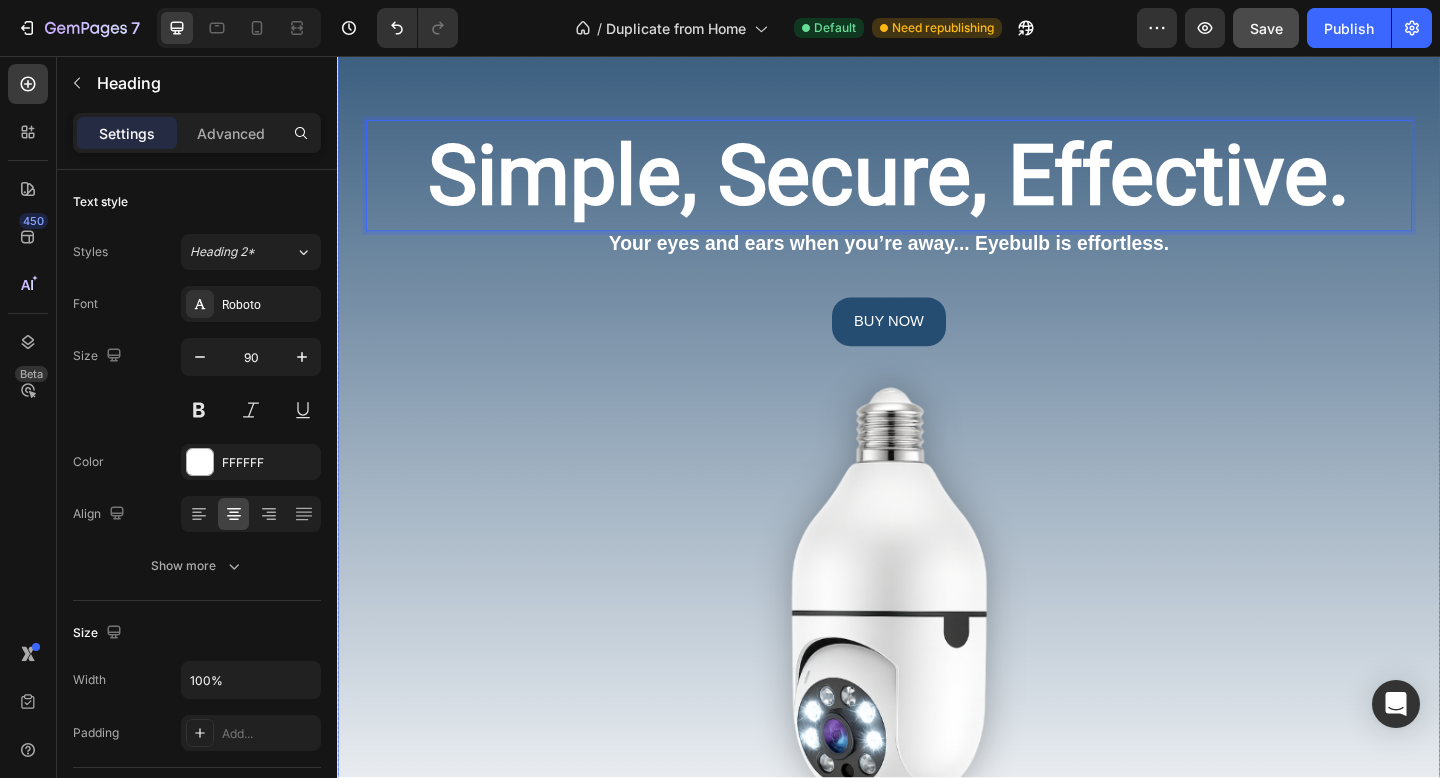 click on "Simple, Secure, Effective. Heading   0 Your eyes and ears when you’re away... Eyebulb is effortless. Text Block BUY NOW Button Hero Banner" at bounding box center [937, 298] 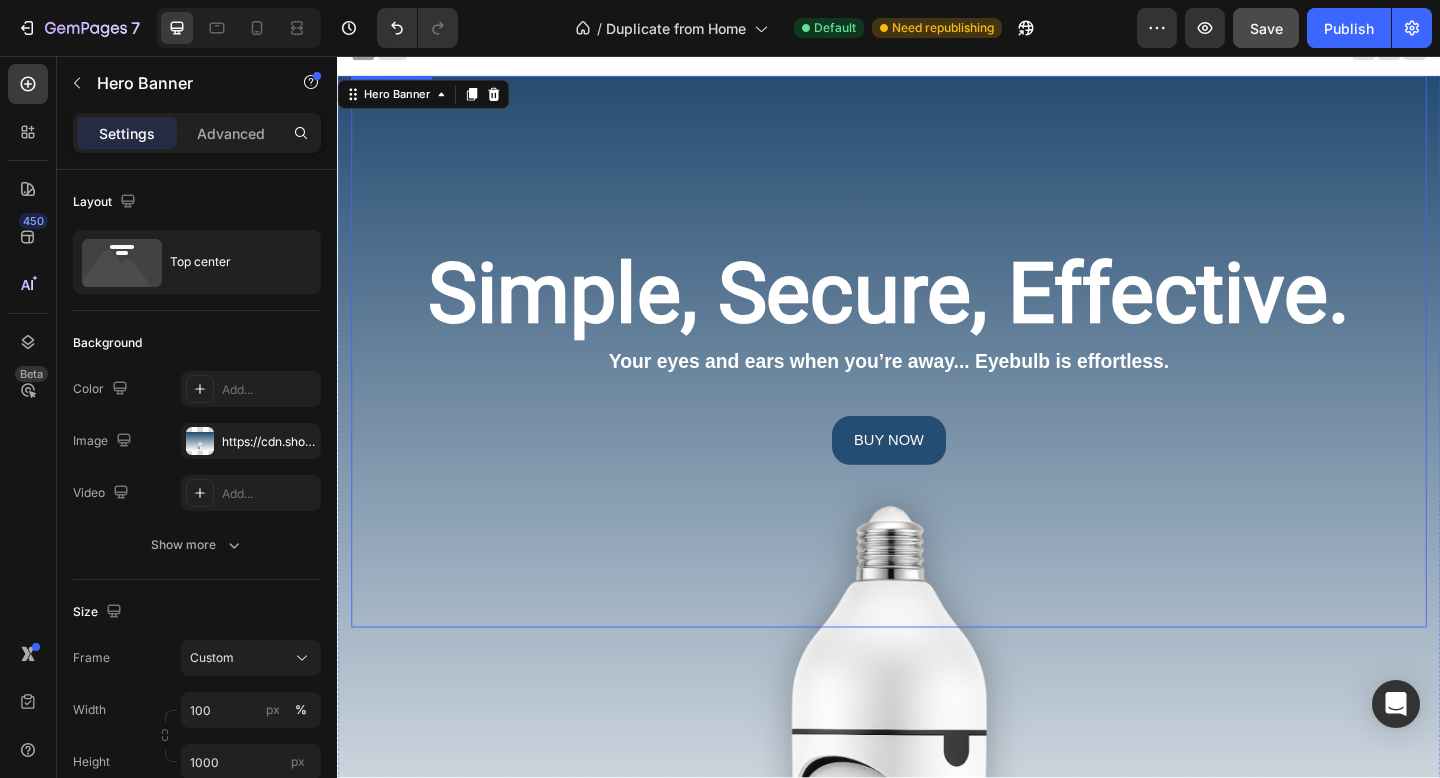 scroll, scrollTop: 0, scrollLeft: 0, axis: both 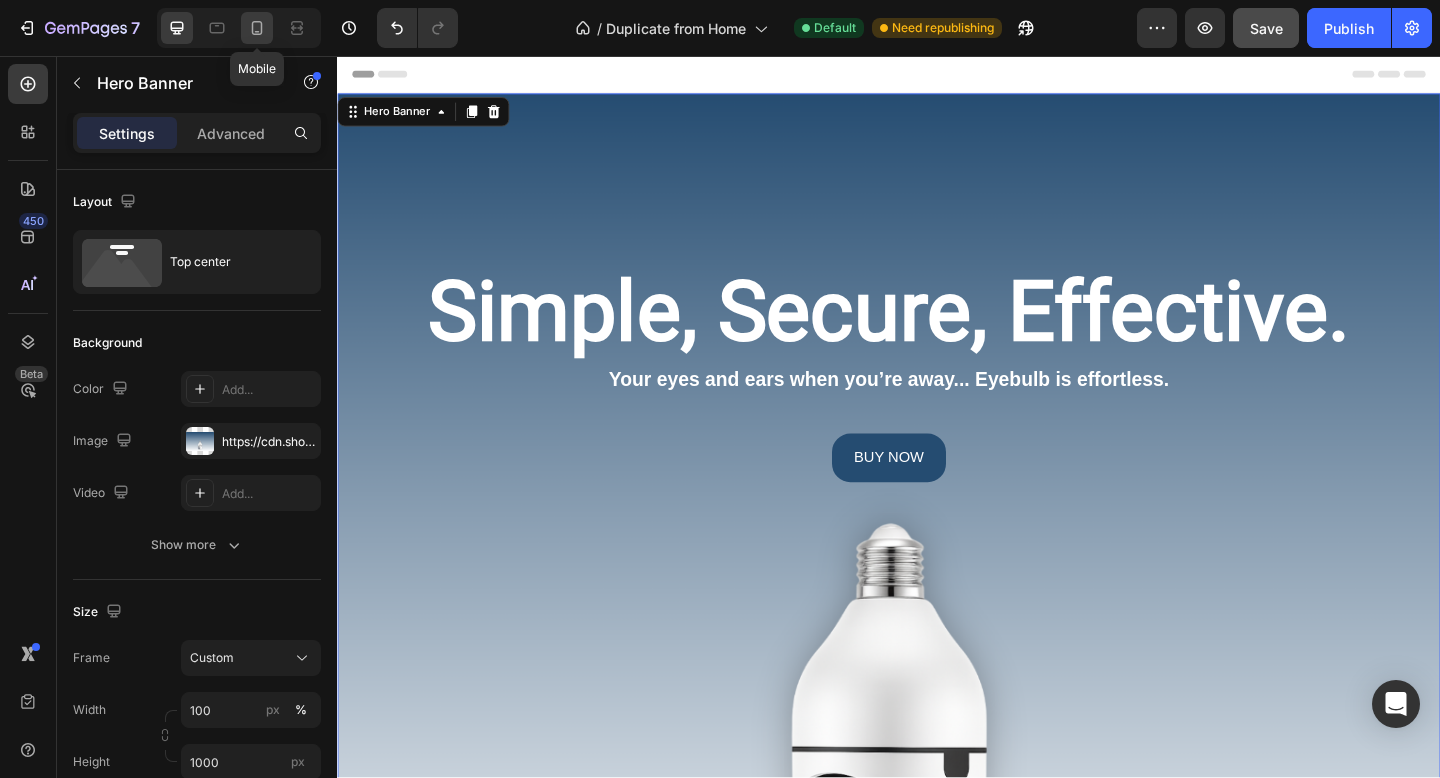 click 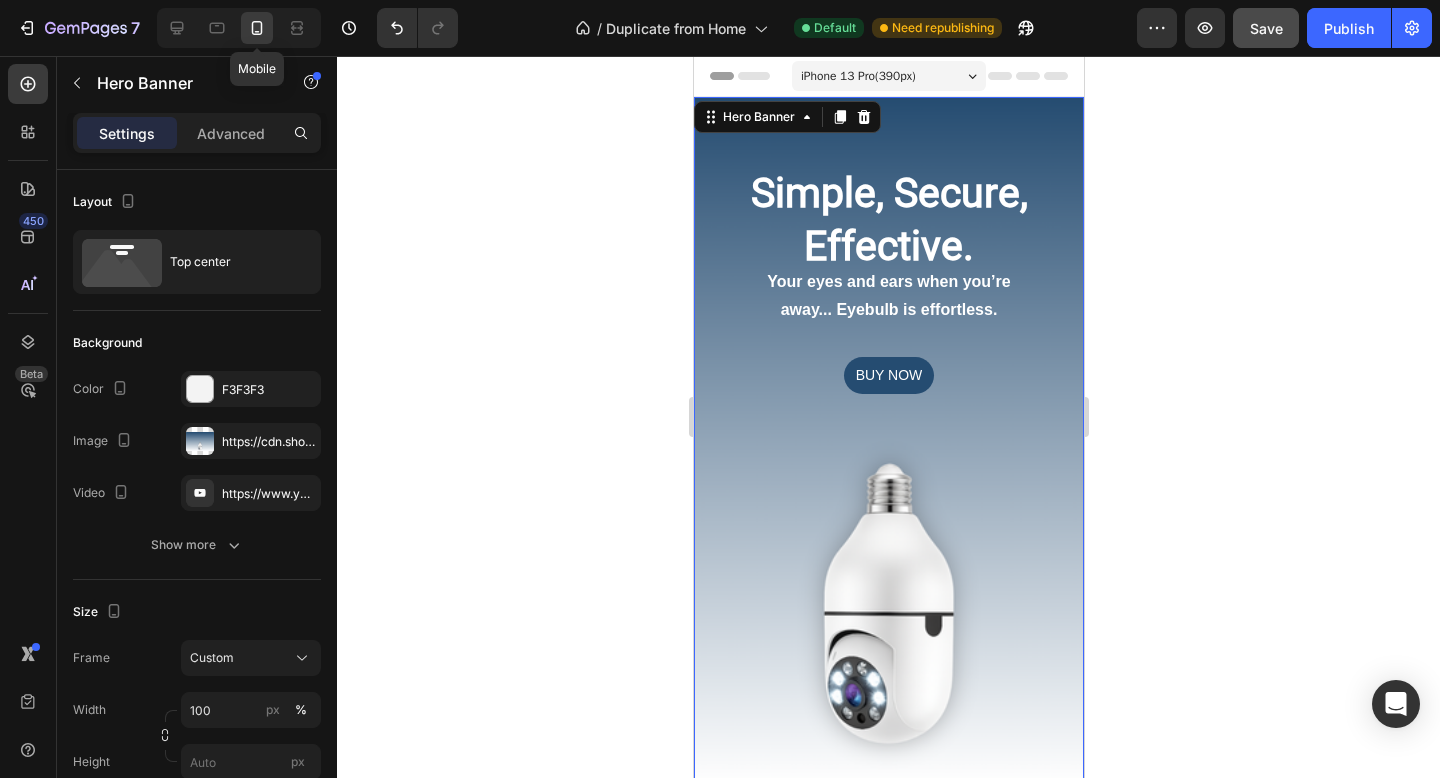 drag, startPoint x: 259, startPoint y: 21, endPoint x: 258, endPoint y: 154, distance: 133.00375 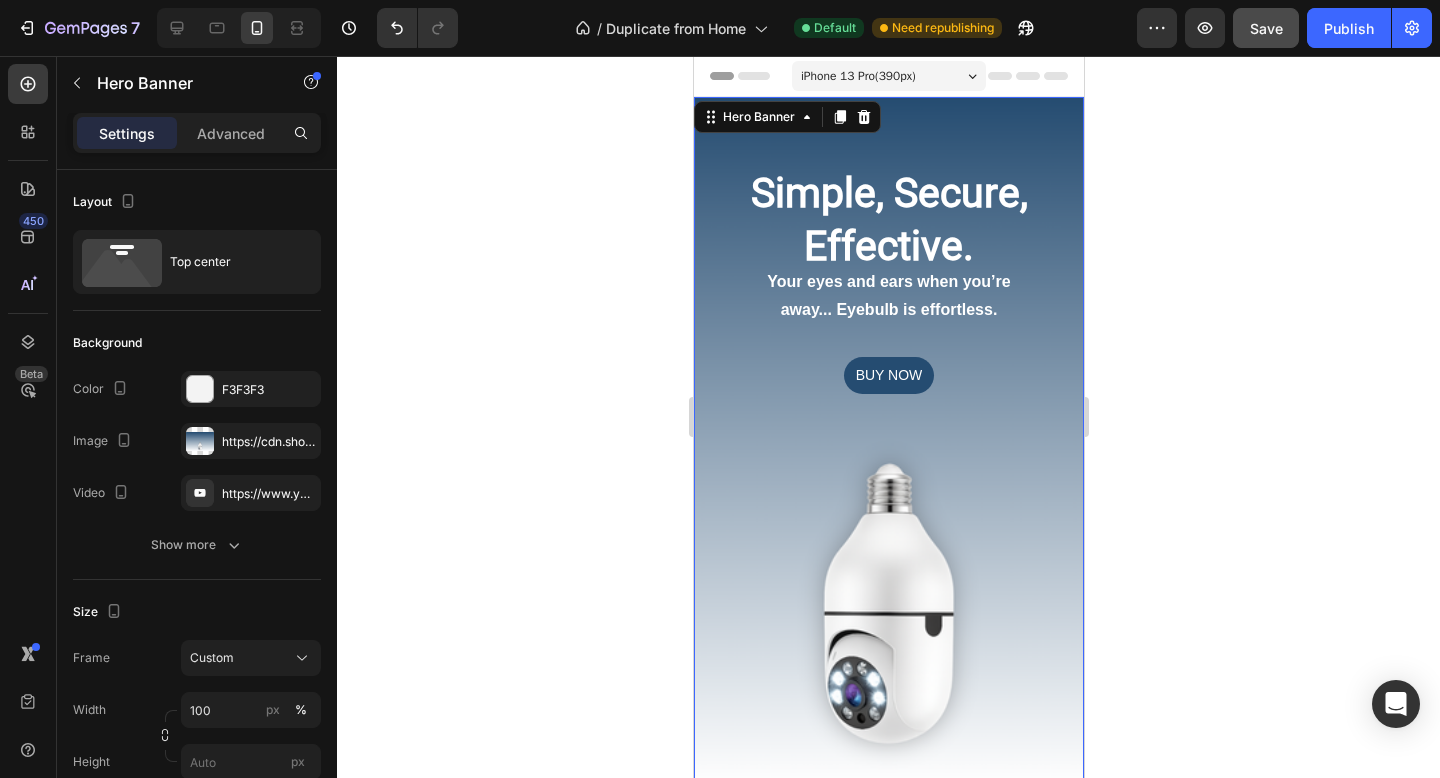click on "Settings Advanced" at bounding box center [197, 141] 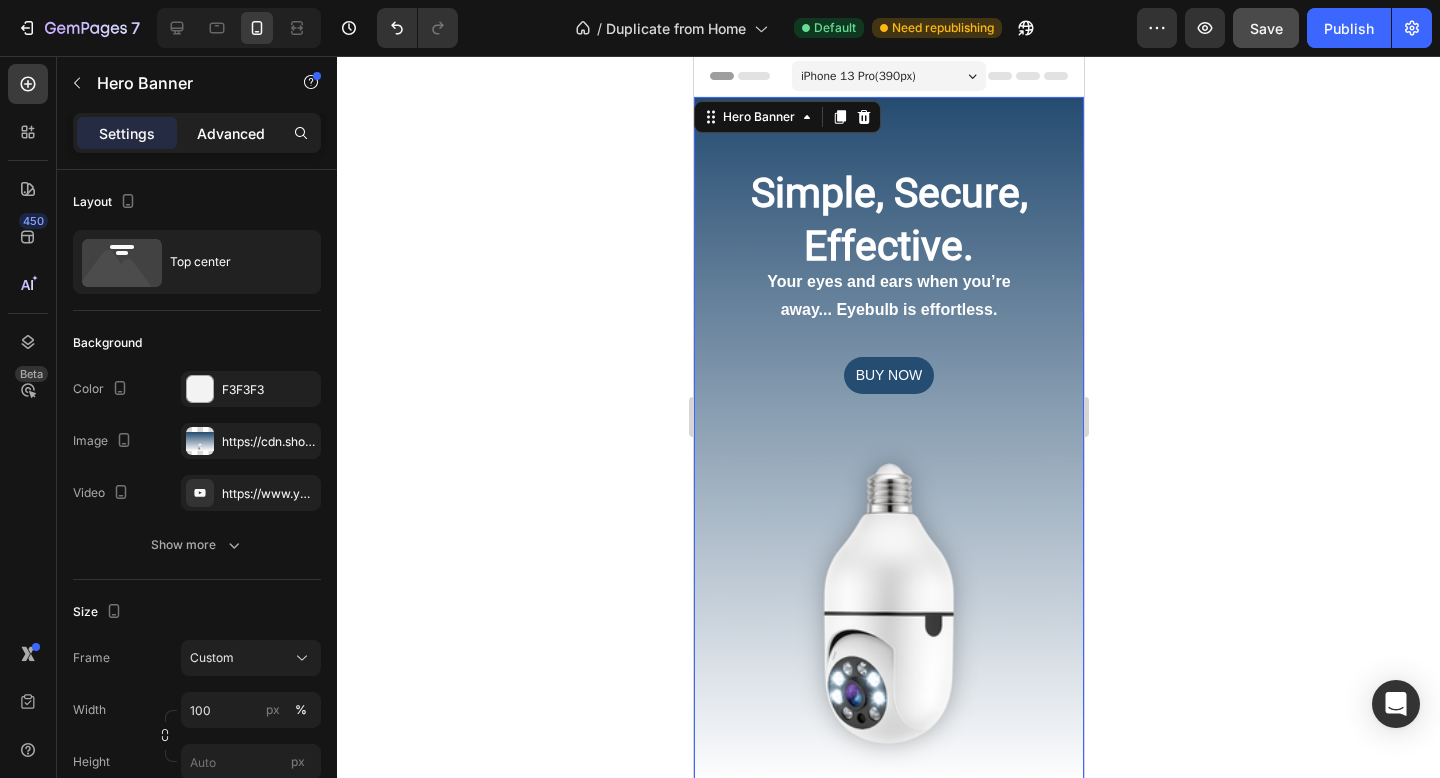 click on "Advanced" at bounding box center (231, 133) 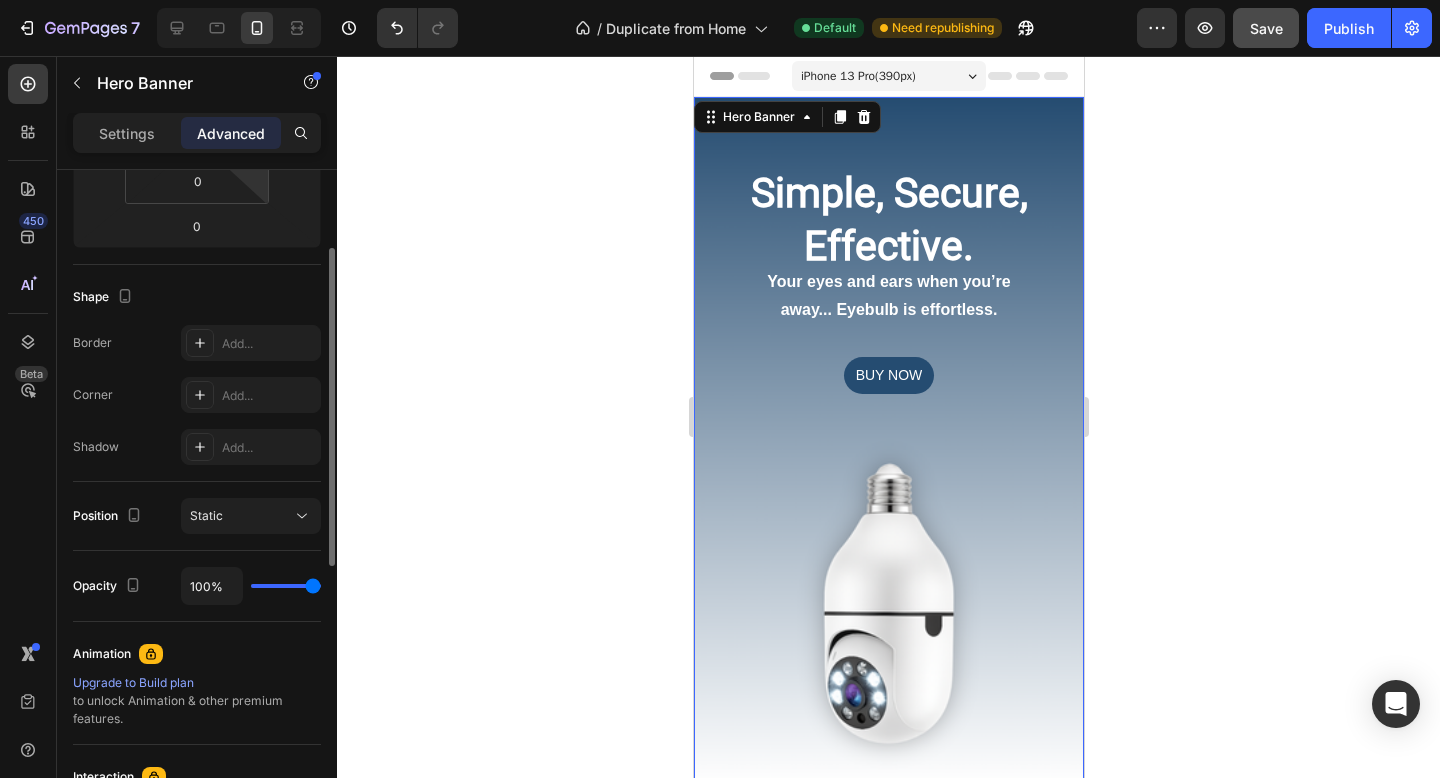 scroll, scrollTop: 586, scrollLeft: 0, axis: vertical 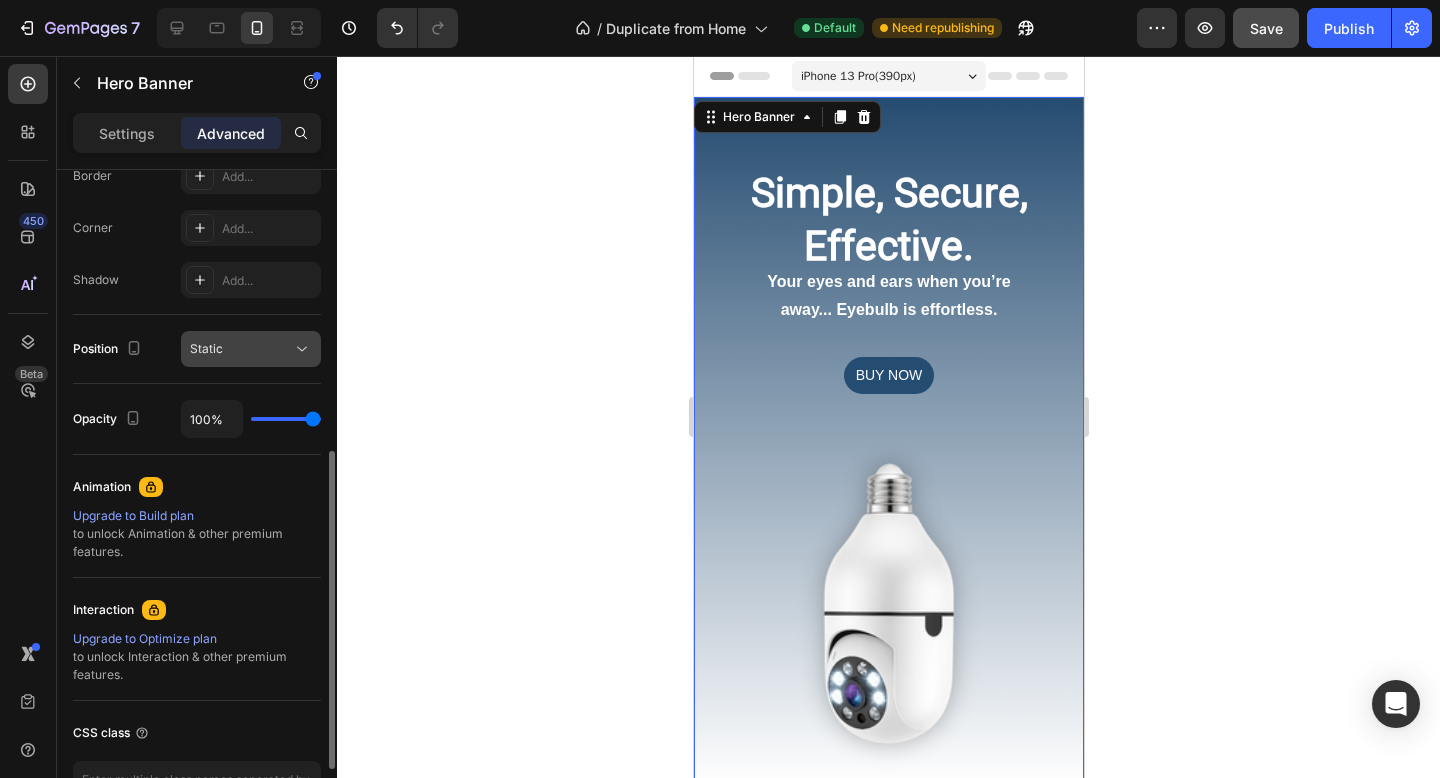 click on "Static" at bounding box center (241, 349) 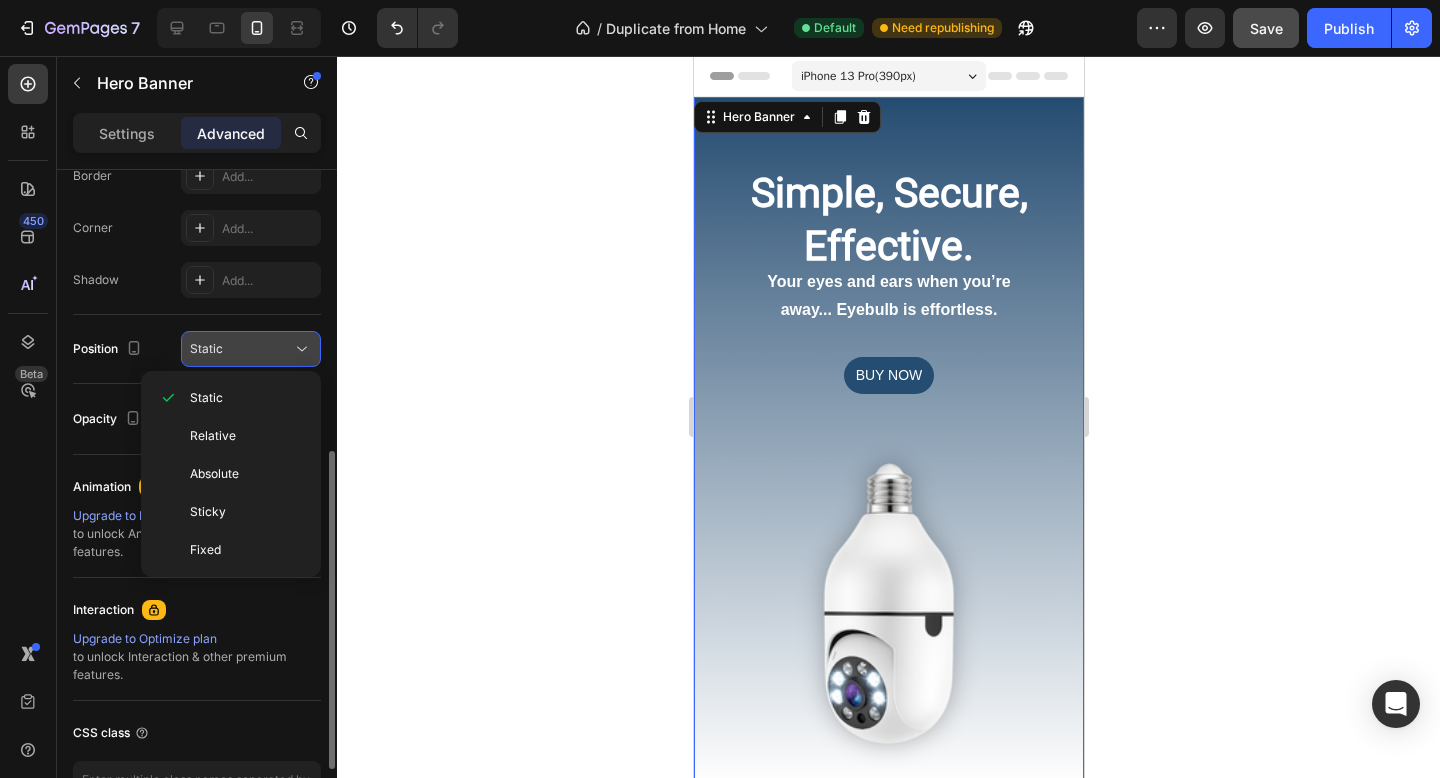 click on "Static" at bounding box center (241, 349) 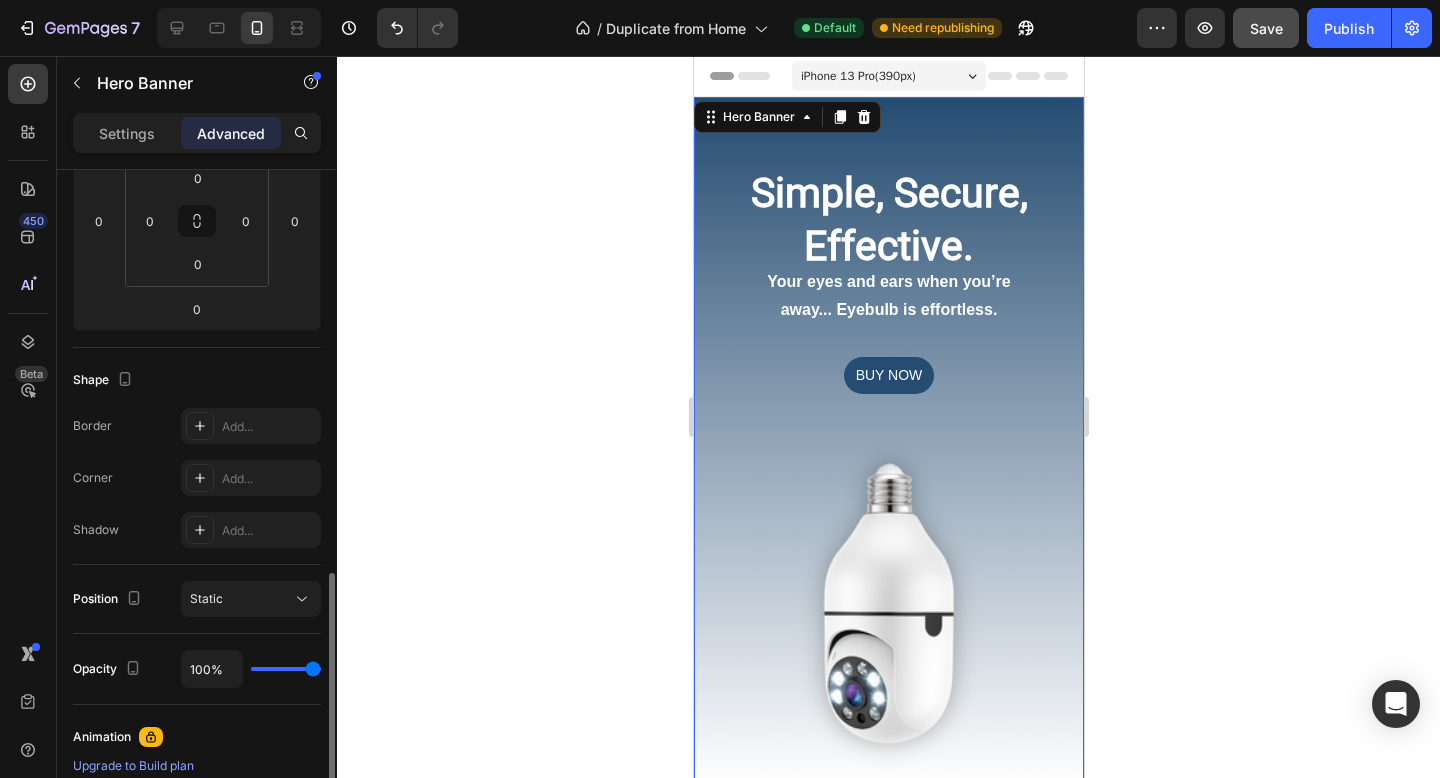 scroll, scrollTop: 0, scrollLeft: 0, axis: both 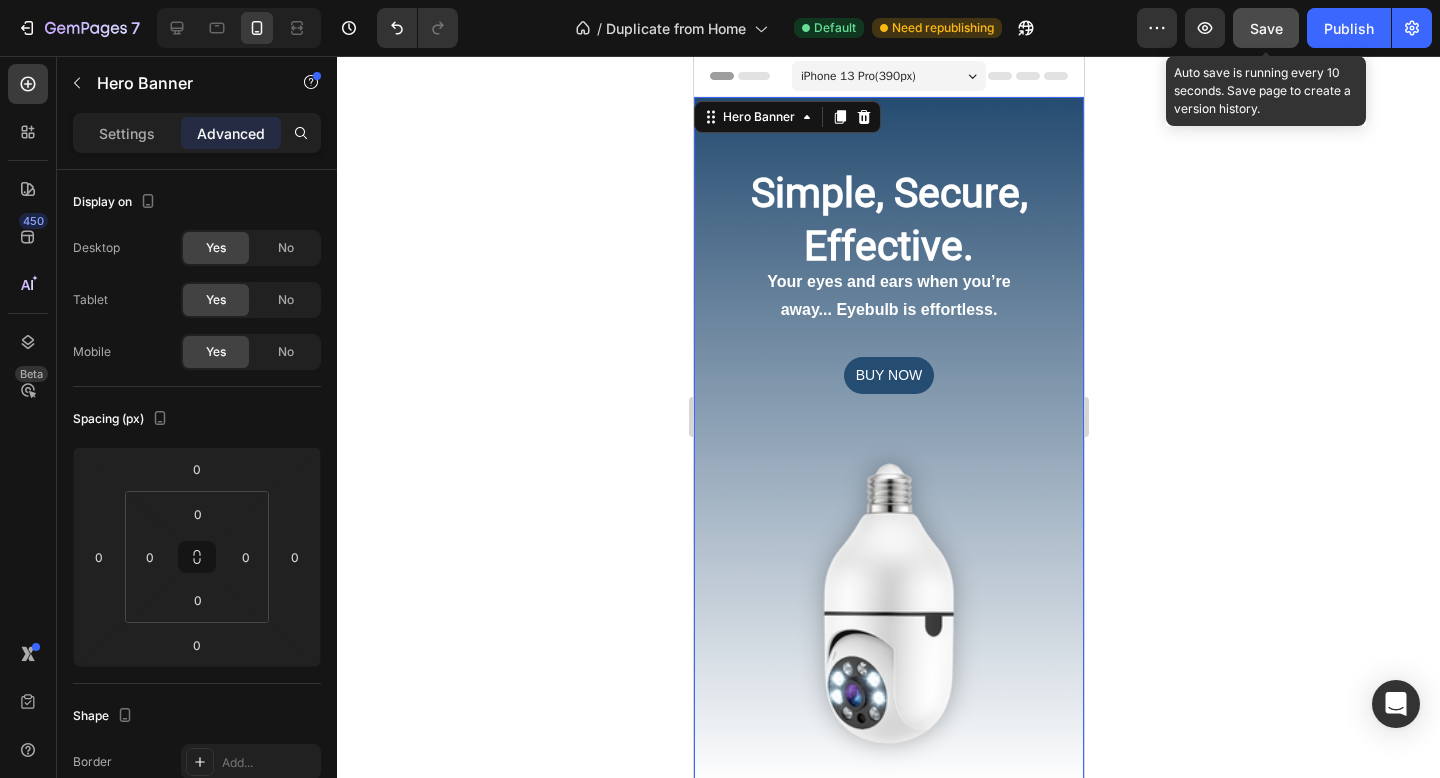 click on "Save" 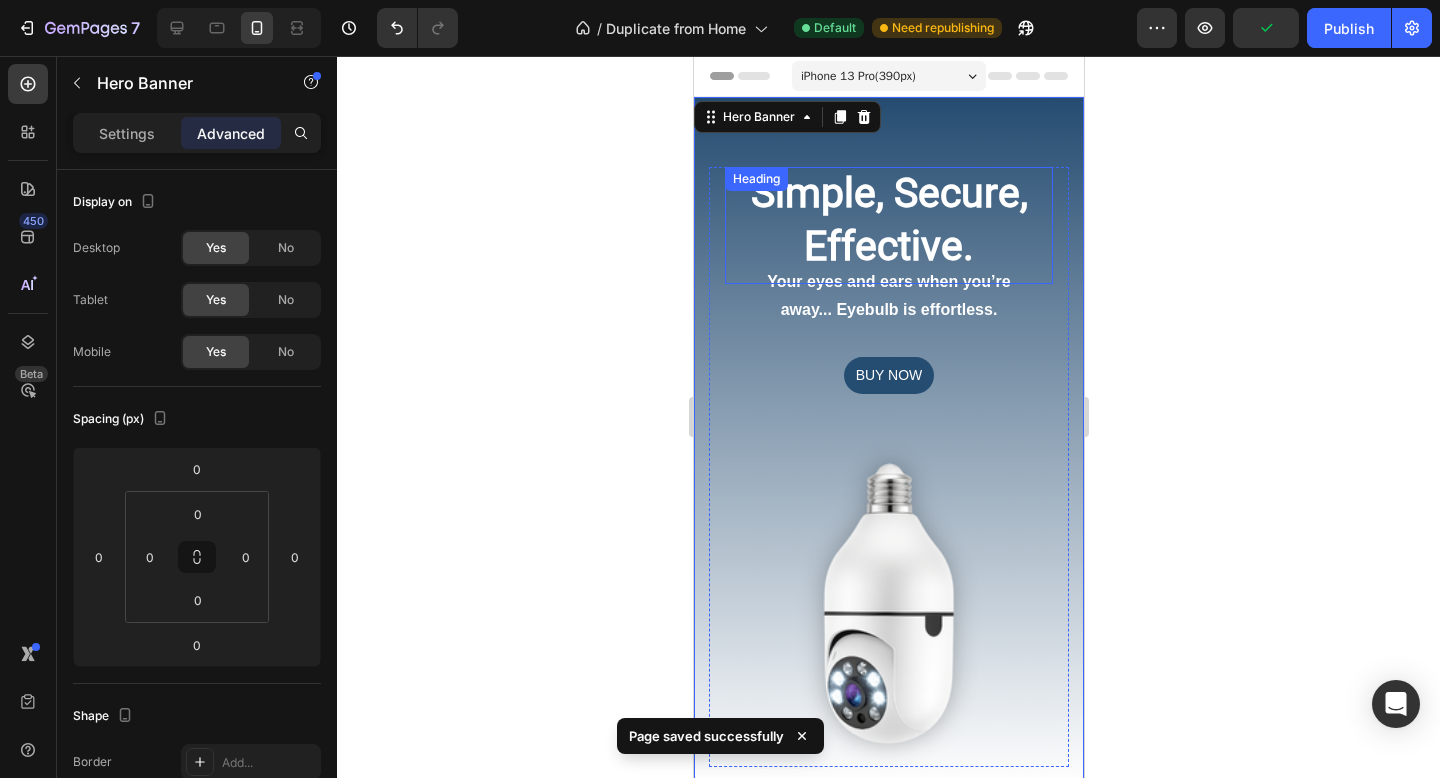 click on "Simple, Secure, Effective." at bounding box center [888, 219] 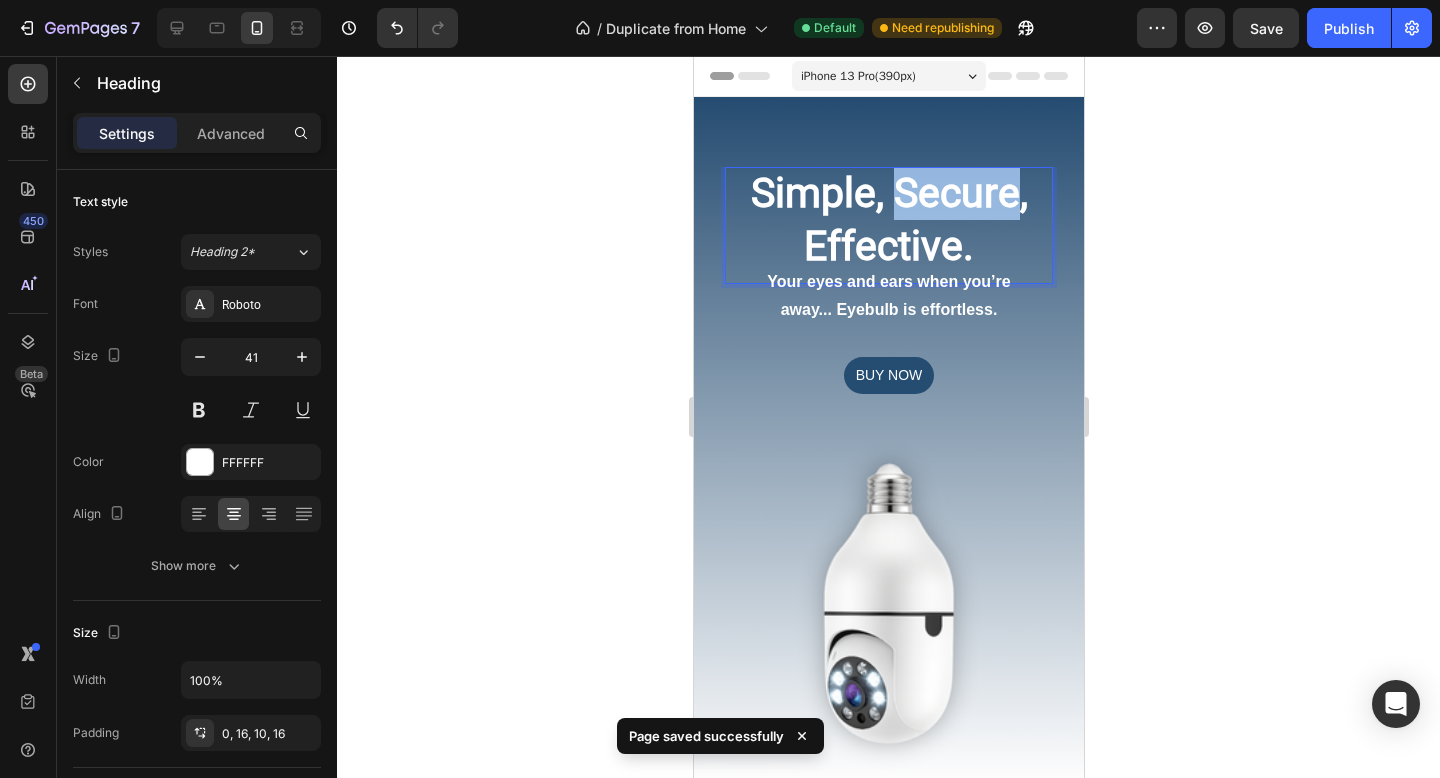 click on "Simple, Secure, Effective." at bounding box center [888, 219] 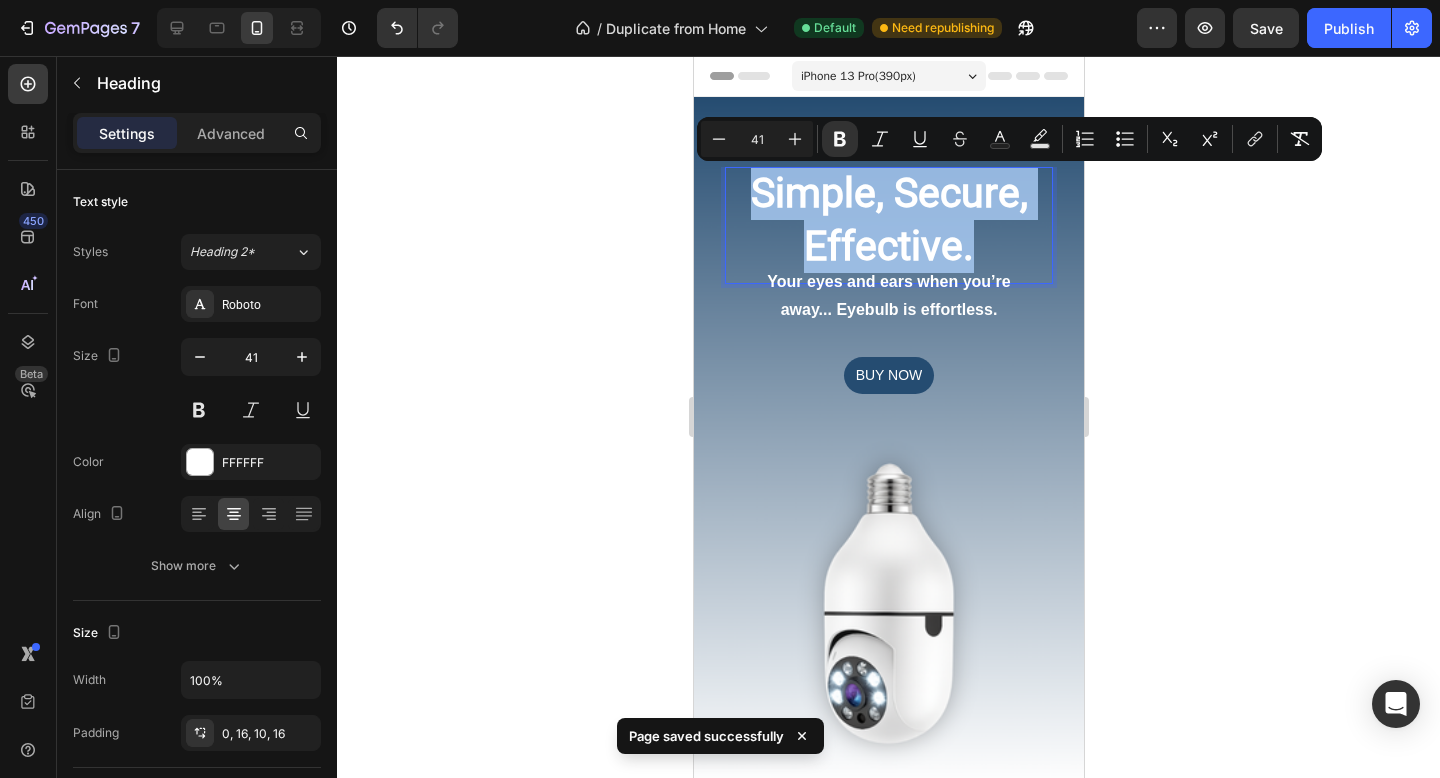 click on "Simple, Secure, Effective." at bounding box center [888, 219] 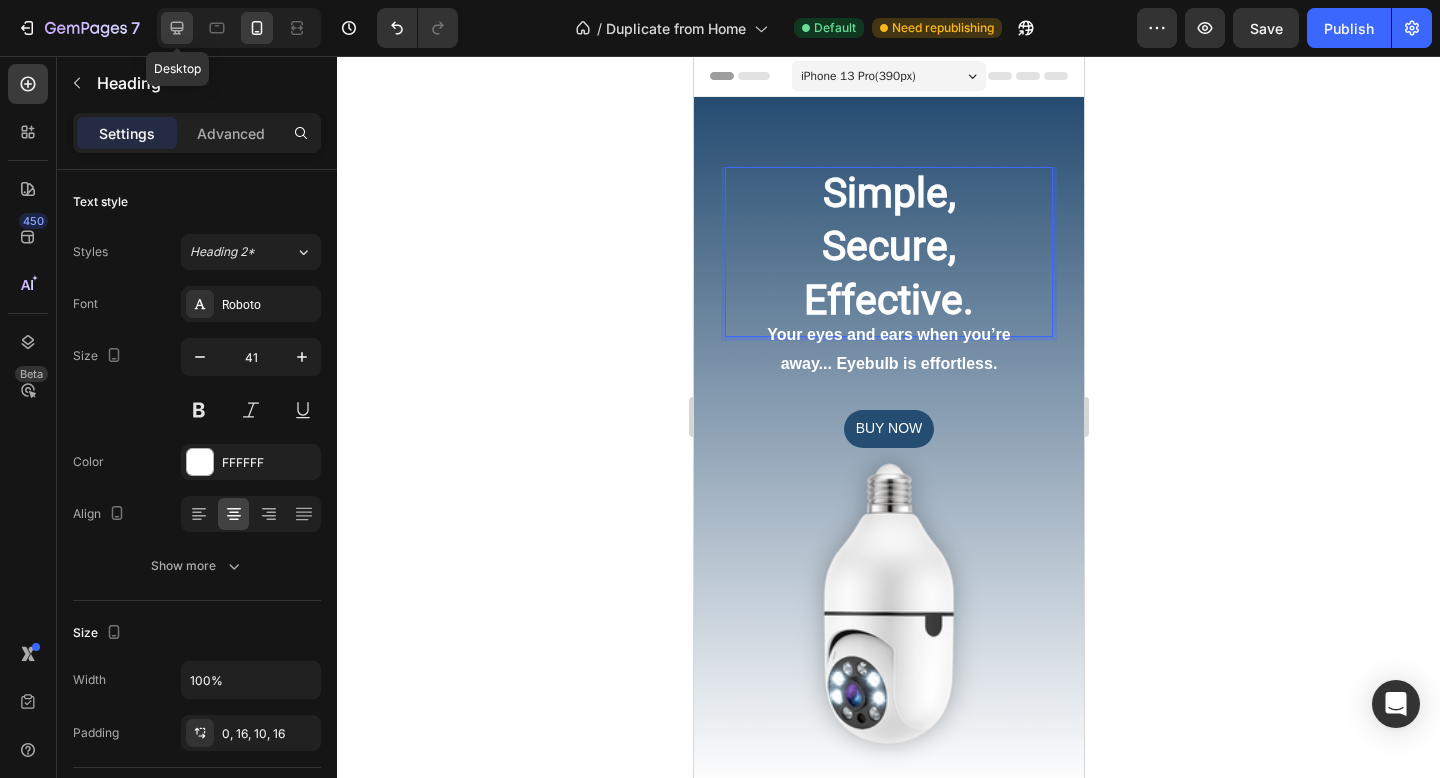 click 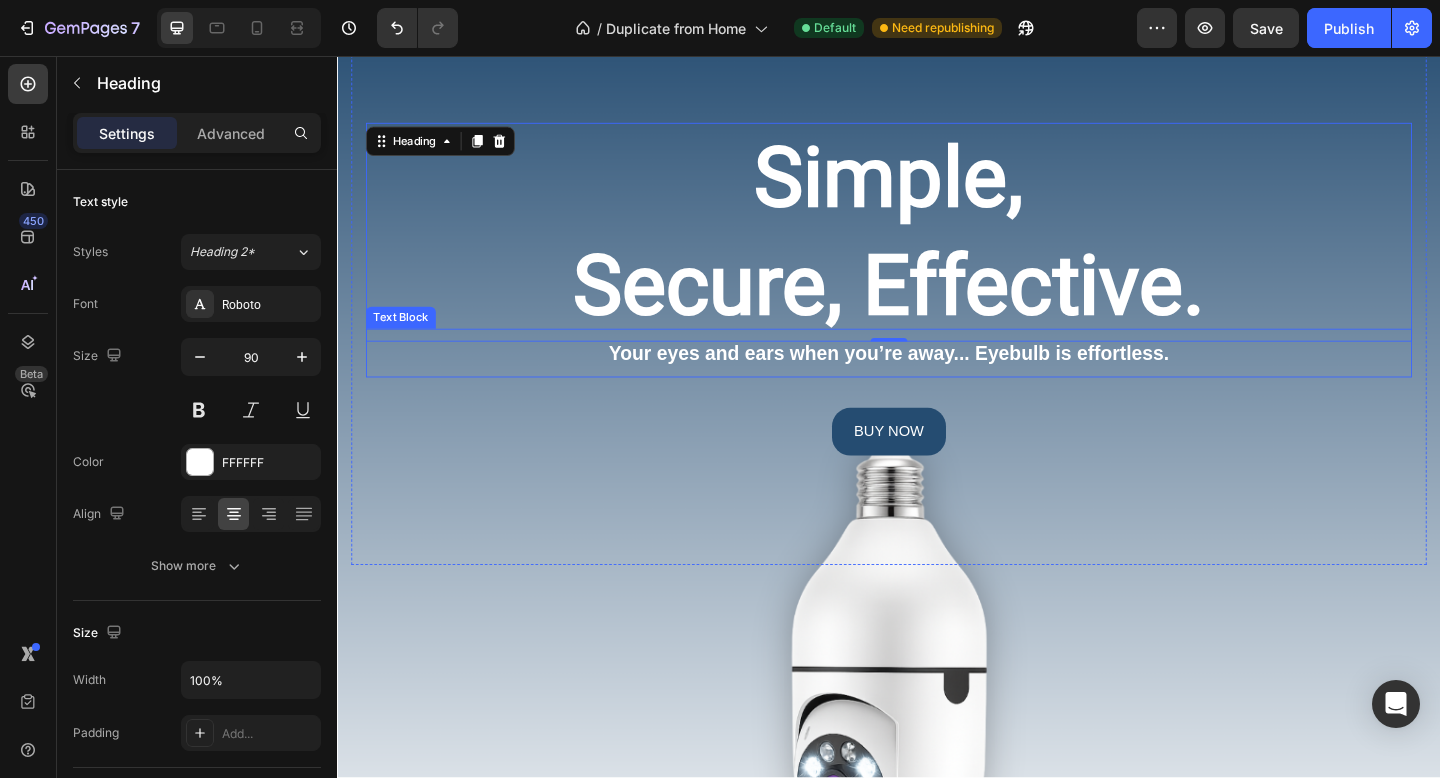 scroll, scrollTop: 89, scrollLeft: 0, axis: vertical 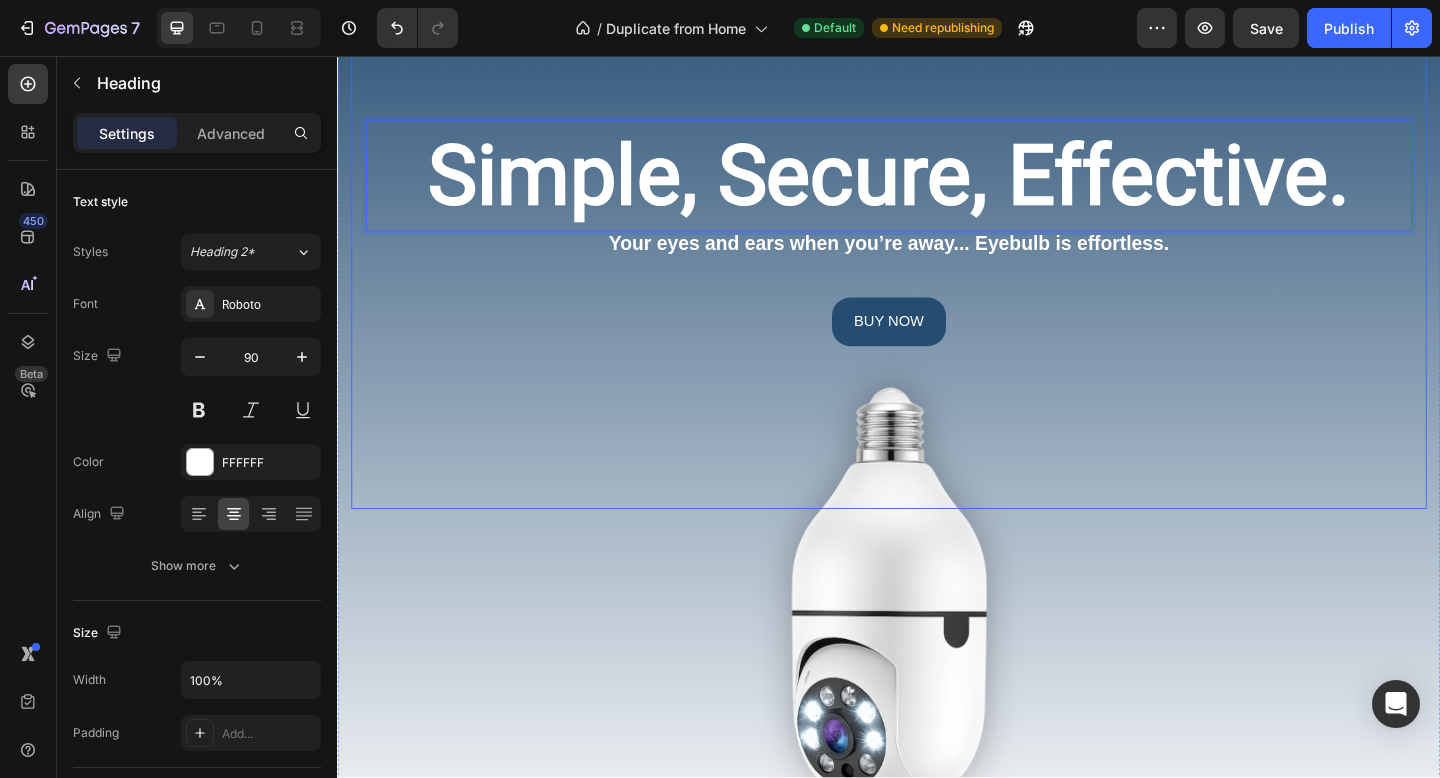 click at bounding box center (937, 249) 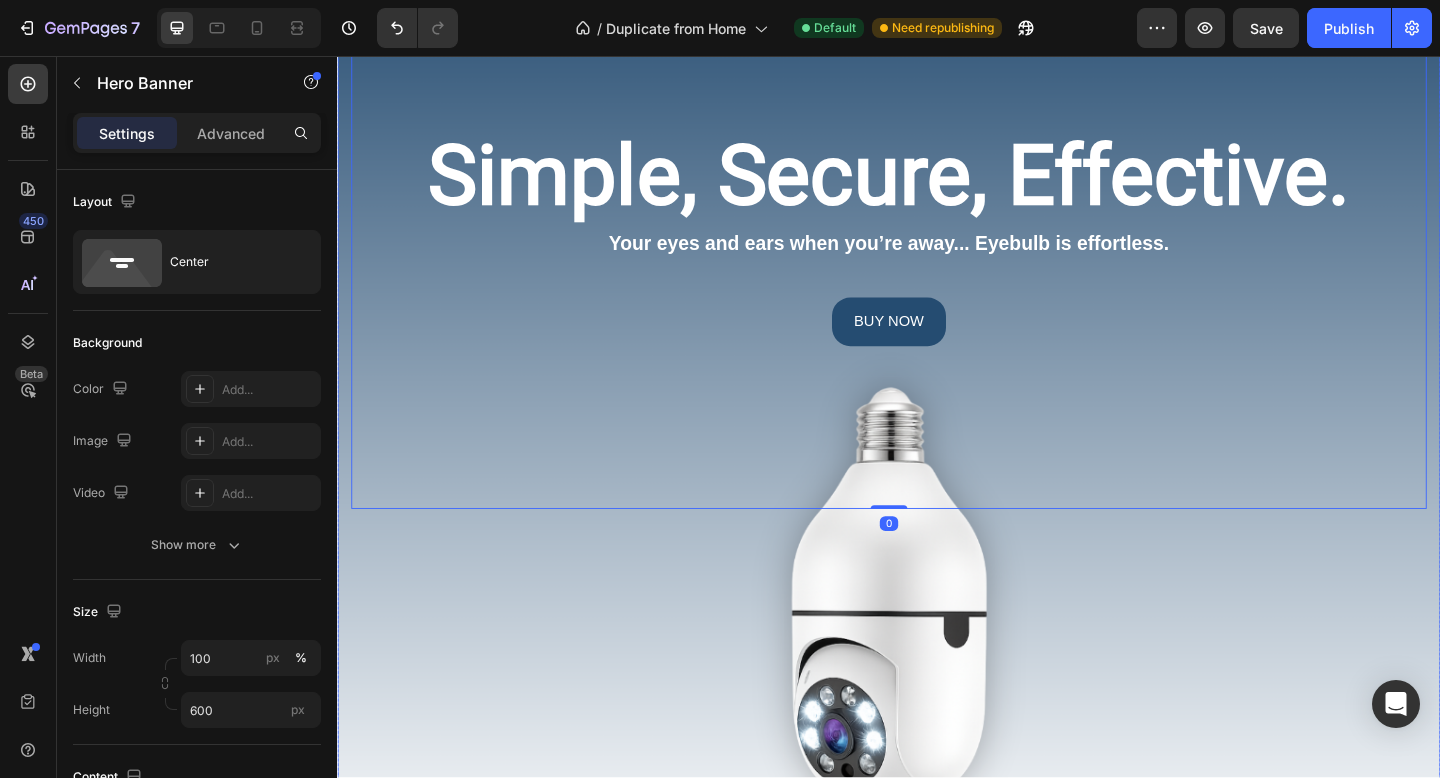 click on "⁠⁠⁠⁠⁠⁠⁠ Simple, Secure, Effective. Heading Your eyes and ears when you’re away... Eyebulb is effortless. Text Block BUY NOW Button Hero Banner   0" at bounding box center (937, 298) 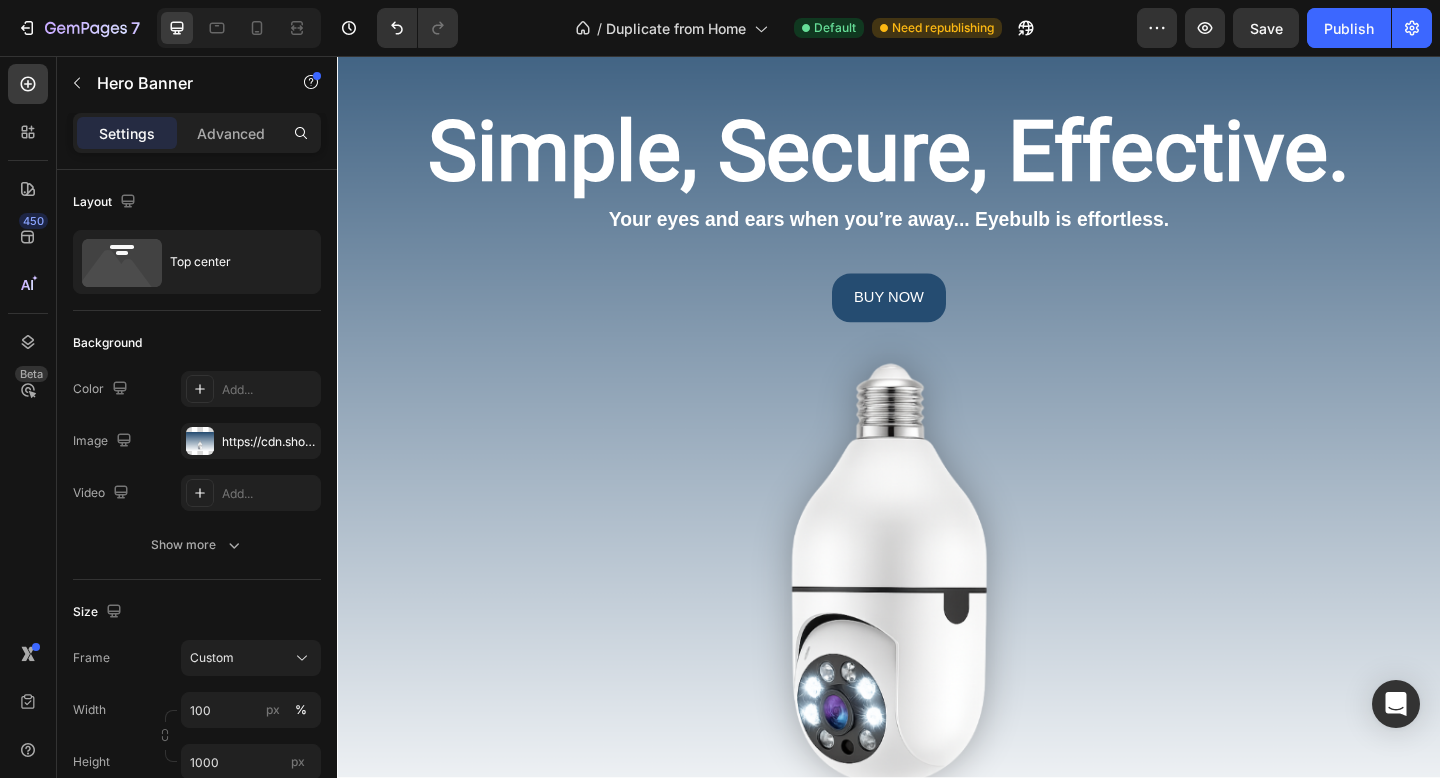 scroll, scrollTop: 119, scrollLeft: 0, axis: vertical 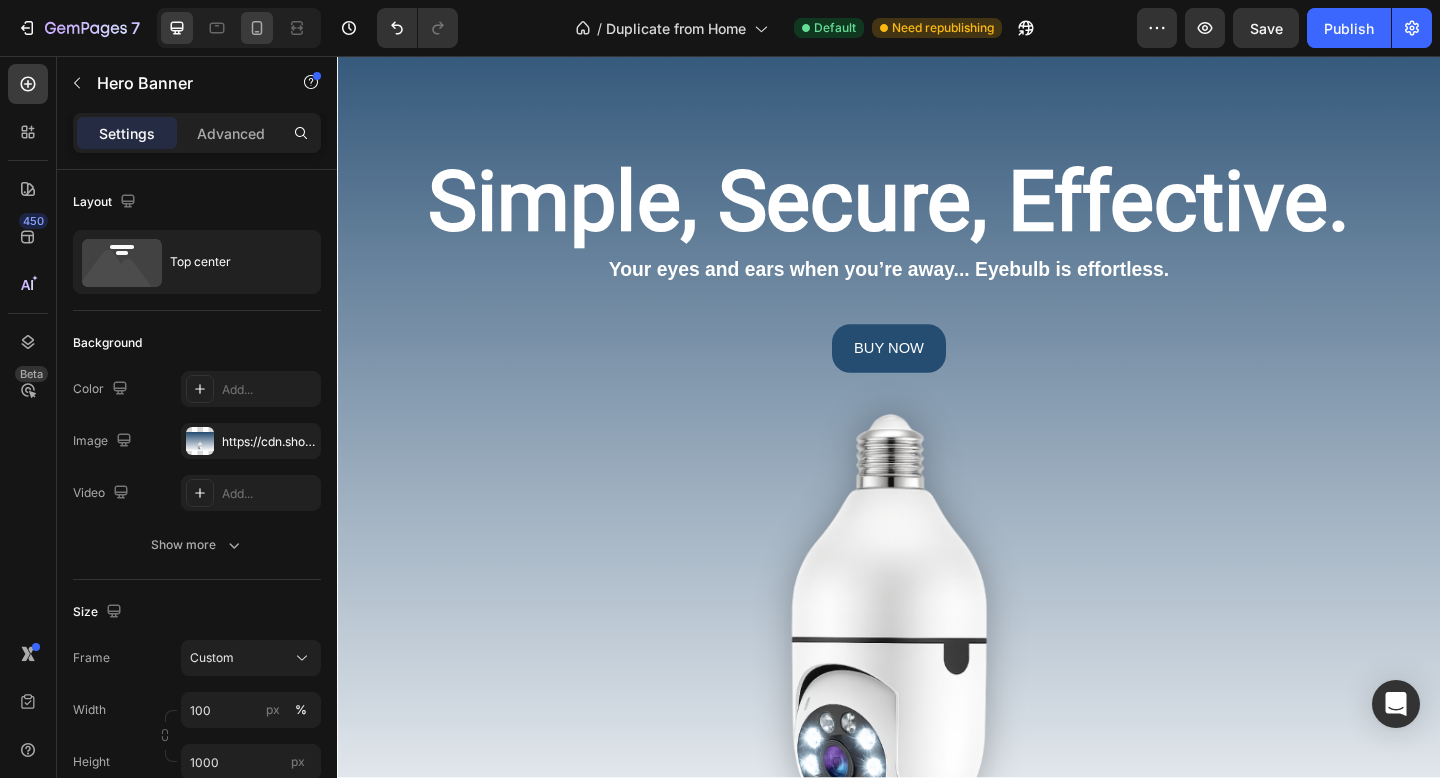 click 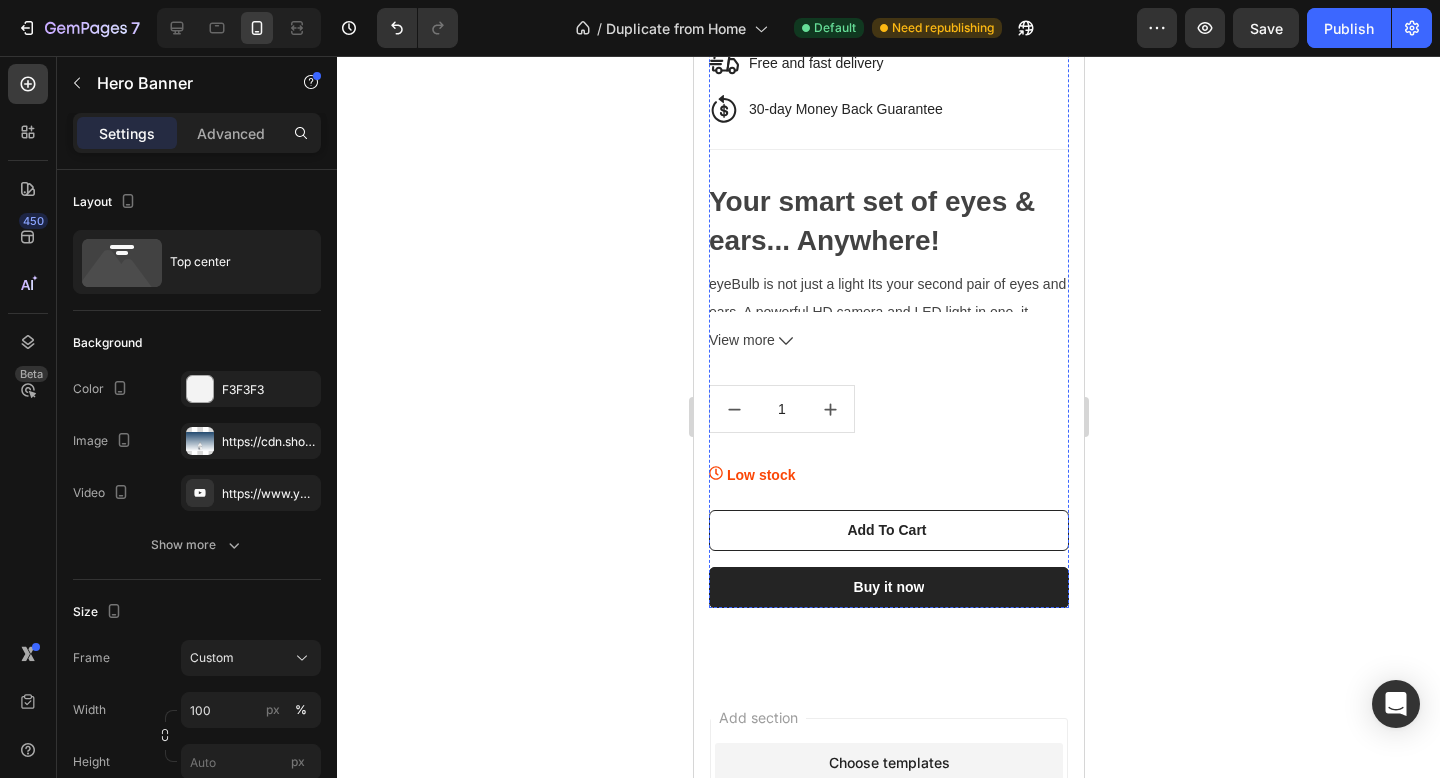 scroll, scrollTop: 3003, scrollLeft: 0, axis: vertical 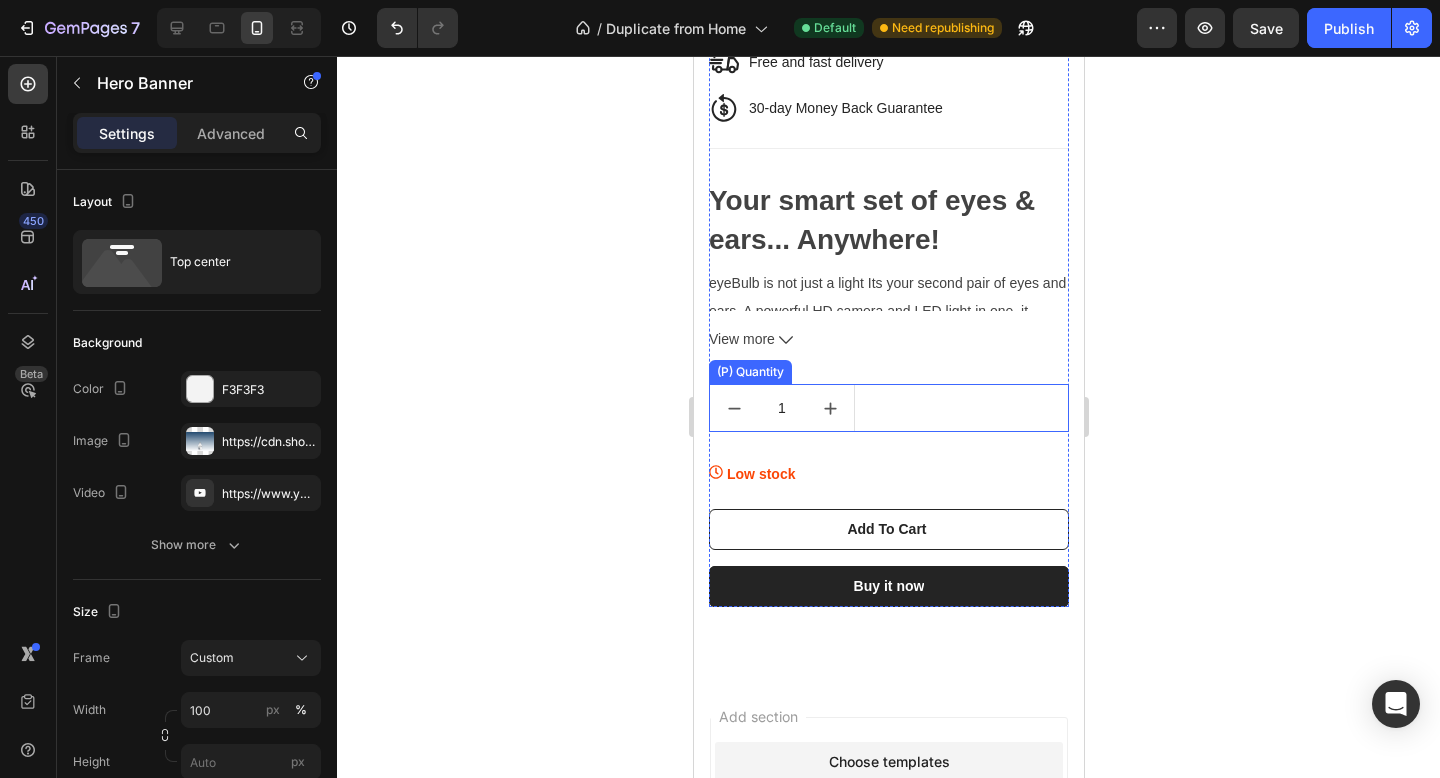 click on "1" at bounding box center (888, 408) 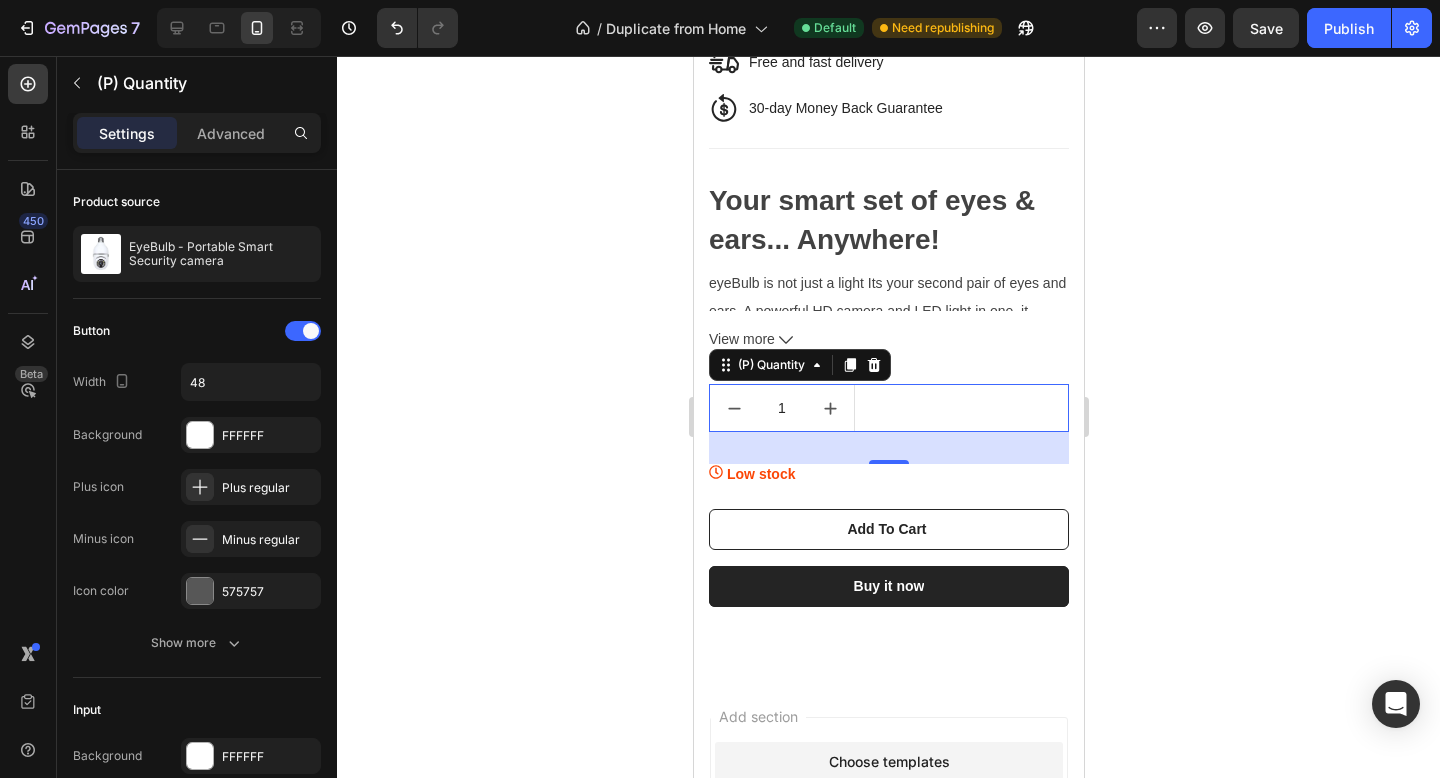 click 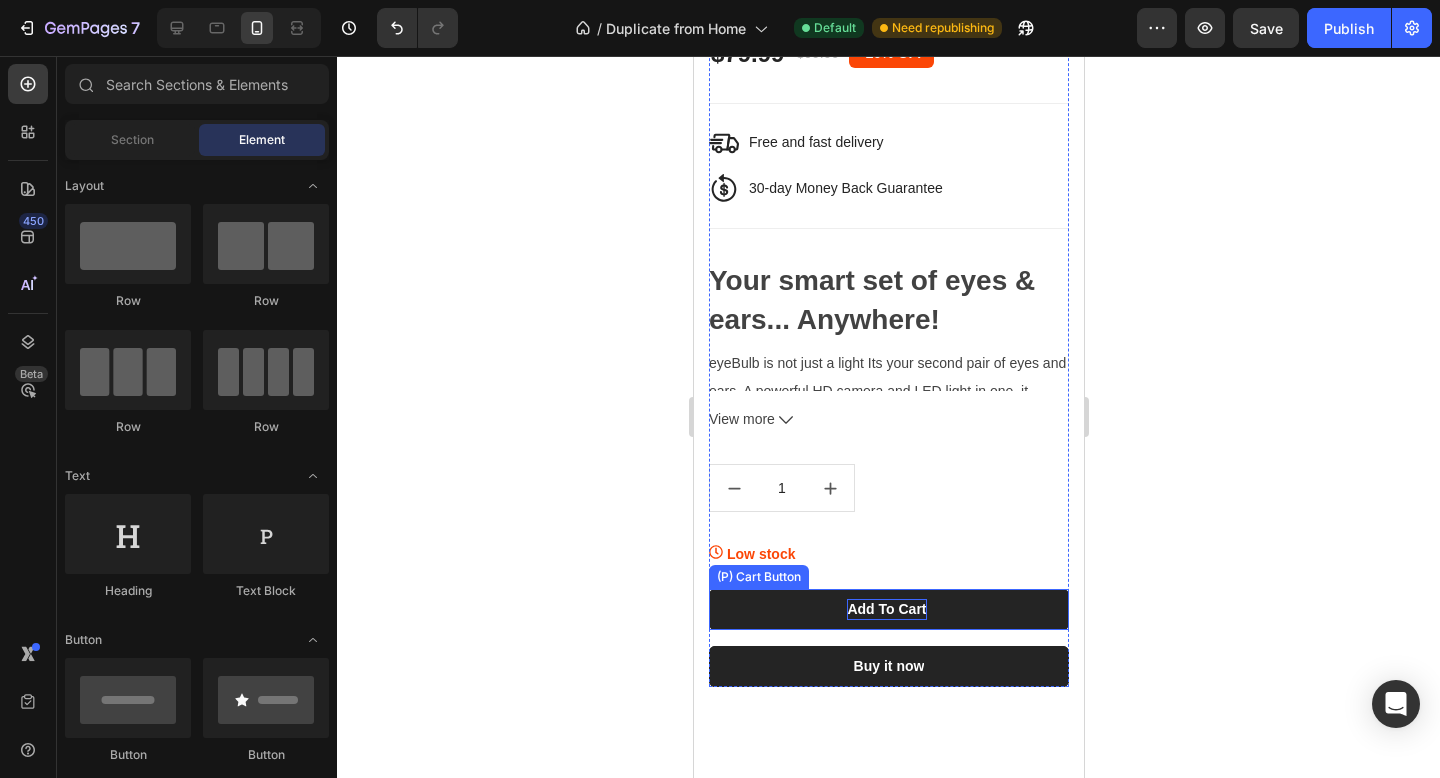 scroll, scrollTop: 2919, scrollLeft: 0, axis: vertical 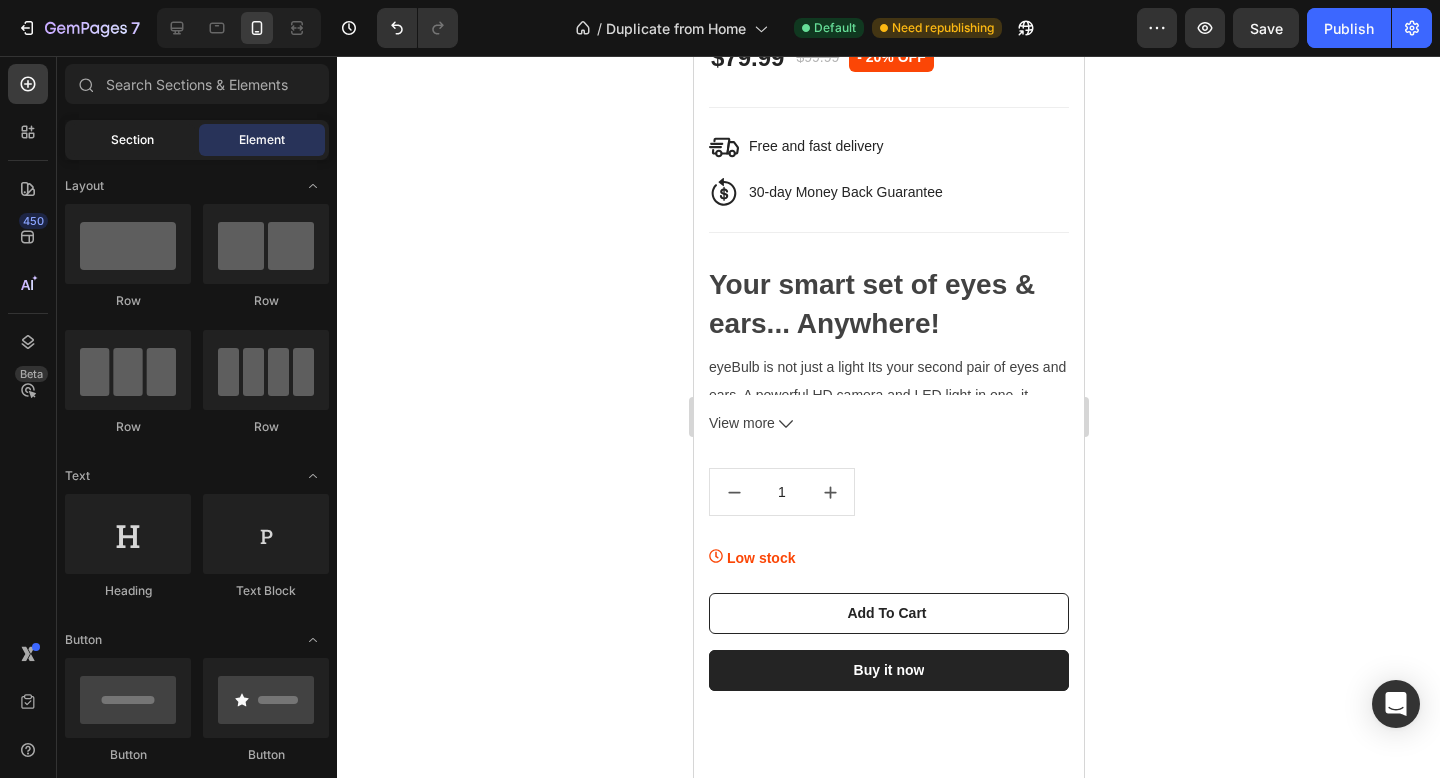 click on "Section" 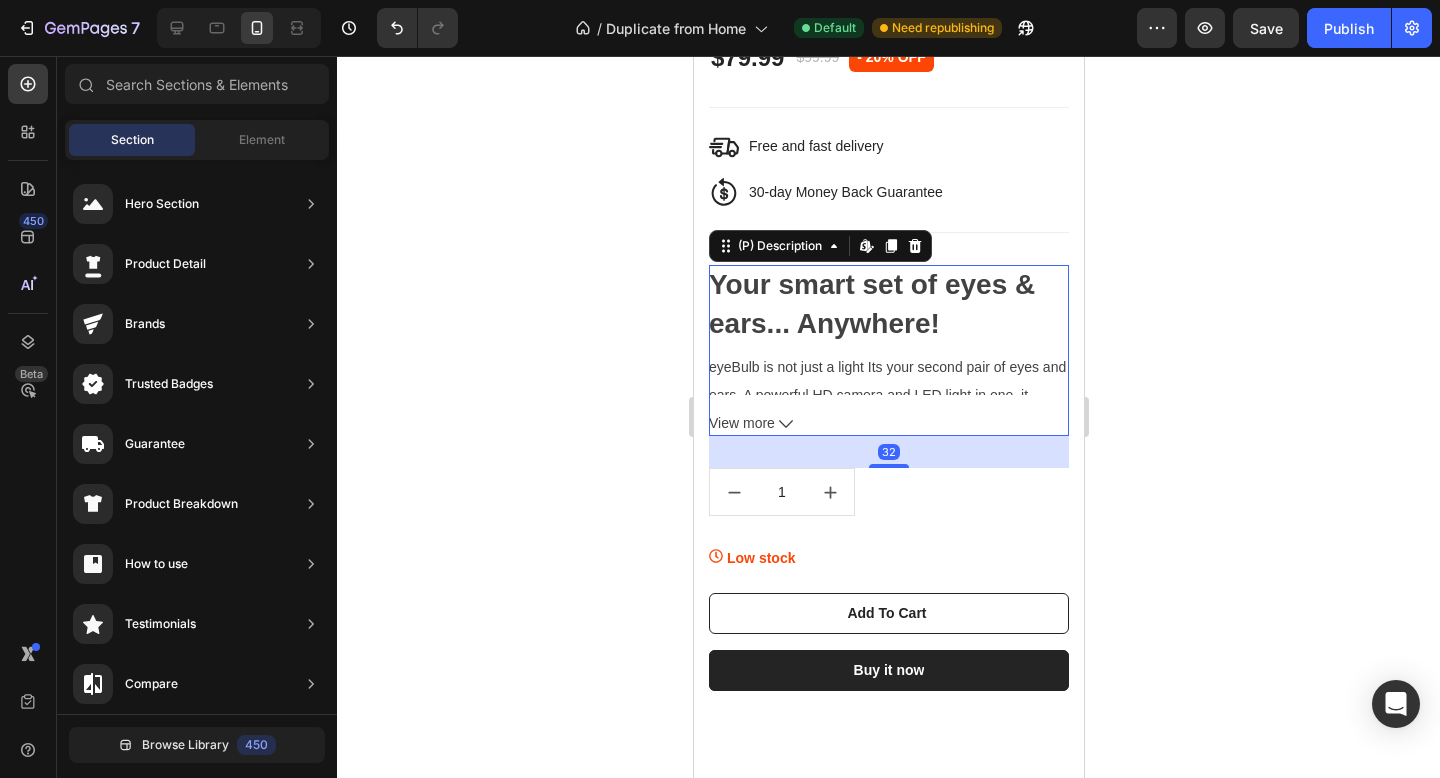 click on "Your smart set of eyes & ears... Anywhere!
eyeBulb is not just a light Its your second pair of eyes and ears. A powerful HD camera and LED light in one, it screws into any normal socket in seconds. No tools, no wires, no installers. Just plug in and protect.
Whether you’re at work, on holiday, or just in bed, EyeBulb gives you full control right from your phone.
Why EyeBulb?
Instant Setup  – Installs in under 30 seconds. Screws into any standard light socket. No tools or tech skills needed.
360° Panoramic View  – See the entire room, corner to corner, with full rotation and tilt functions.
Crystal-Clear HD Video  – Full 1080p resolution with advanced sensors for sharp, detailed footage.
Powerful Night Vision  – Infrared LEDs ensure visibility even in complete darkness (up to 30 feet).
Smart Motion Detection  – Get instant phone alerts when movement is detected. Adjustable sensitivity to avoid false triggers.
Mobile Control
Two-Way Audio" at bounding box center (888, 330) 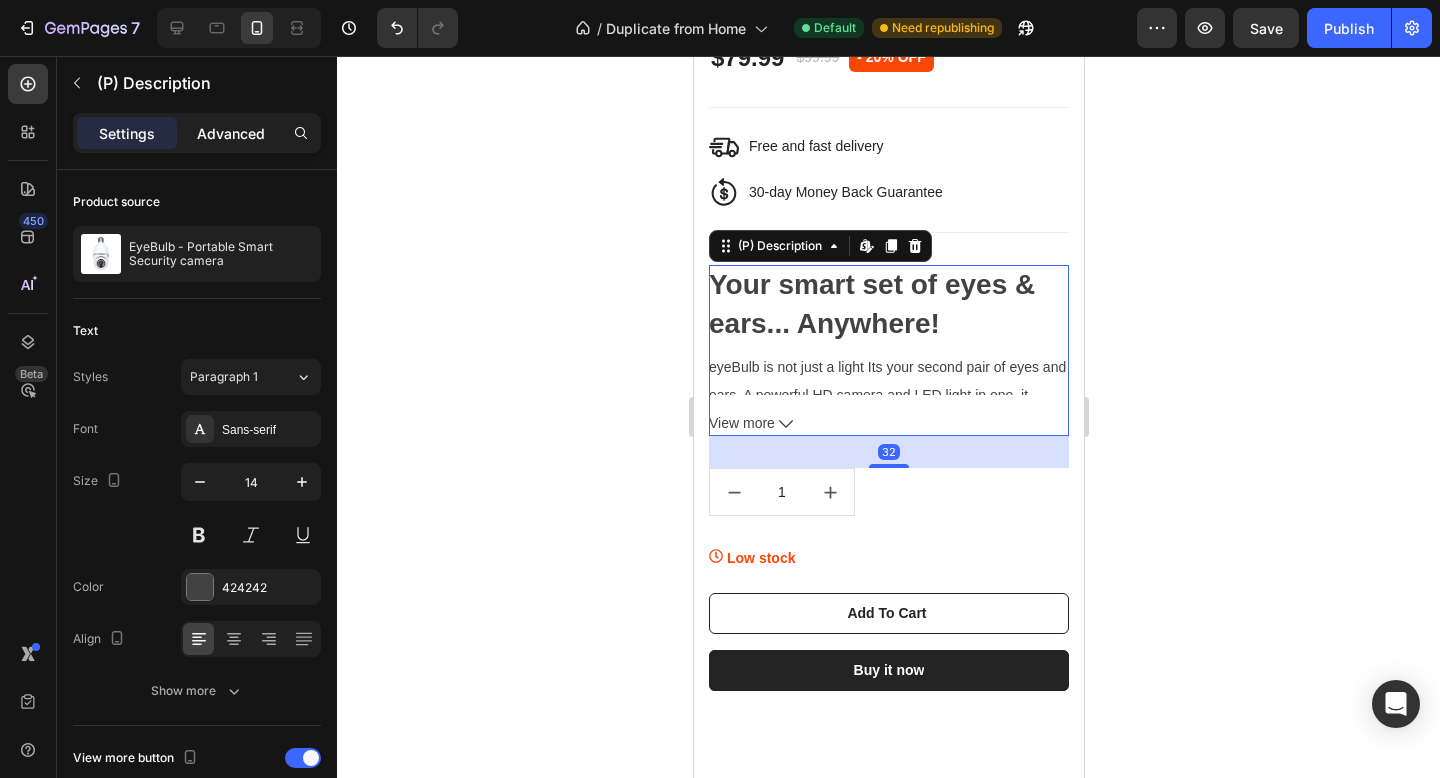 click on "Advanced" at bounding box center [231, 133] 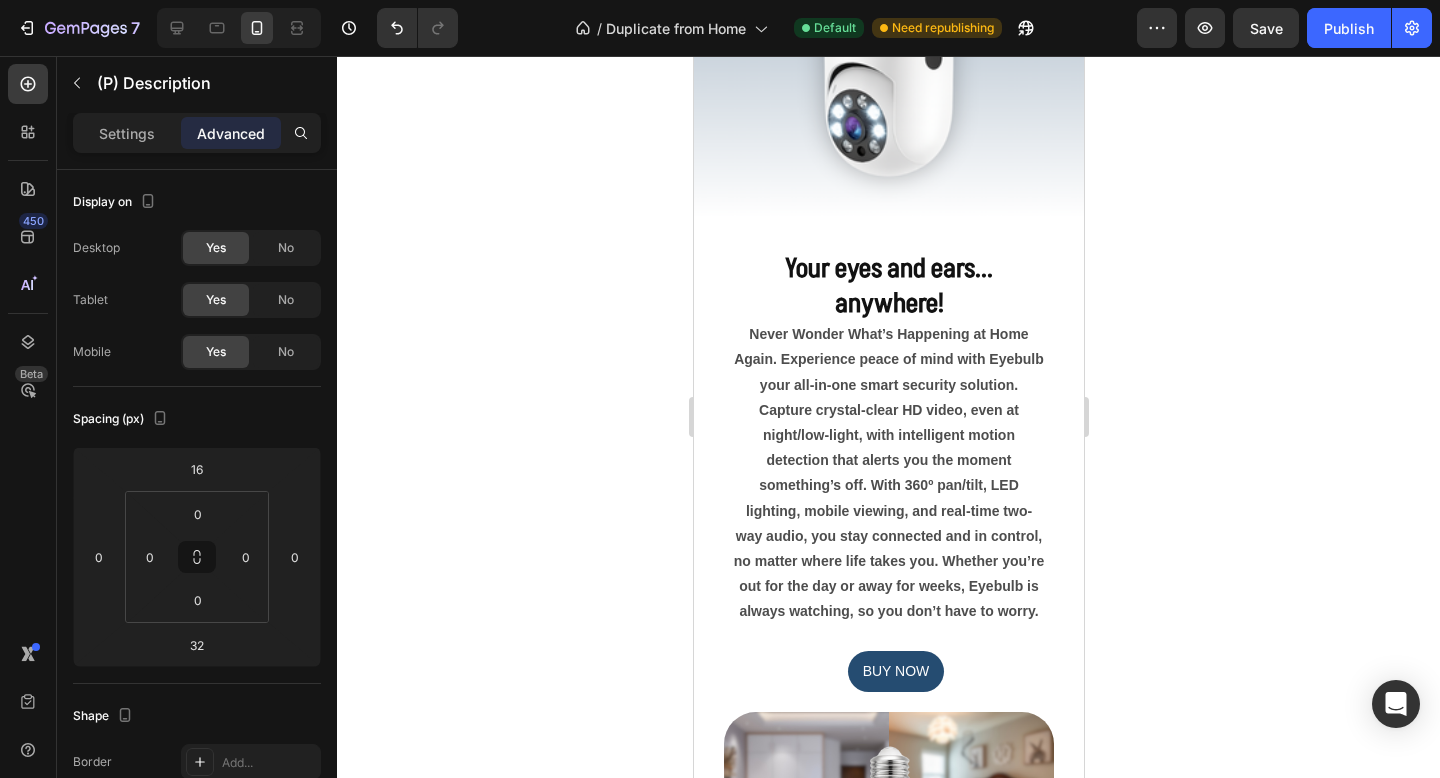 scroll, scrollTop: 580, scrollLeft: 0, axis: vertical 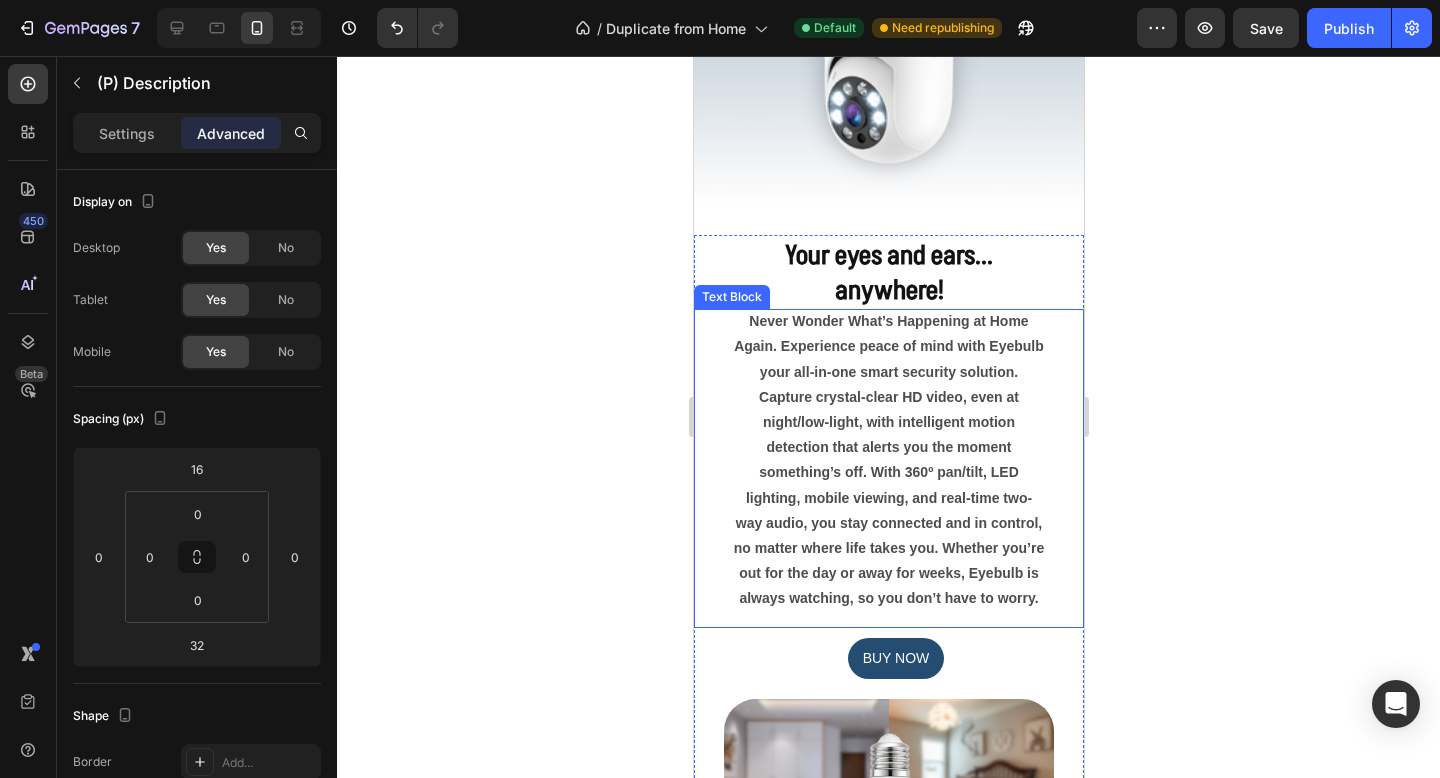 drag, startPoint x: 973, startPoint y: 452, endPoint x: 995, endPoint y: 280, distance: 173.40128 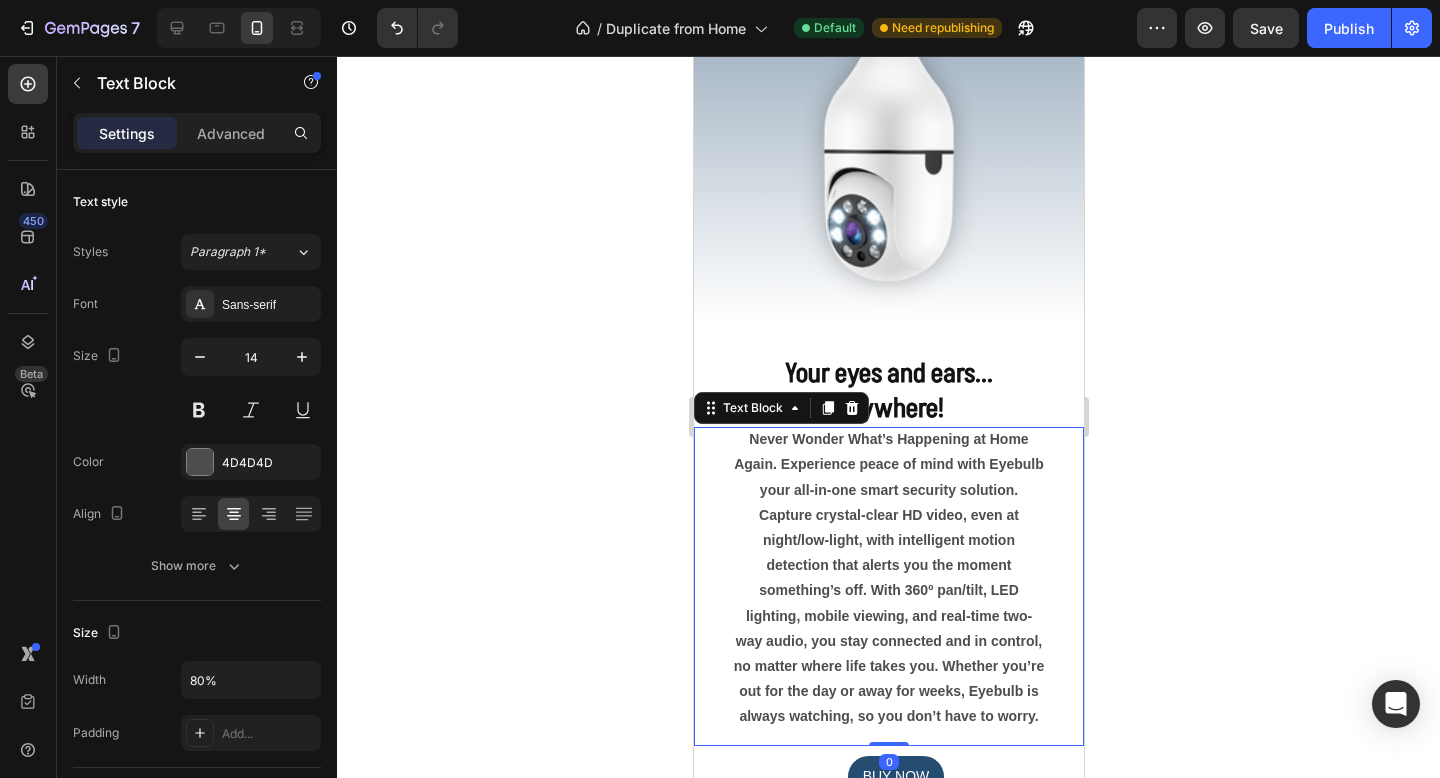 scroll, scrollTop: 452, scrollLeft: 0, axis: vertical 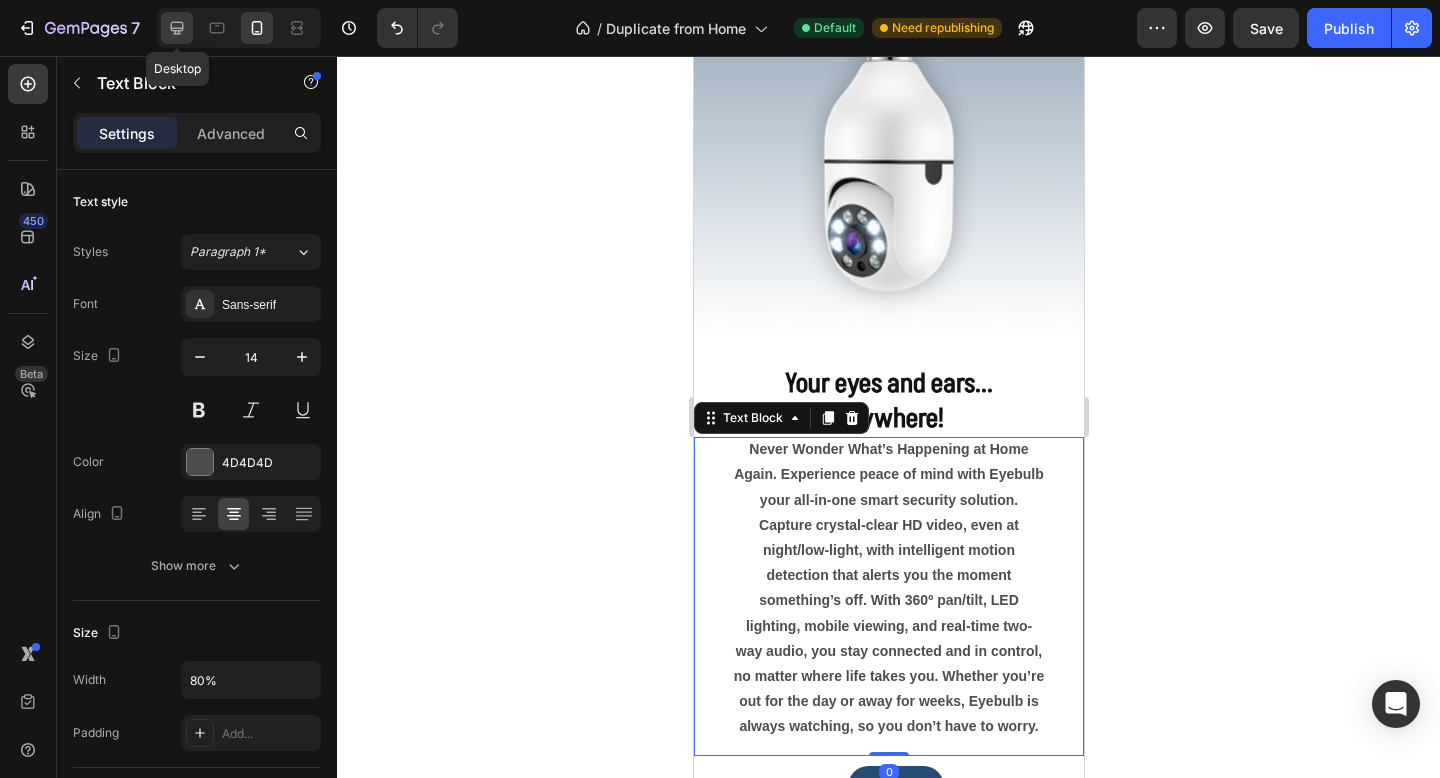 click 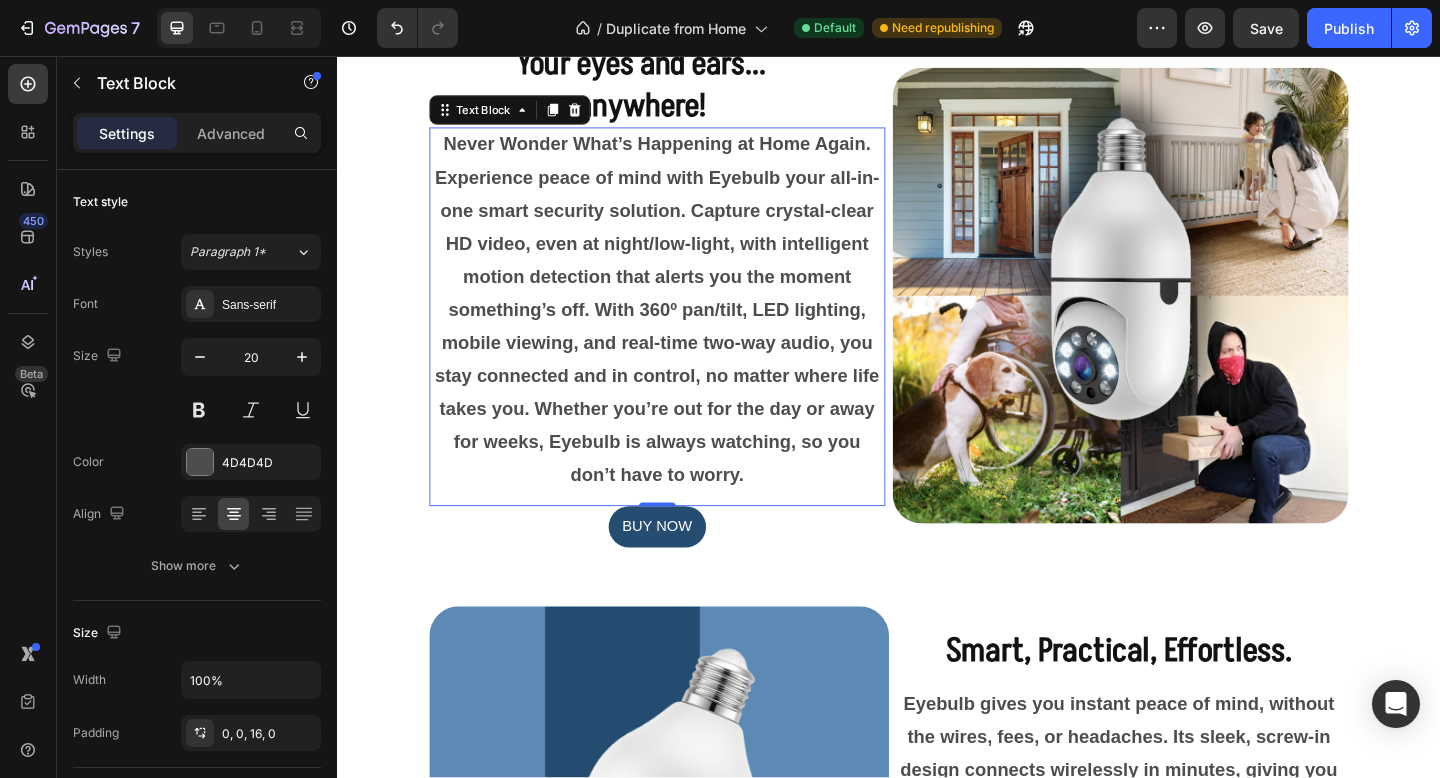 scroll, scrollTop: 1094, scrollLeft: 0, axis: vertical 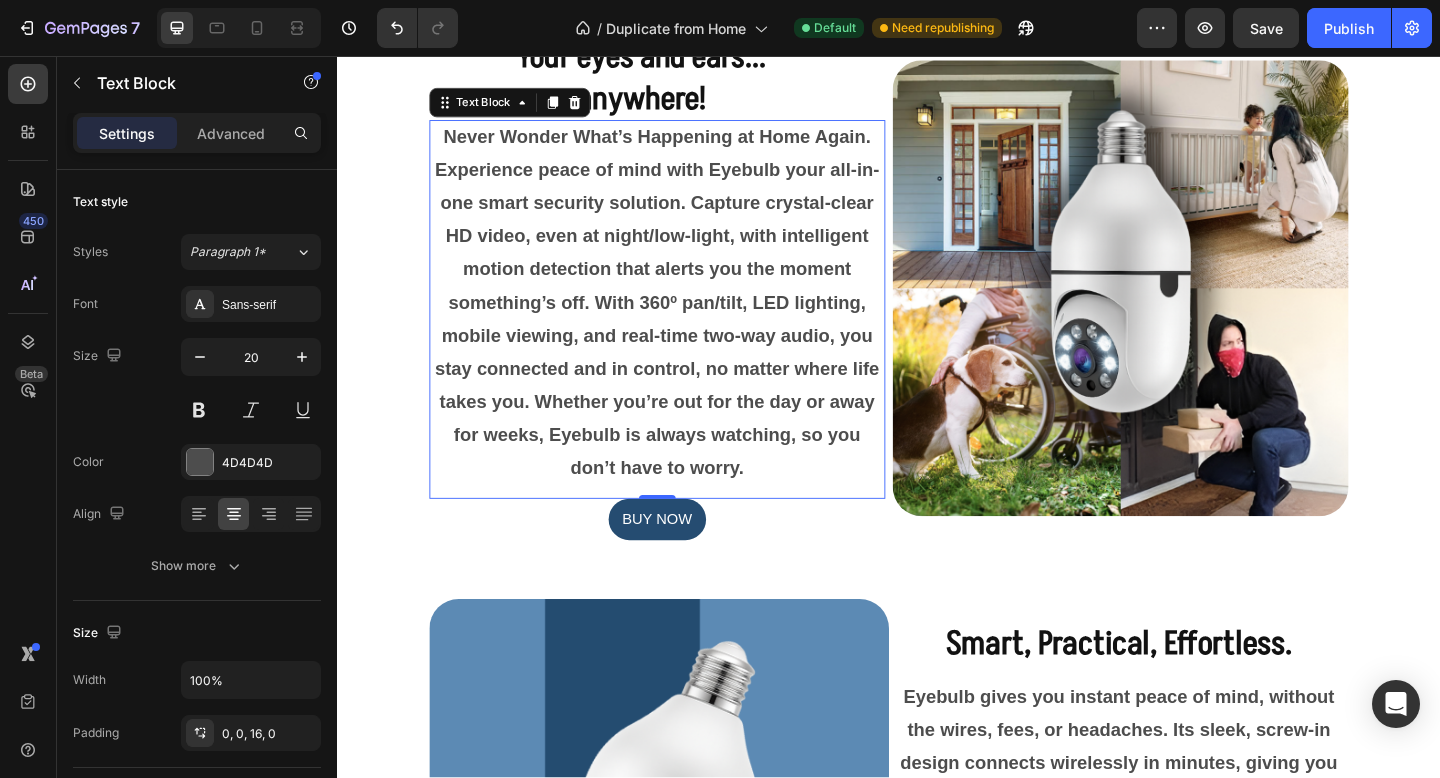 click on "Never Wonder What’s Happening at Home Again. Experience peace of mind with Eyebulb your all-in-one smart security solution. Capture crystal-clear HD video, even at night/low-light, with intelligent motion detection that alerts you the moment something’s off. With 360º pan/tilt, LED lighting, mobile viewing, and real-time two-way audio, you stay connected and in control, no matter where life takes you. Whether you’re out for the day or away for weeks, Eyebulb is always watching, so you don’t have to worry." at bounding box center (684, 324) 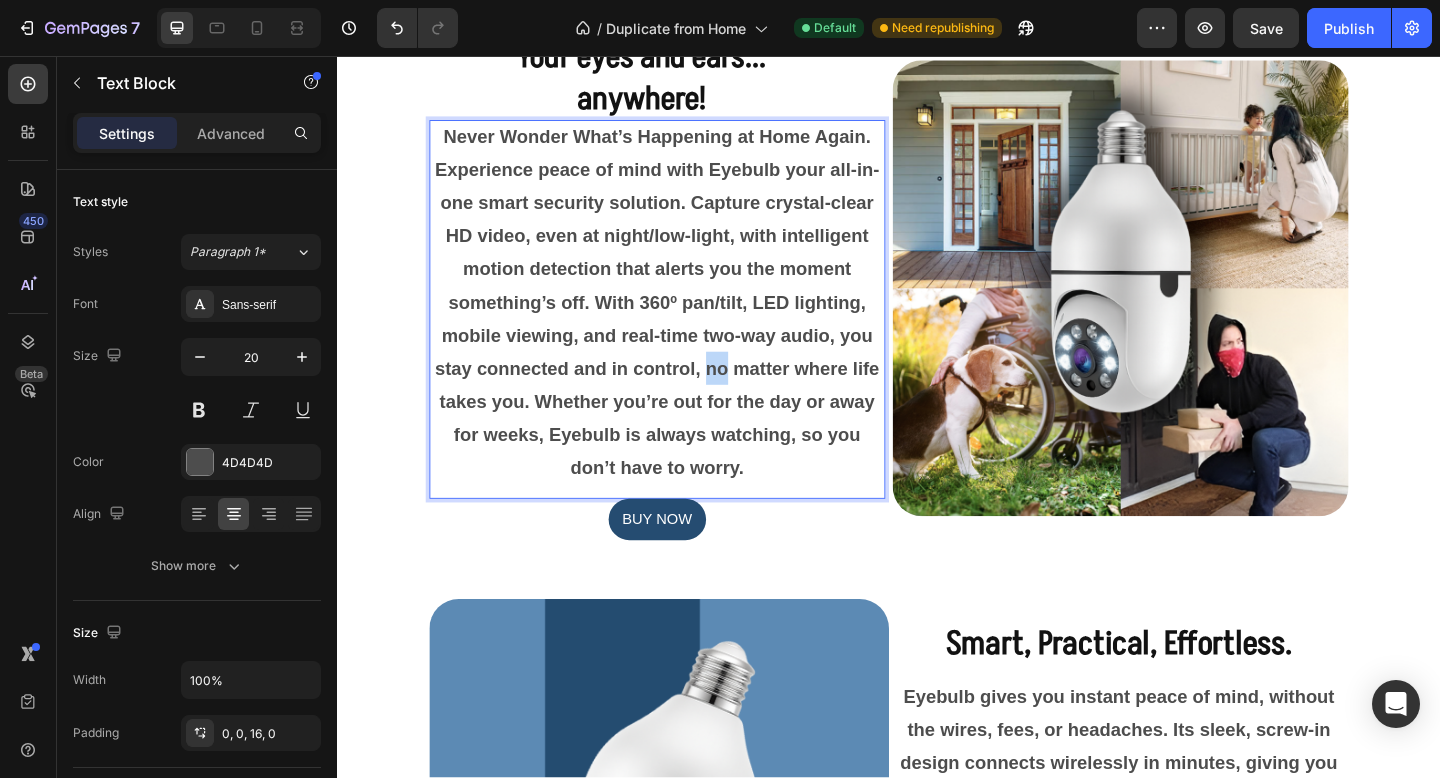 click on "Never Wonder What’s Happening at Home Again. Experience peace of mind with Eyebulb your all-in-one smart security solution. Capture crystal-clear HD video, even at night/low-light, with intelligent motion detection that alerts you the moment something’s off. With 360º pan/tilt, LED lighting, mobile viewing, and real-time two-way audio, you stay connected and in control, no matter where life takes you. Whether you’re out for the day or away for weeks, Eyebulb is always watching, so you don’t have to worry." at bounding box center (684, 324) 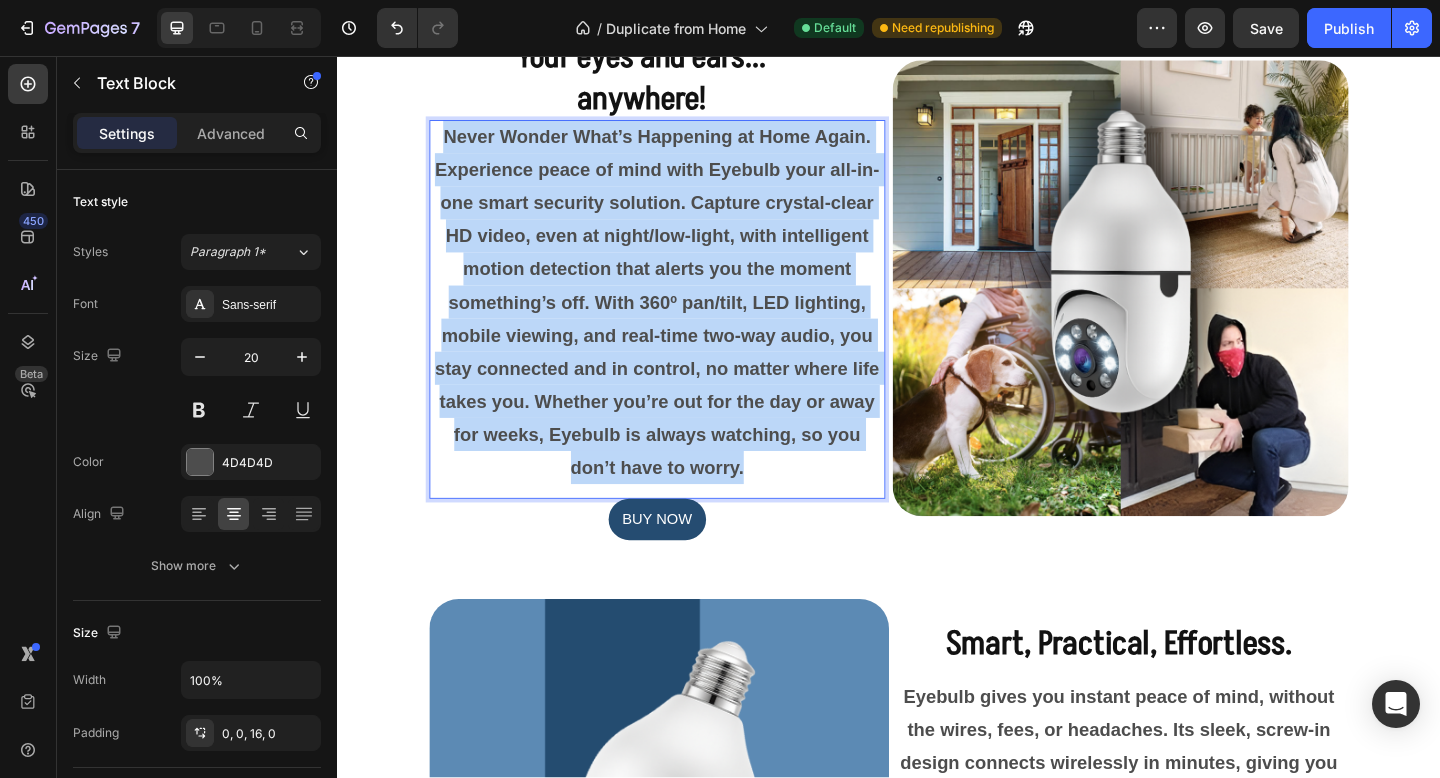 click on "Never Wonder What’s Happening at Home Again. Experience peace of mind with Eyebulb your all-in-one smart security solution. Capture crystal-clear HD video, even at night/low-light, with intelligent motion detection that alerts you the moment something’s off. With 360º pan/tilt, LED lighting, mobile viewing, and real-time two-way audio, you stay connected and in control, no matter where life takes you. Whether you’re out for the day or away for weeks, Eyebulb is always watching, so you don’t have to worry." at bounding box center [684, 324] 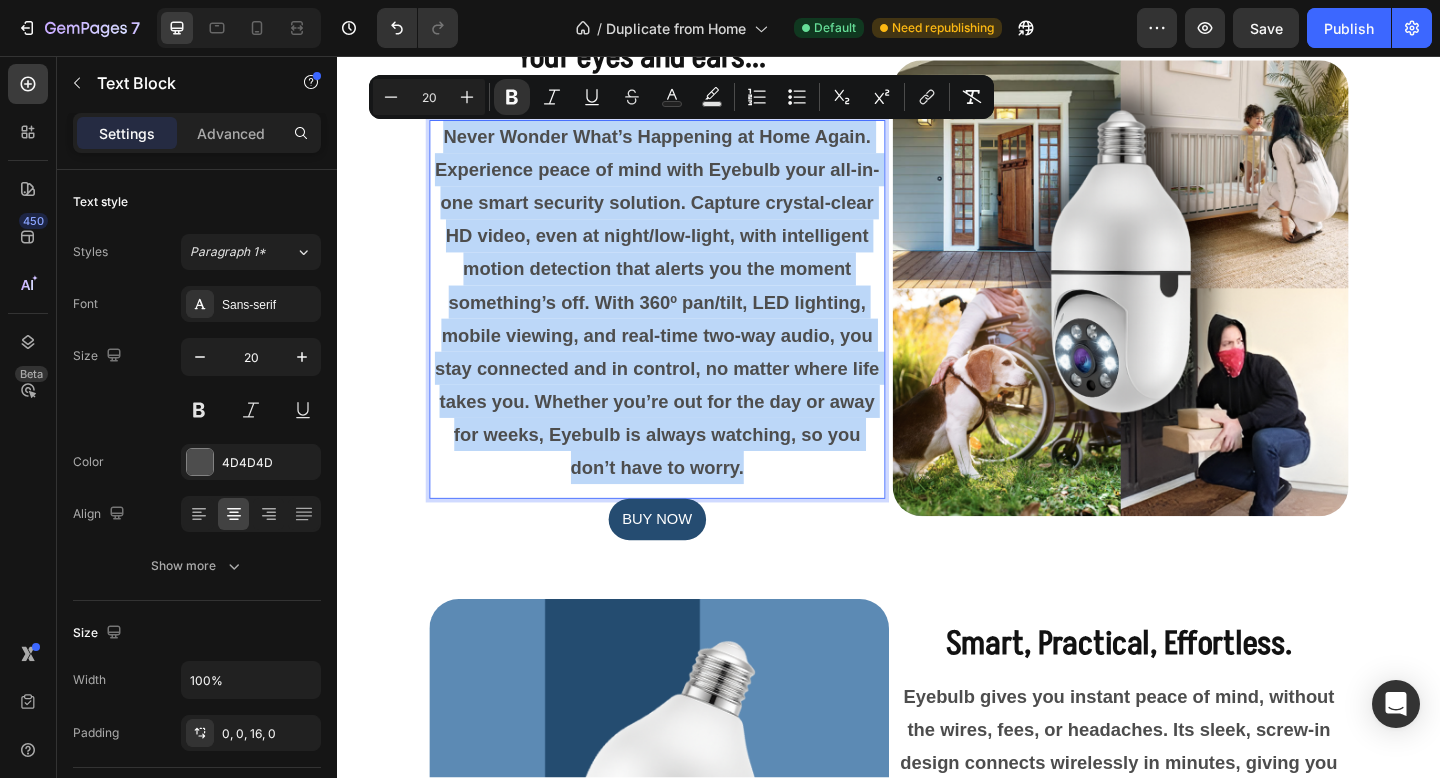 copy on "Never Wonder What’s Happening at Home Again. Experience peace of mind with Eyebulb your all-in-one smart security solution. Capture crystal-clear HD video, even at night/low-light, with intelligent motion detection that alerts you the moment something’s off. With 360º pan/tilt, LED lighting, mobile viewing, and real-time two-way audio, you stay connected and in control, no matter where life takes you. Whether you’re out for the day or away for weeks, Eyebulb is always watching, so you don’t have to worry." 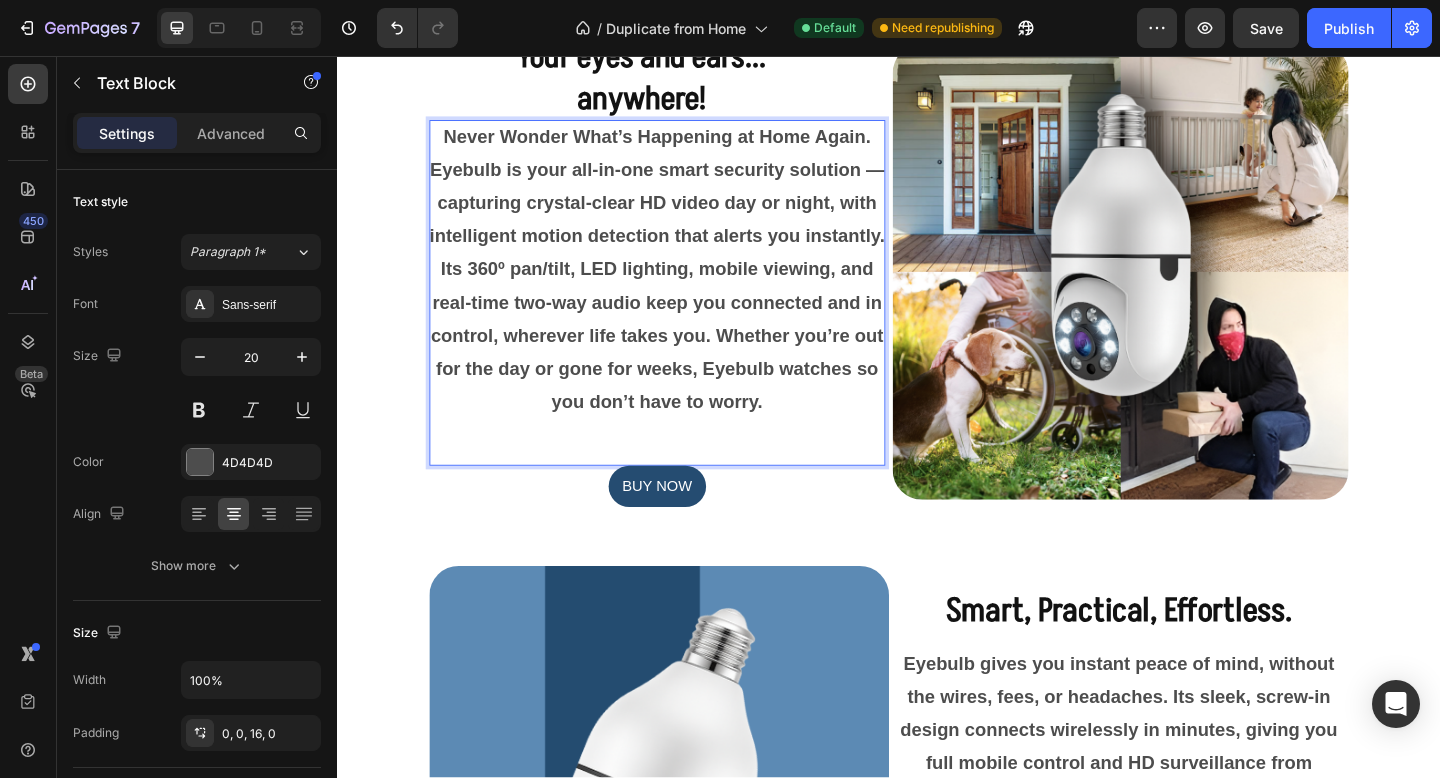 scroll, scrollTop: 1104, scrollLeft: 0, axis: vertical 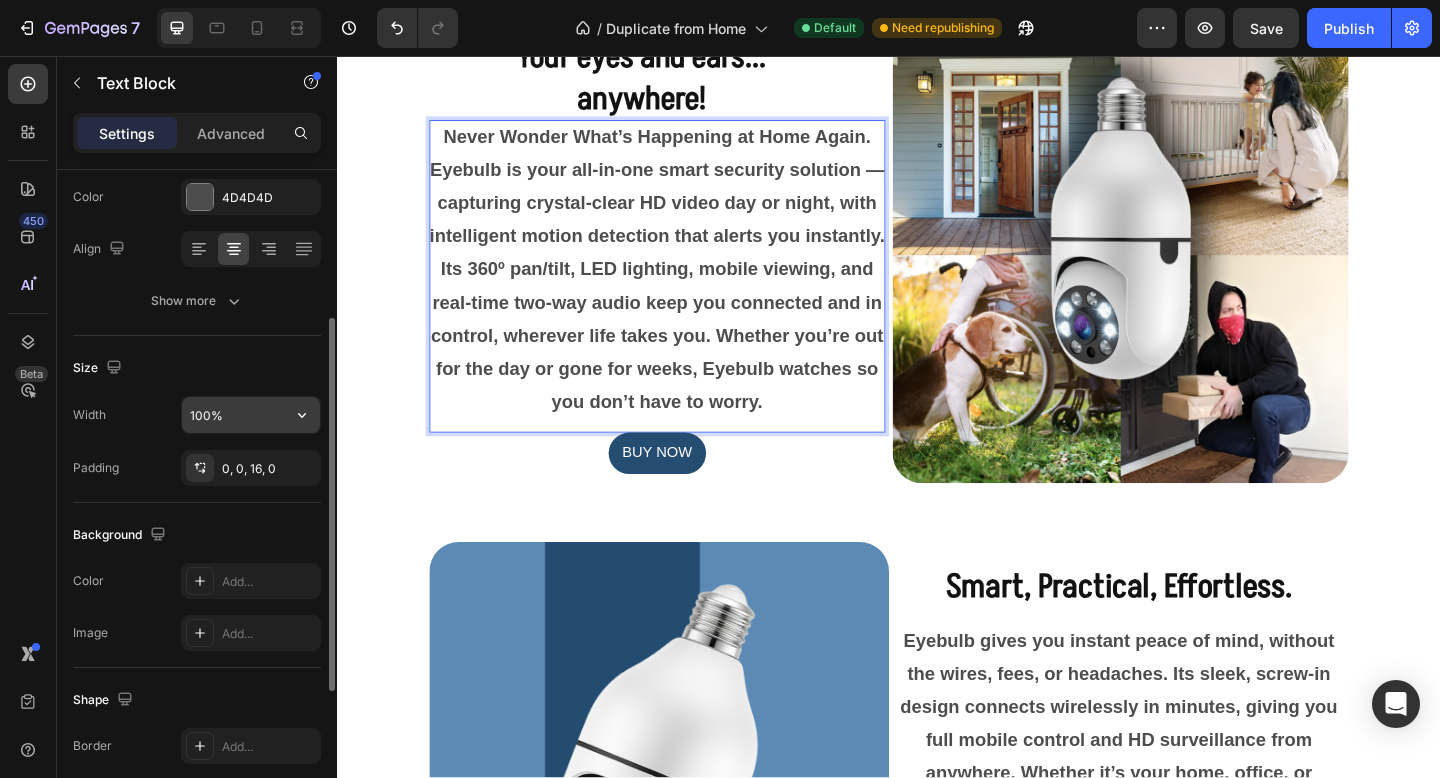 click on "100%" at bounding box center [251, 415] 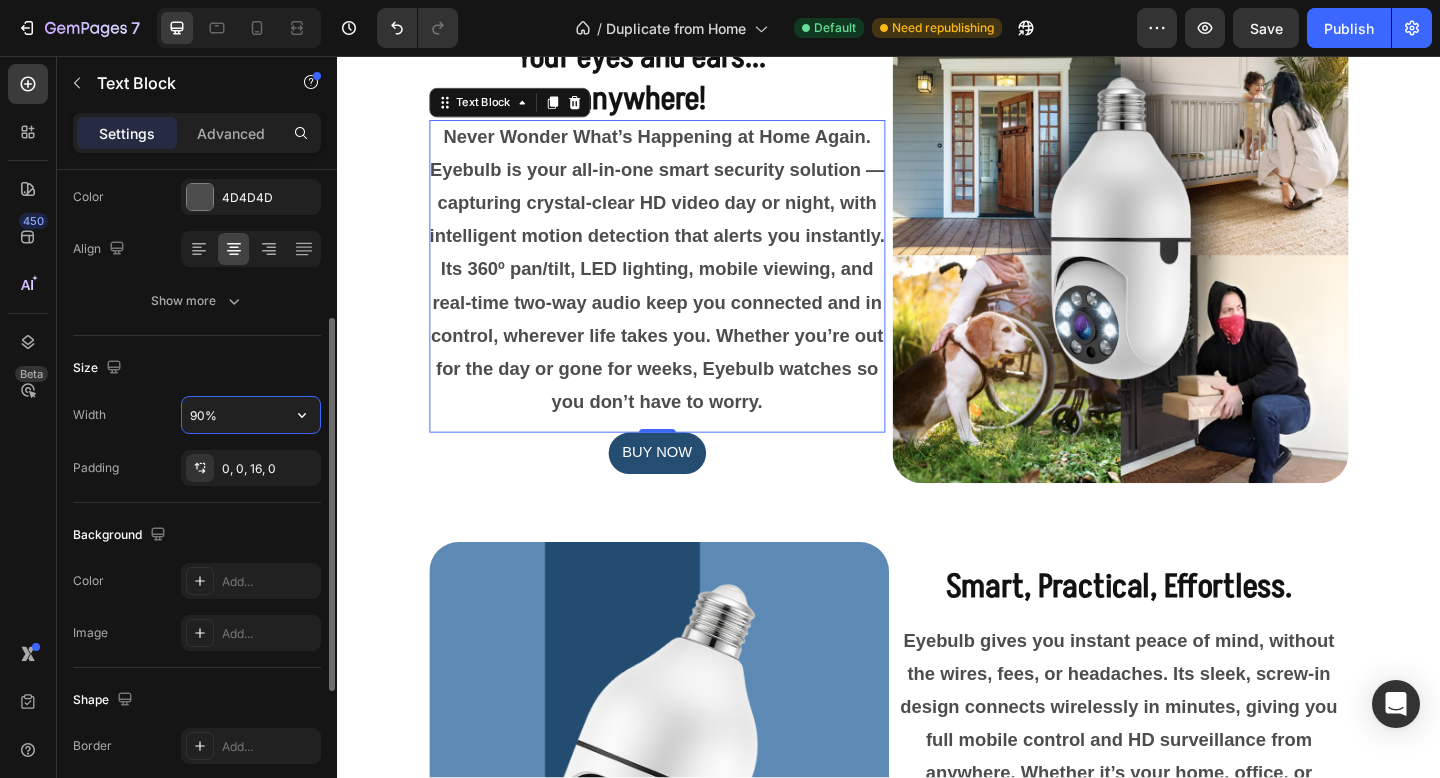 scroll, scrollTop: 1094, scrollLeft: 0, axis: vertical 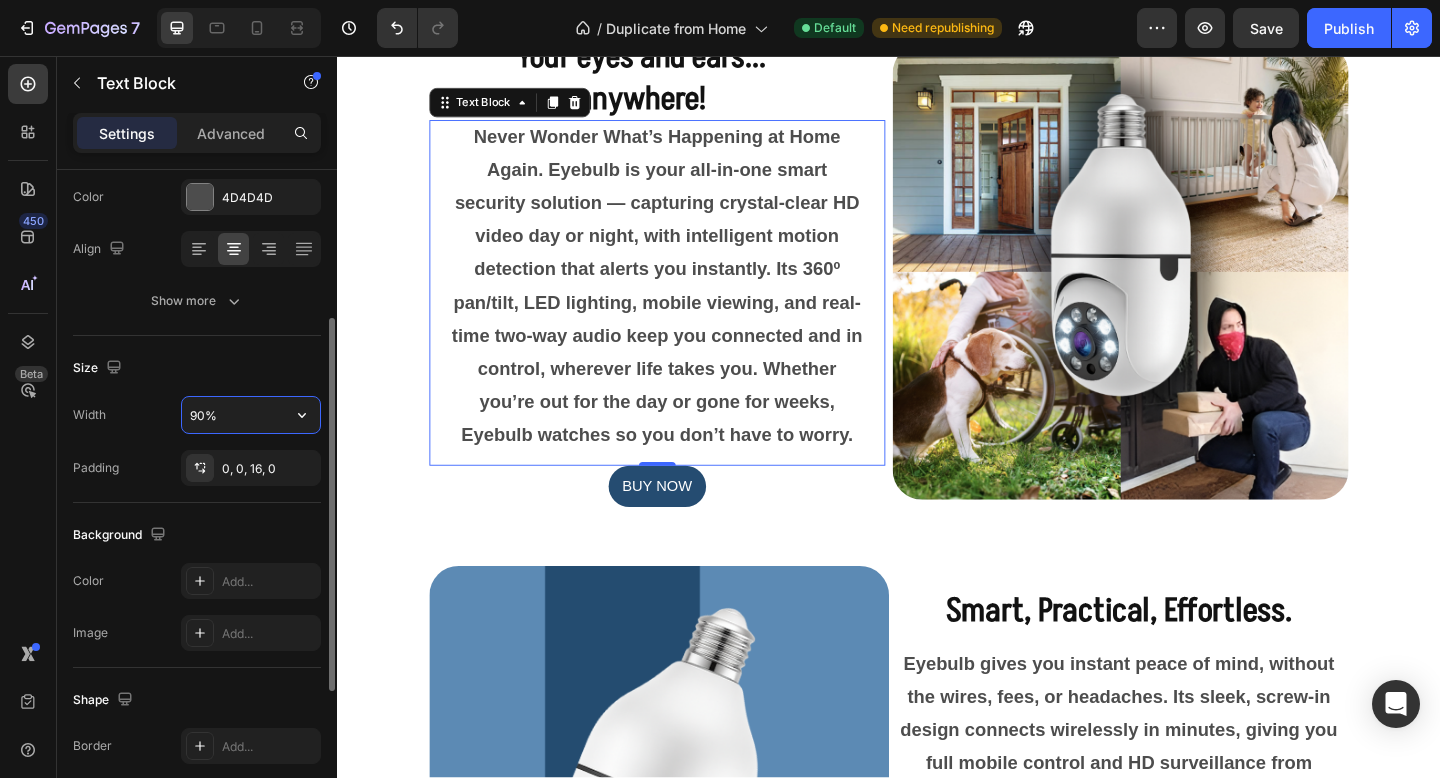 click on "90%" at bounding box center [251, 415] 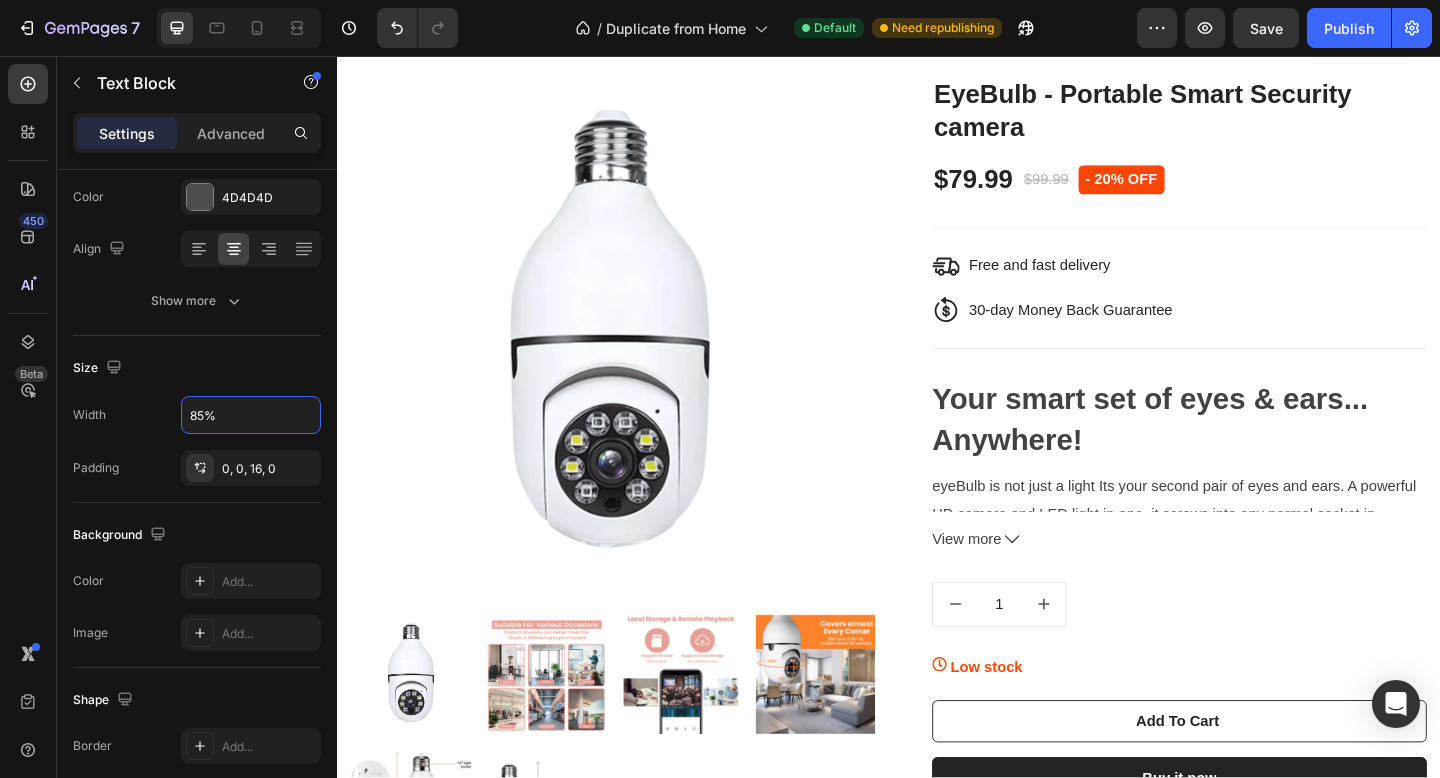 scroll, scrollTop: 2438, scrollLeft: 0, axis: vertical 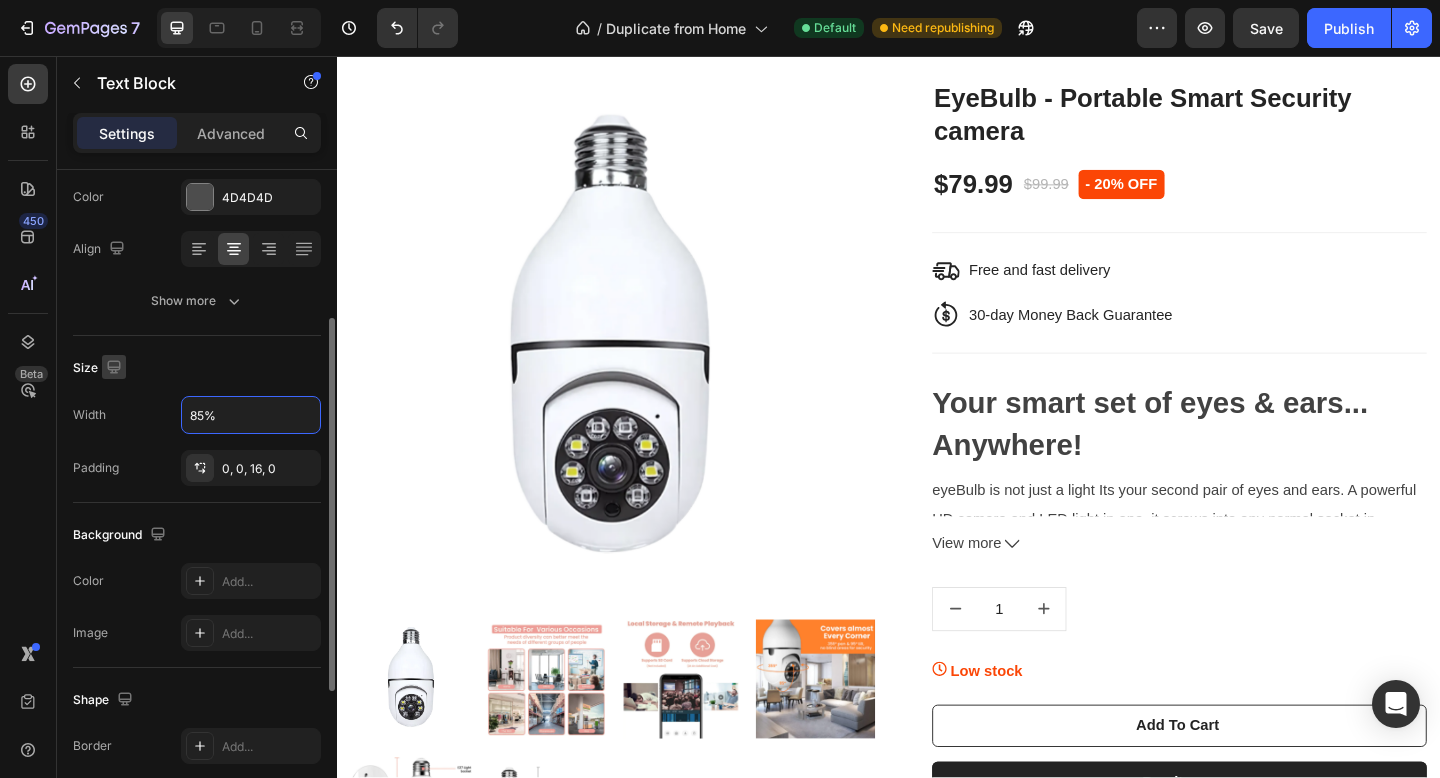 type on "85%" 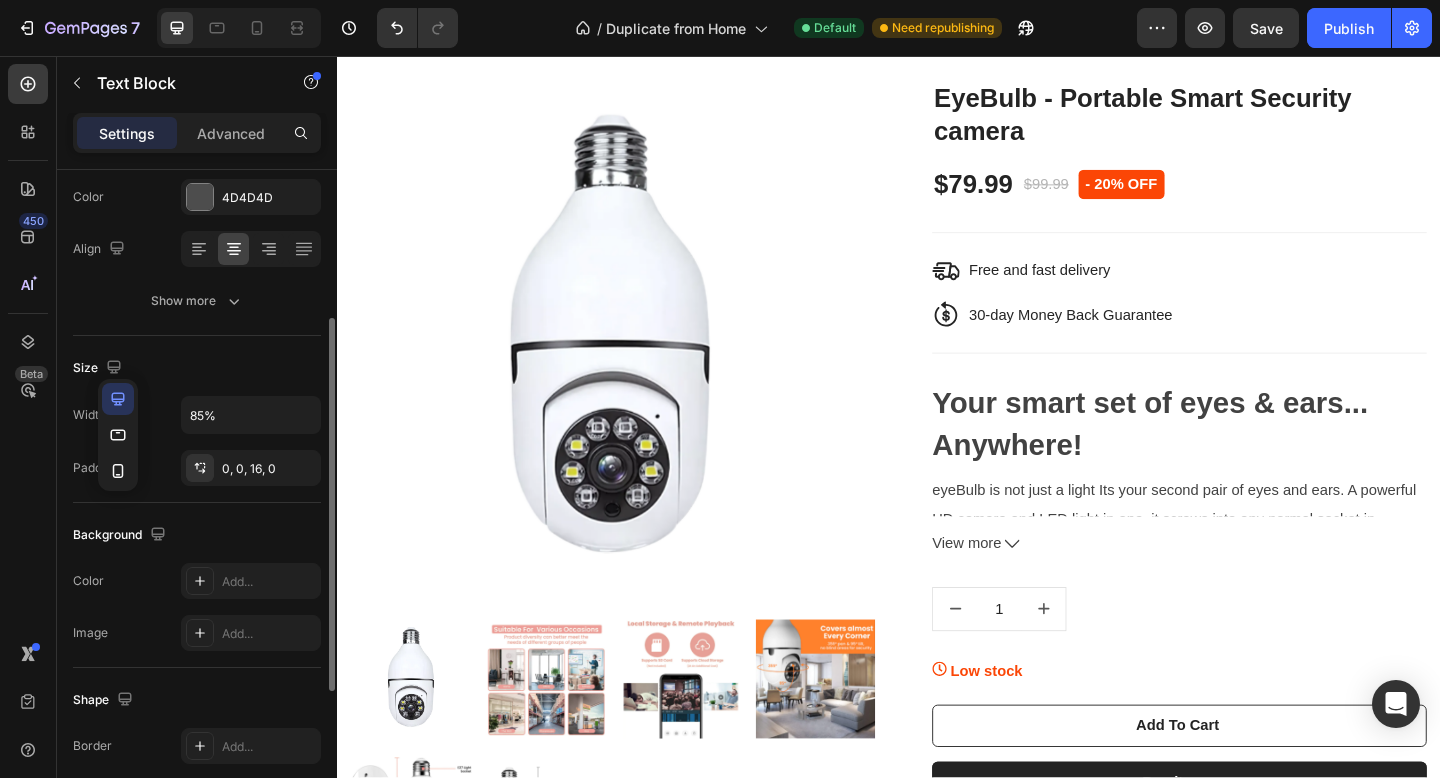 click on "Size Width 85% Padding 0, 0, 16, 0" 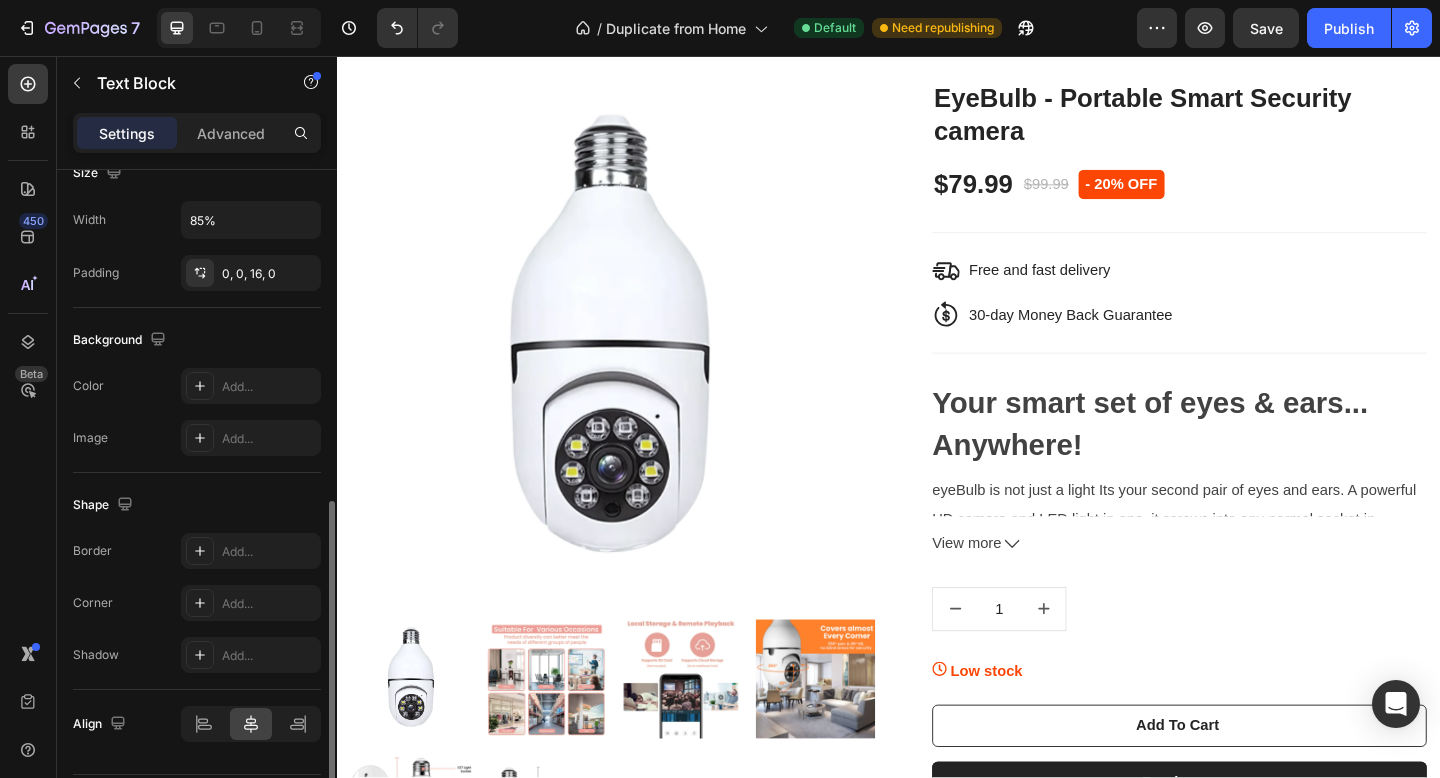 scroll, scrollTop: 520, scrollLeft: 0, axis: vertical 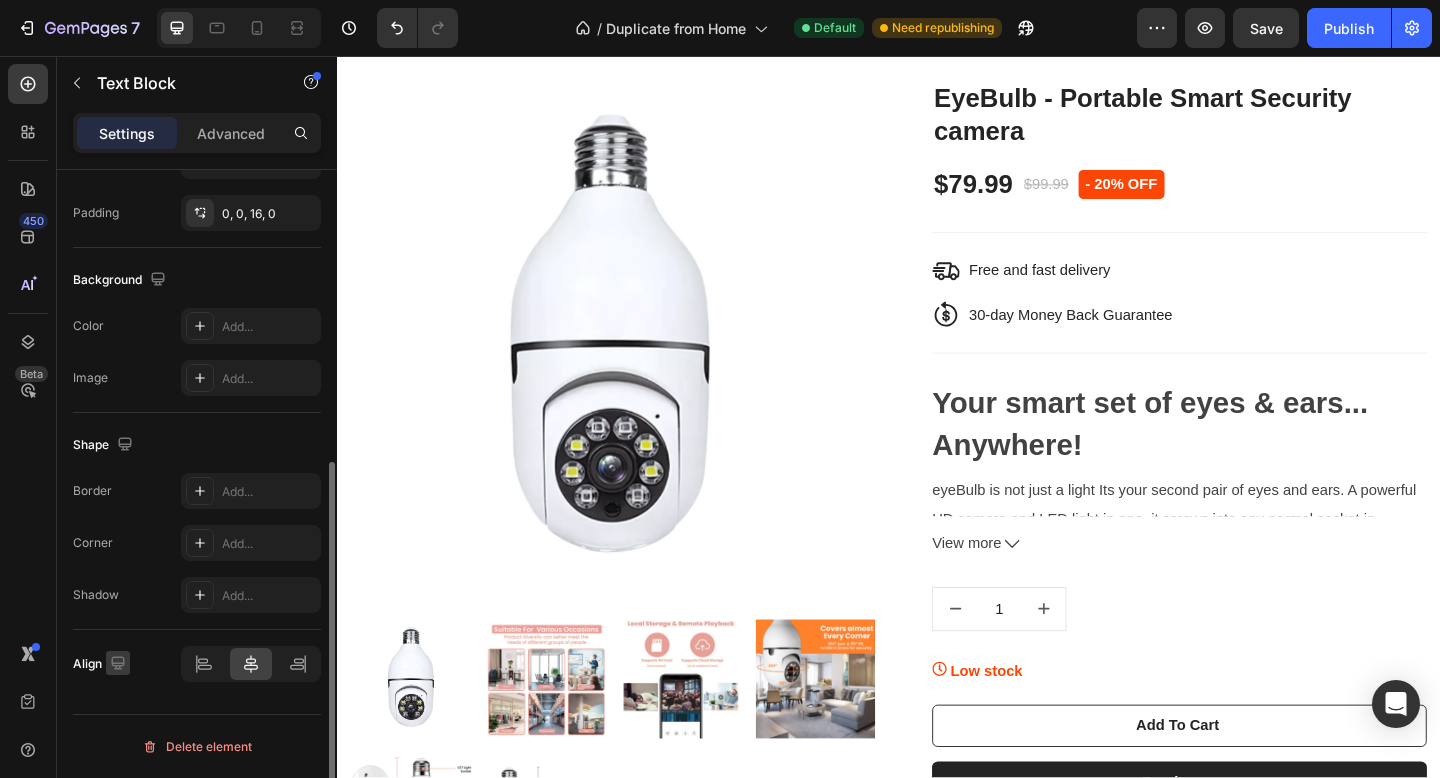 click 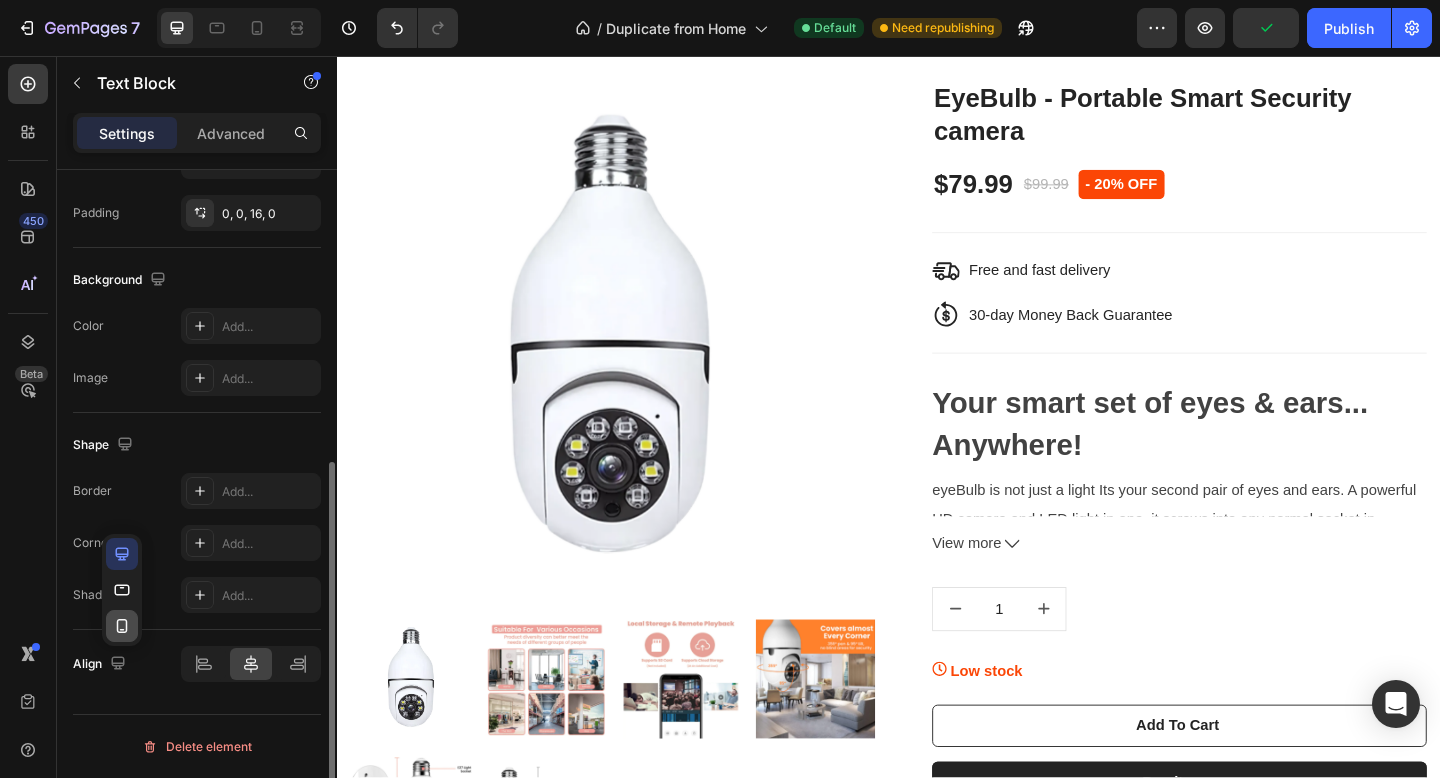 click 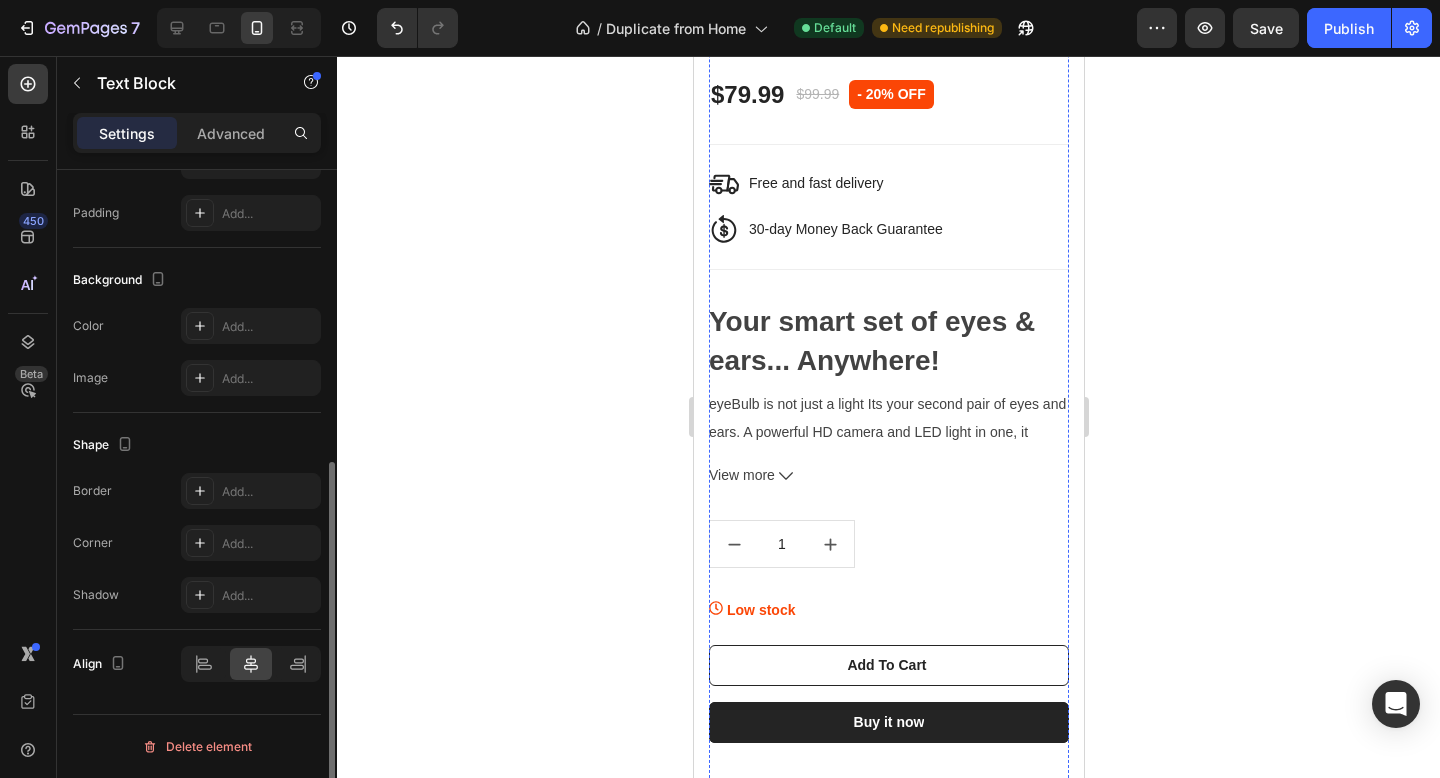 scroll, scrollTop: 3092, scrollLeft: 0, axis: vertical 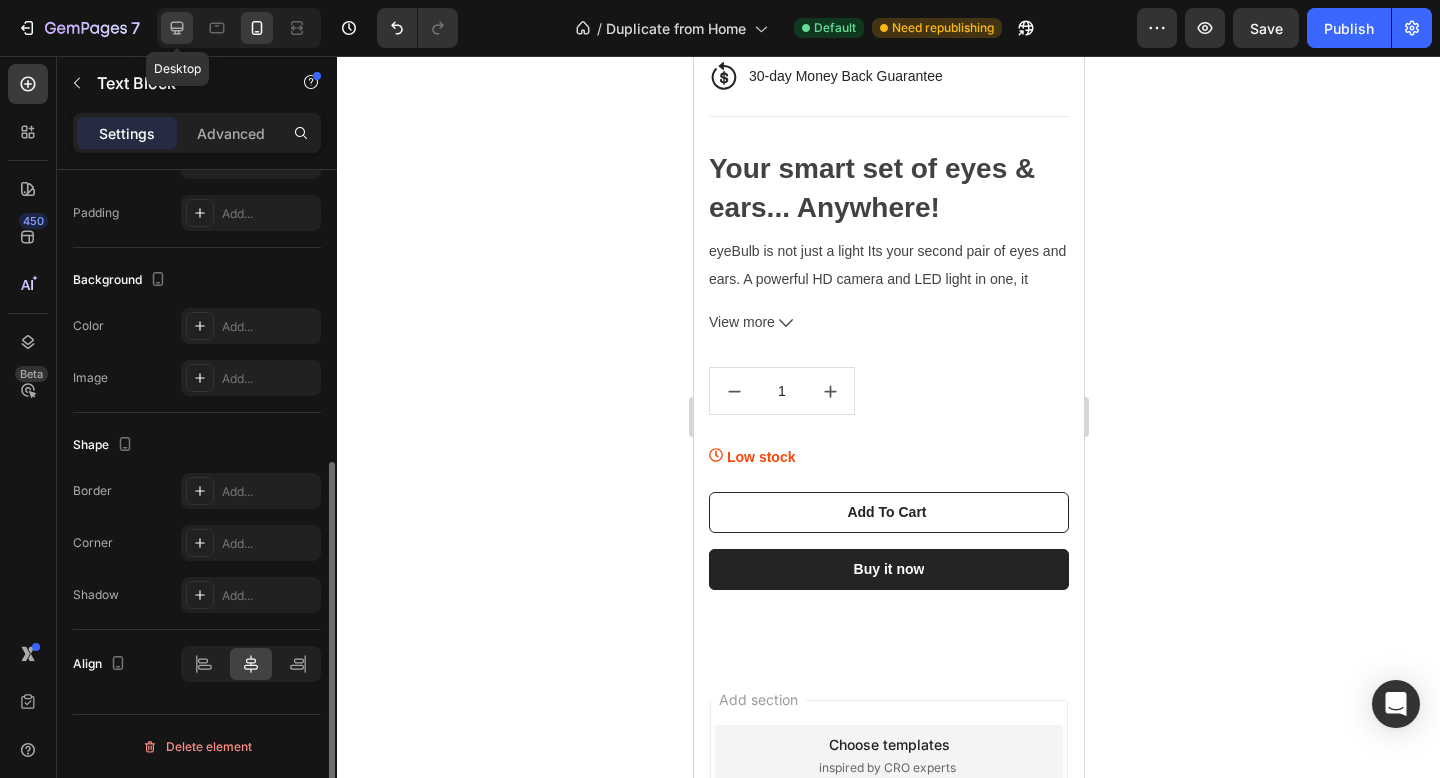 click 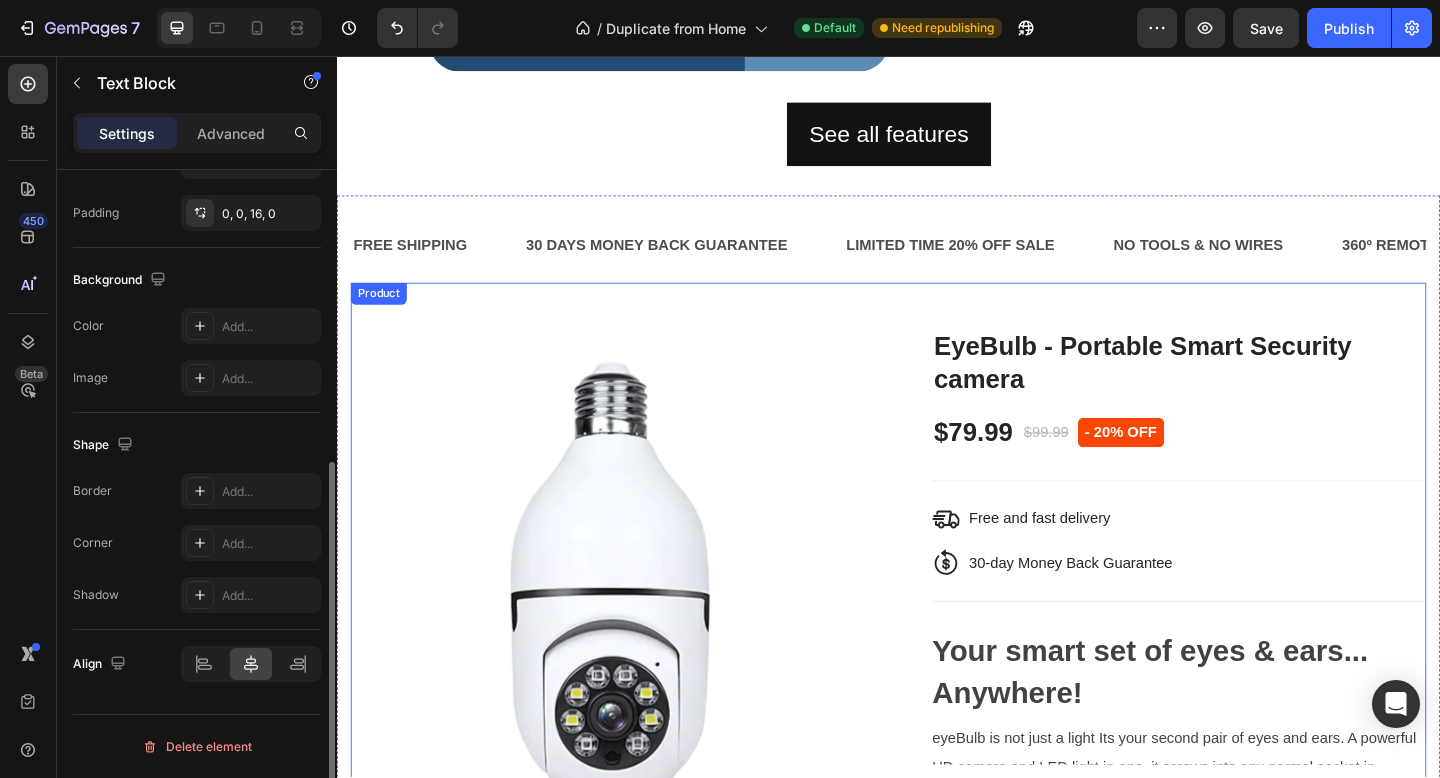 scroll, scrollTop: 2090, scrollLeft: 0, axis: vertical 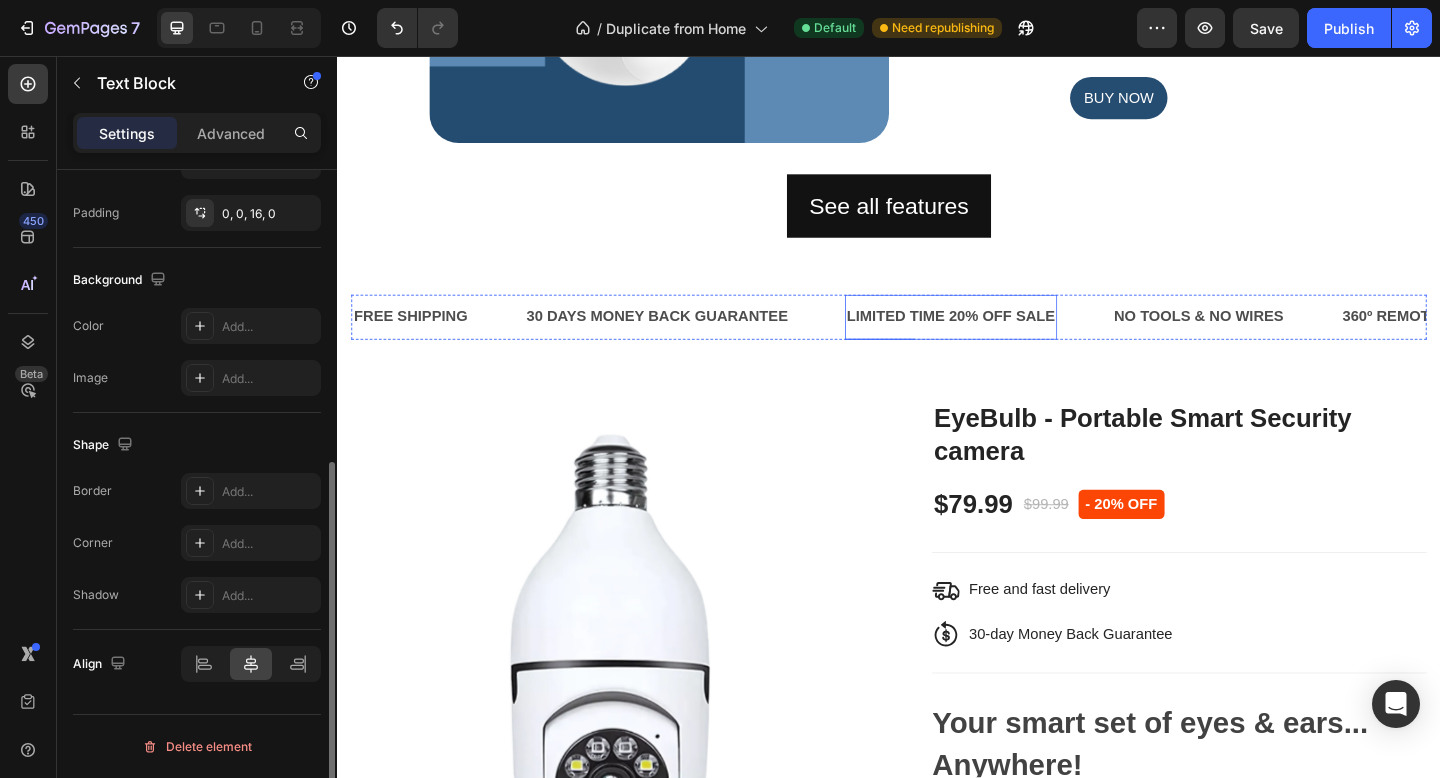 click on "LIMITED TIME 20% OFF SALE" at bounding box center [1004, 340] 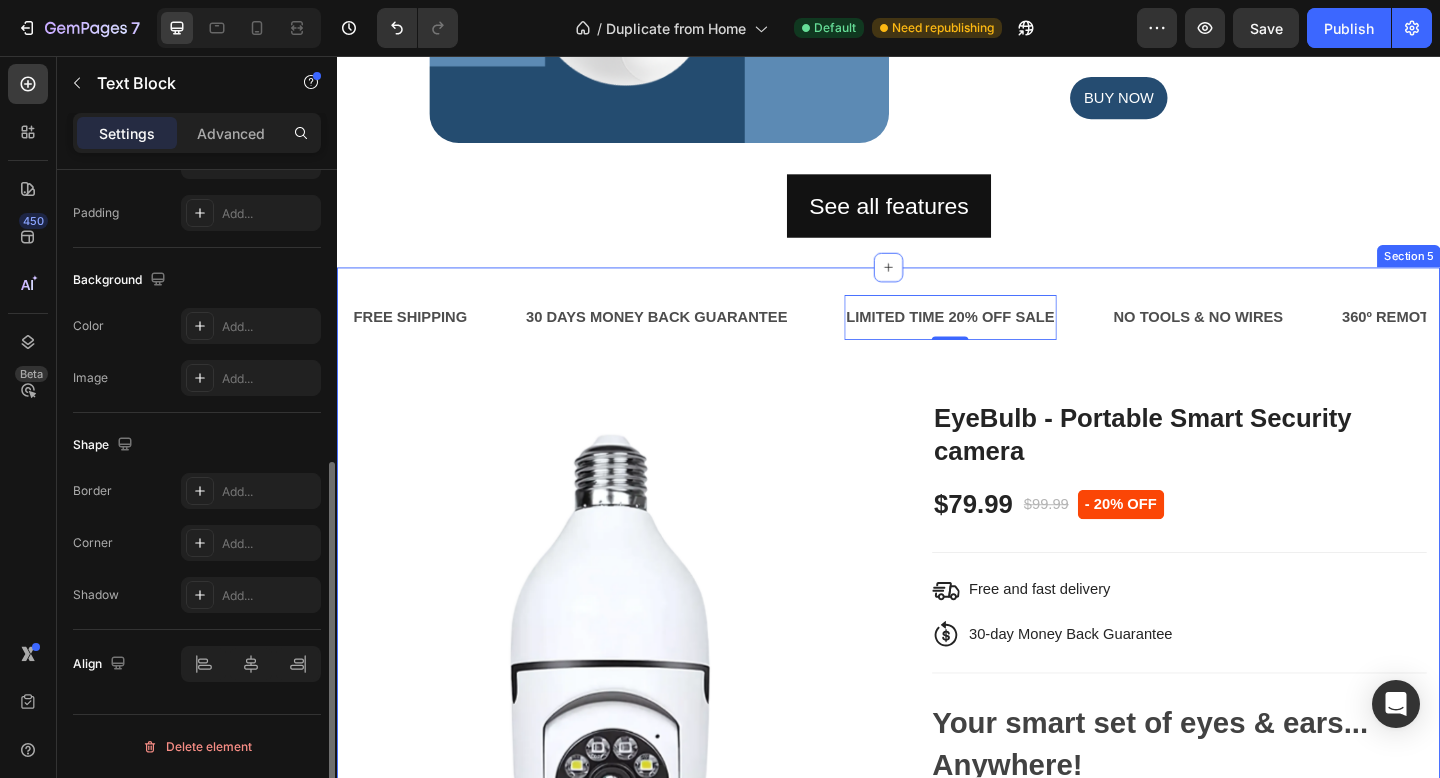 click on "30 DAYS MONEY BACK GUARANTEE Text Block" at bounding box center [715, 340] 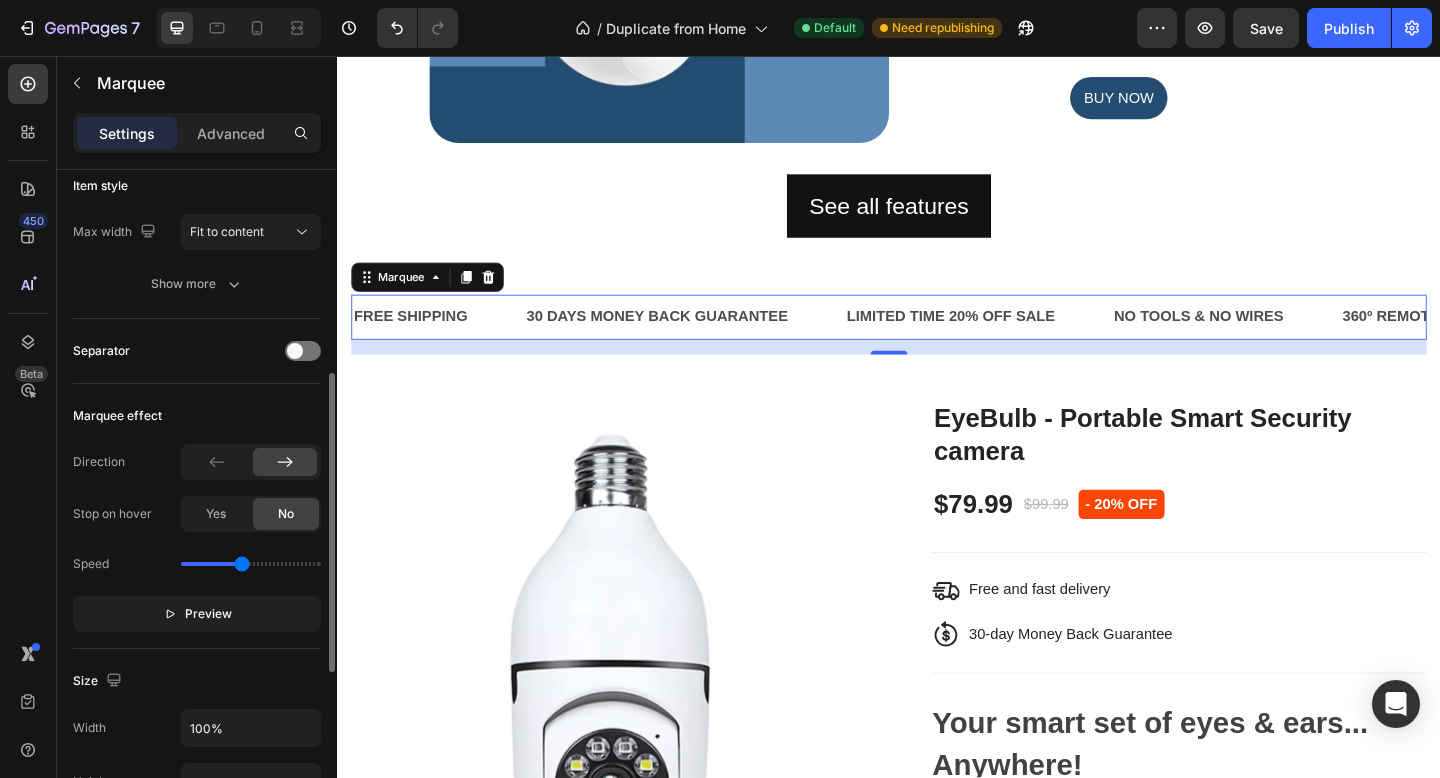 scroll, scrollTop: 363, scrollLeft: 0, axis: vertical 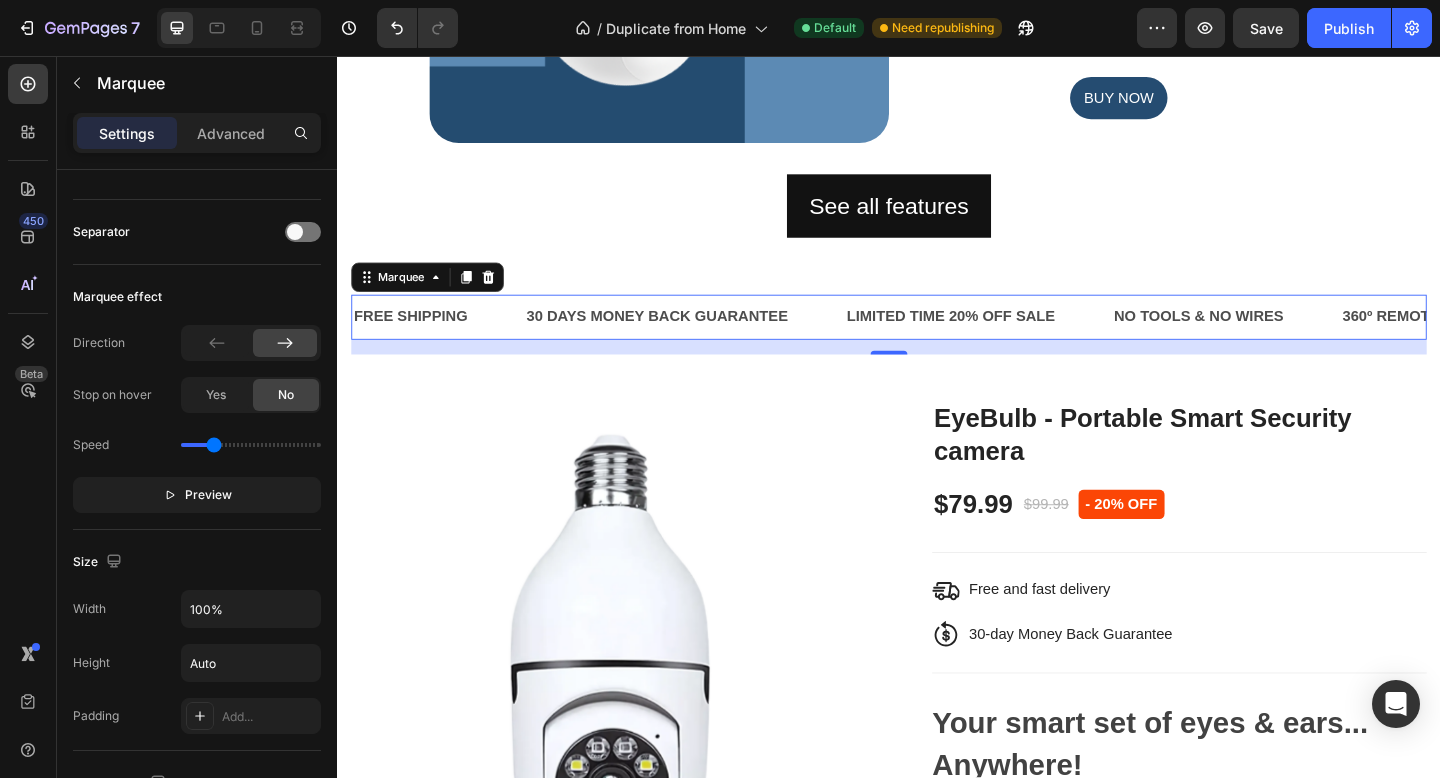 drag, startPoint x: 247, startPoint y: 449, endPoint x: 212, endPoint y: 439, distance: 36.40055 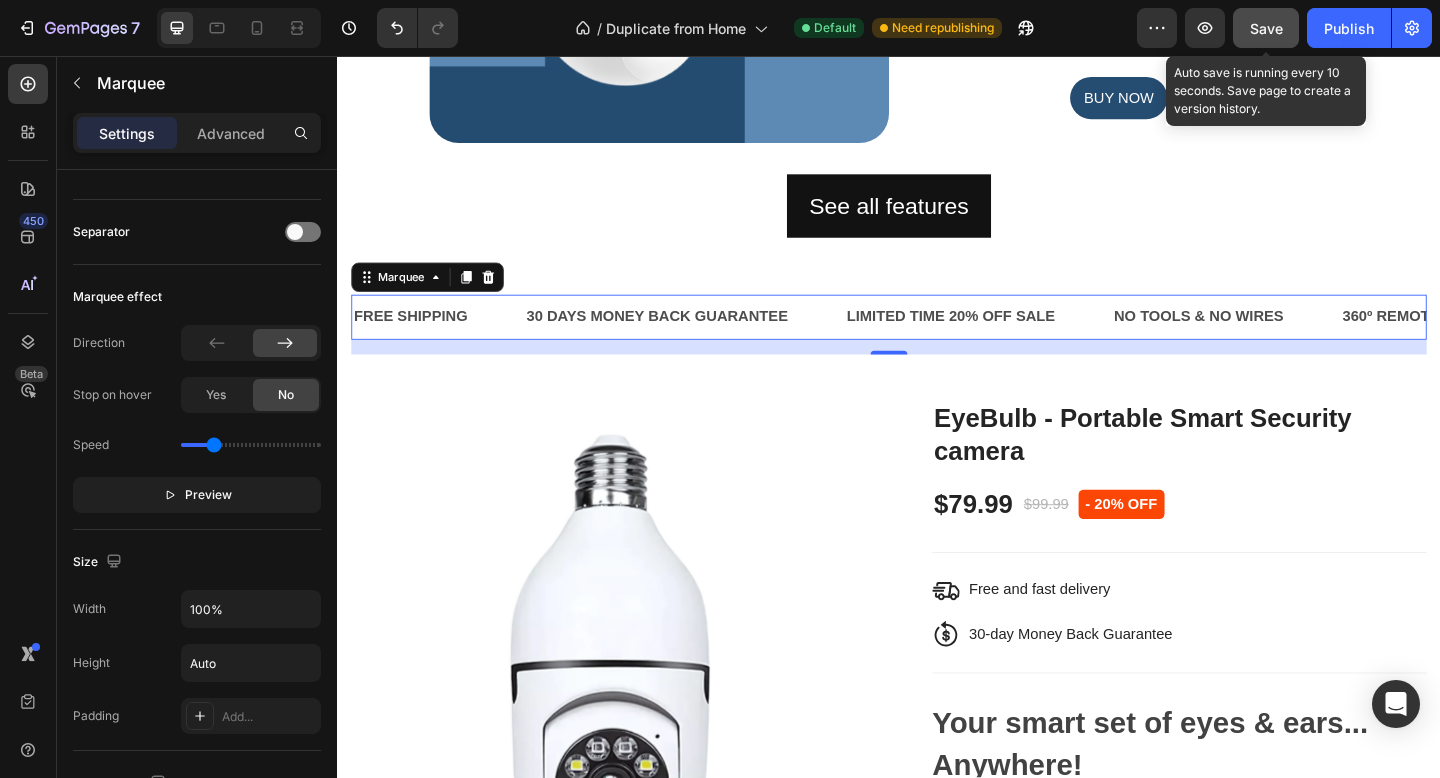 click on "Save" 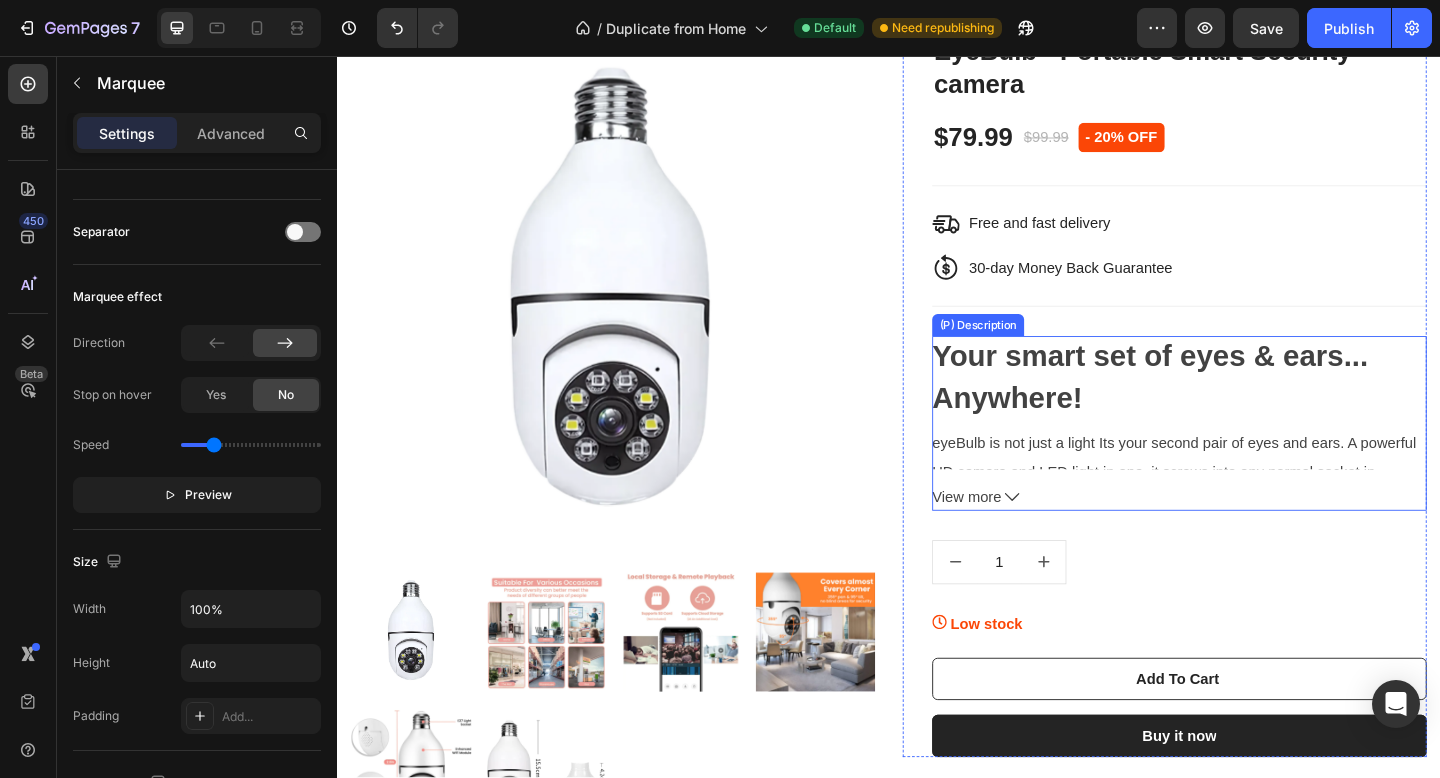 scroll, scrollTop: 2502, scrollLeft: 0, axis: vertical 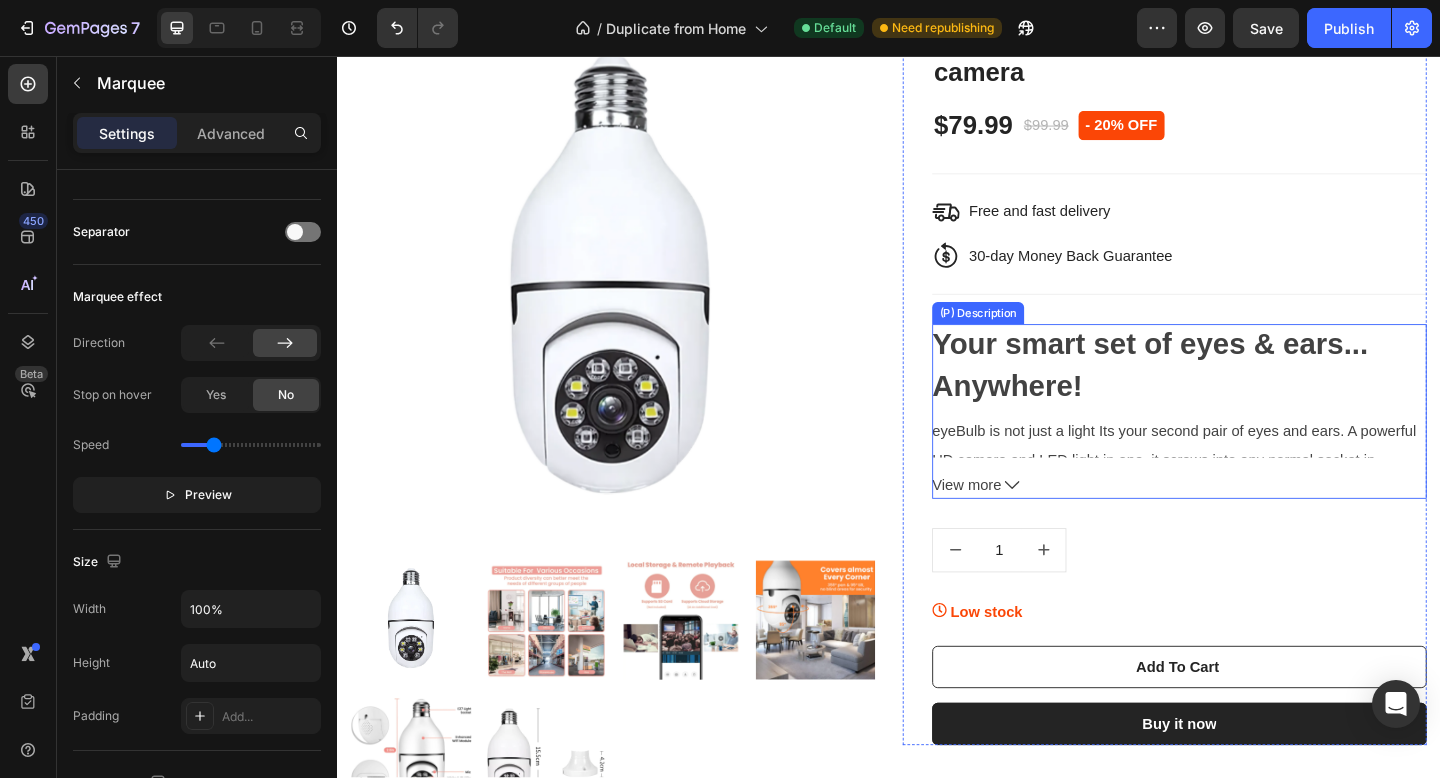 click 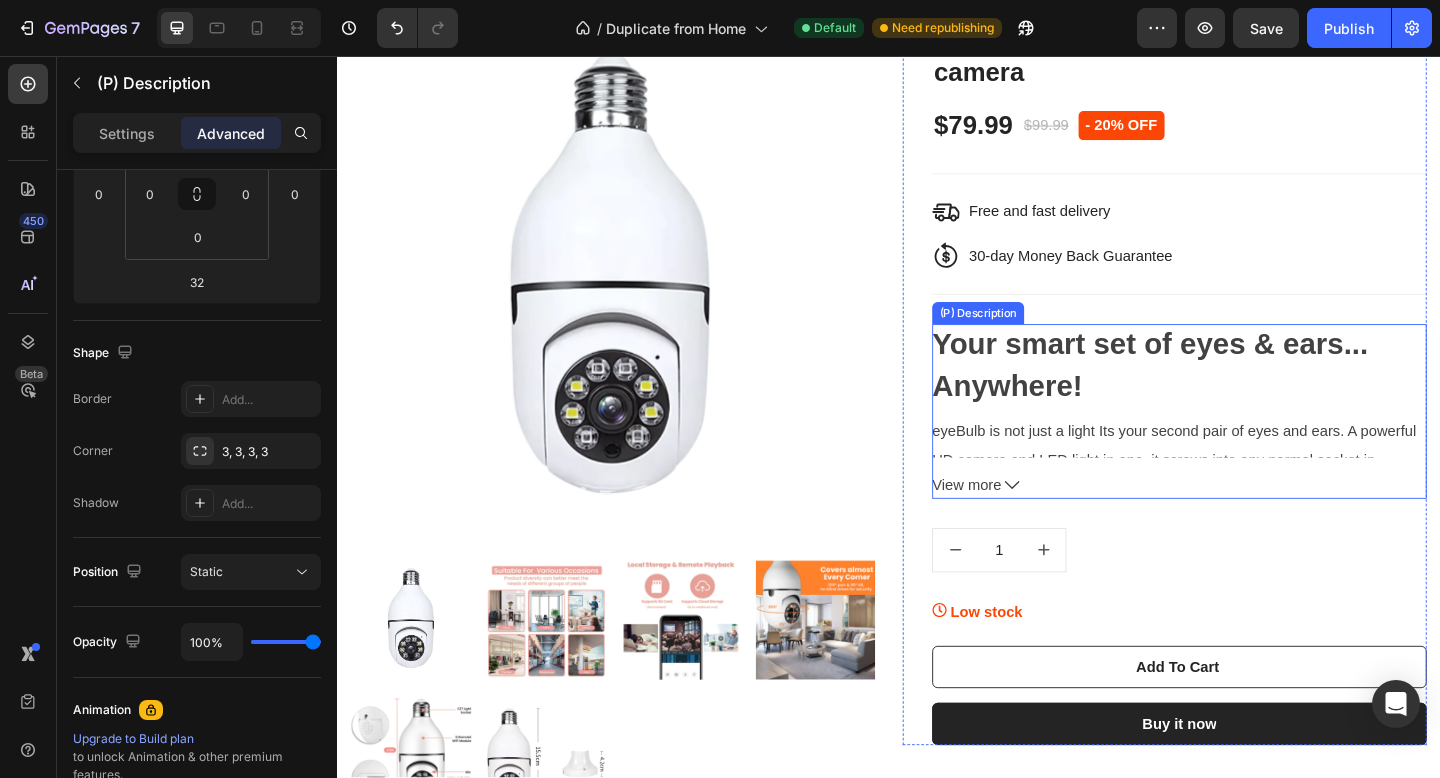 scroll, scrollTop: 0, scrollLeft: 0, axis: both 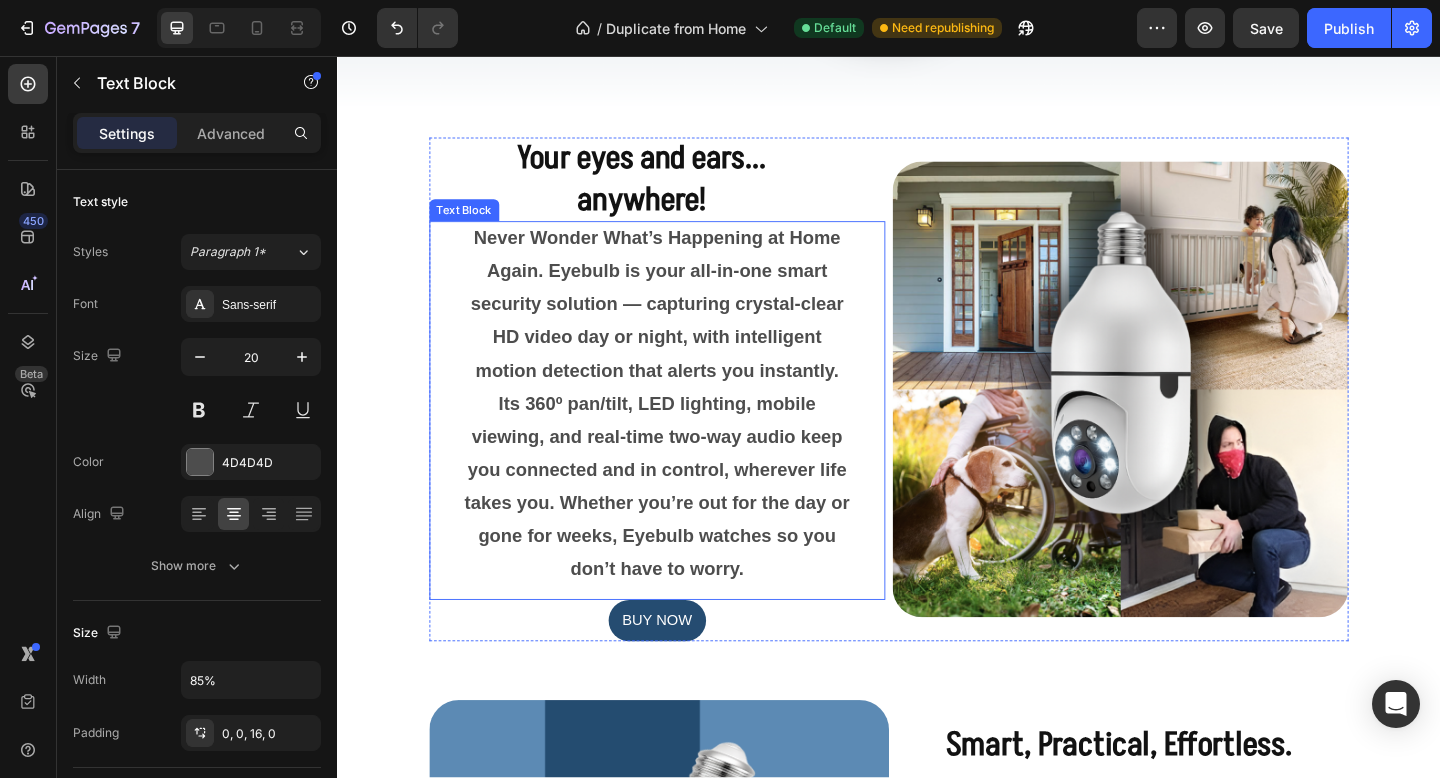 click on "Never Wonder What’s Happening at Home Again. Eyebulb is your all-in-one smart security solution — capturing crystal-clear HD video day or night, with intelligent motion detection that alerts you instantly. Its 360º pan/tilt, LED lighting, mobile viewing, and real-time two-way audio keep you connected and in control, wherever life takes you. Whether you’re out for the day or gone for weeks, Eyebulb watches so you don’t have to worry." at bounding box center [684, 434] 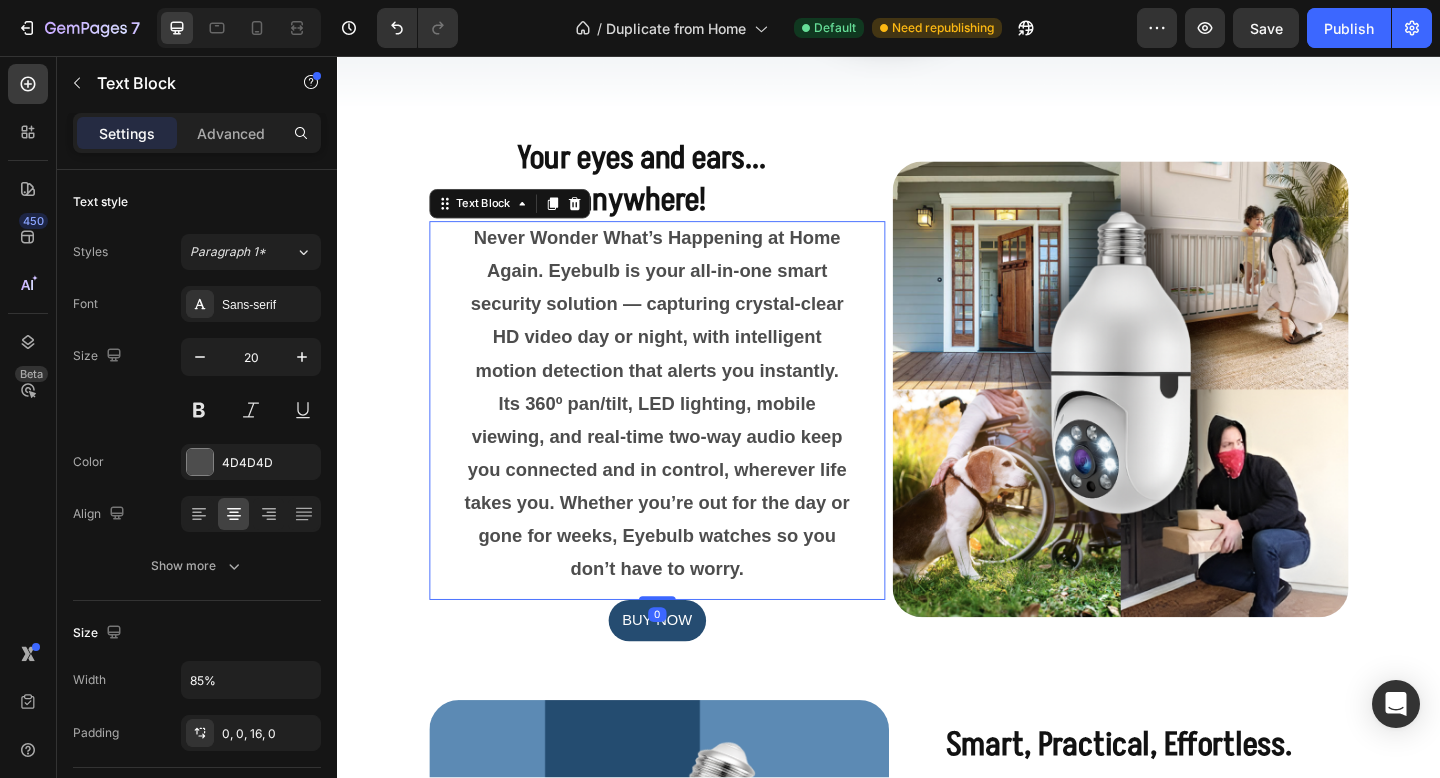 click on "Never Wonder What’s Happening at Home Again. Eyebulb is your all-in-one smart security solution — capturing crystal-clear HD video day or night, with intelligent motion detection that alerts you instantly. Its 360º pan/tilt, LED lighting, mobile viewing, and real-time two-way audio keep you connected and in control, wherever life takes you. Whether you’re out for the day or gone for weeks, Eyebulb watches so you don’t have to worry." at bounding box center [684, 434] 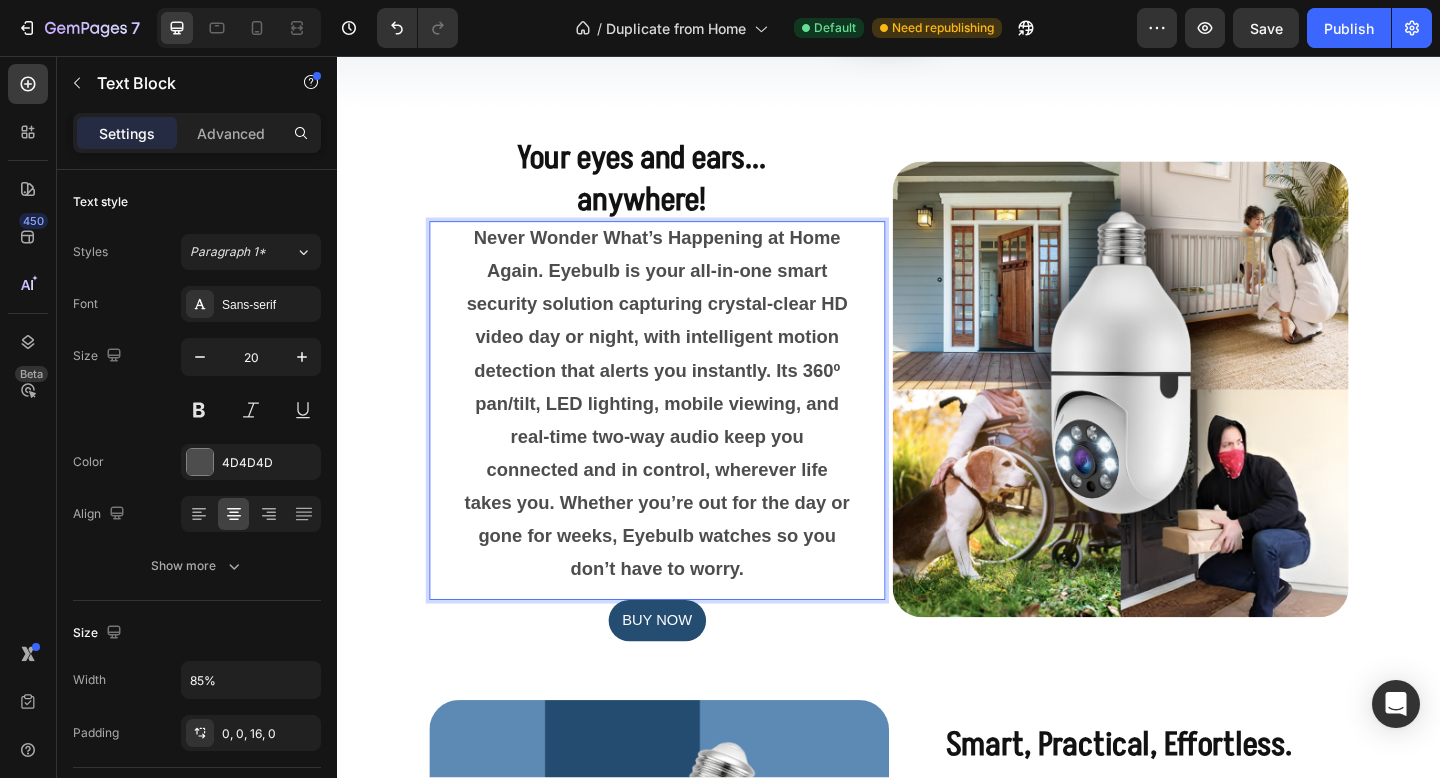 click on "Never Wonder What’s Happening at Home Again. Eyebulb is your all-in-one smart security solution capturing crystal-clear HD video day or night, with intelligent motion detection that alerts you instantly. Its 360º pan/tilt, LED lighting, mobile viewing, and real-time two-way audio keep you connected and in control, wherever life takes you. Whether you’re out for the day or gone for weeks, Eyebulb watches so you don’t have to worry." at bounding box center [685, 434] 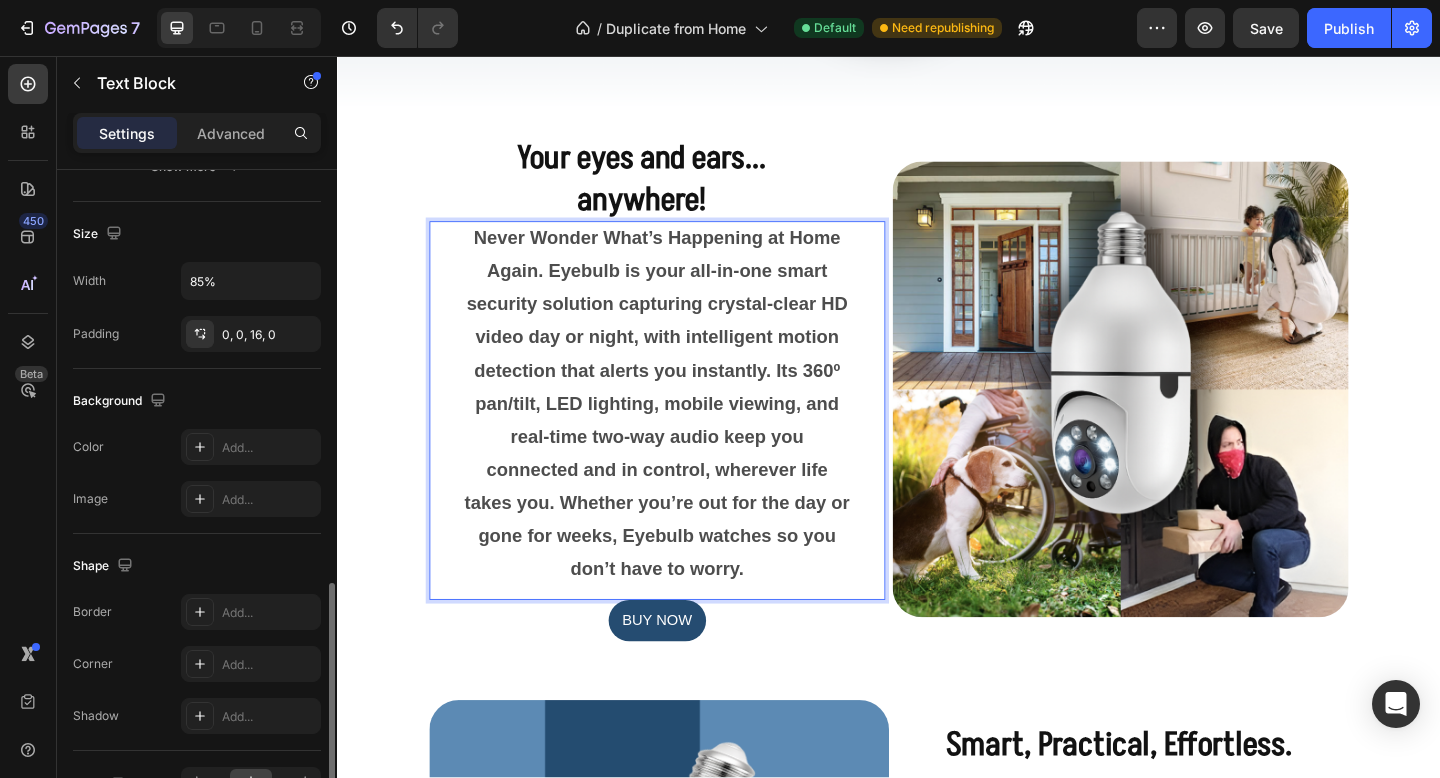 scroll, scrollTop: 520, scrollLeft: 0, axis: vertical 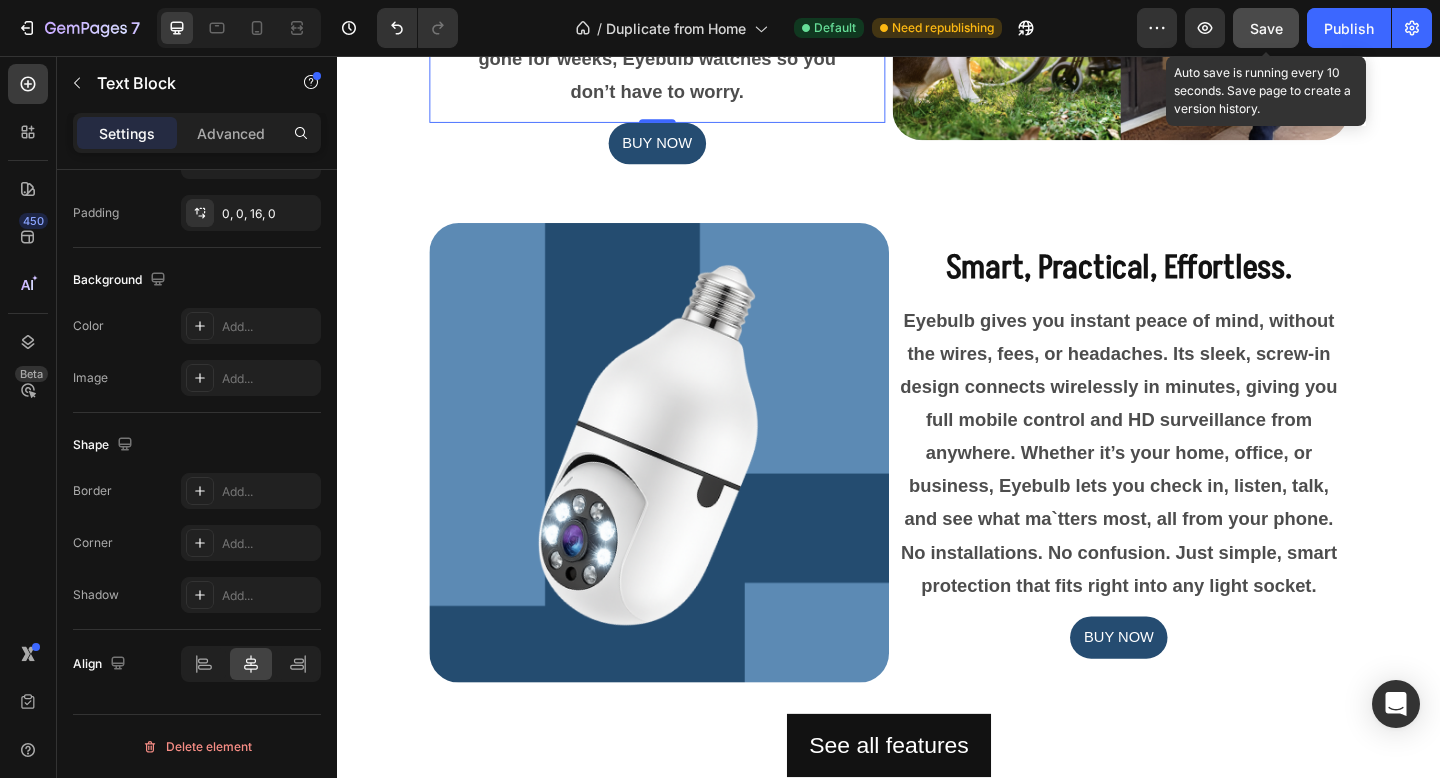 click on "Save" at bounding box center (1266, 28) 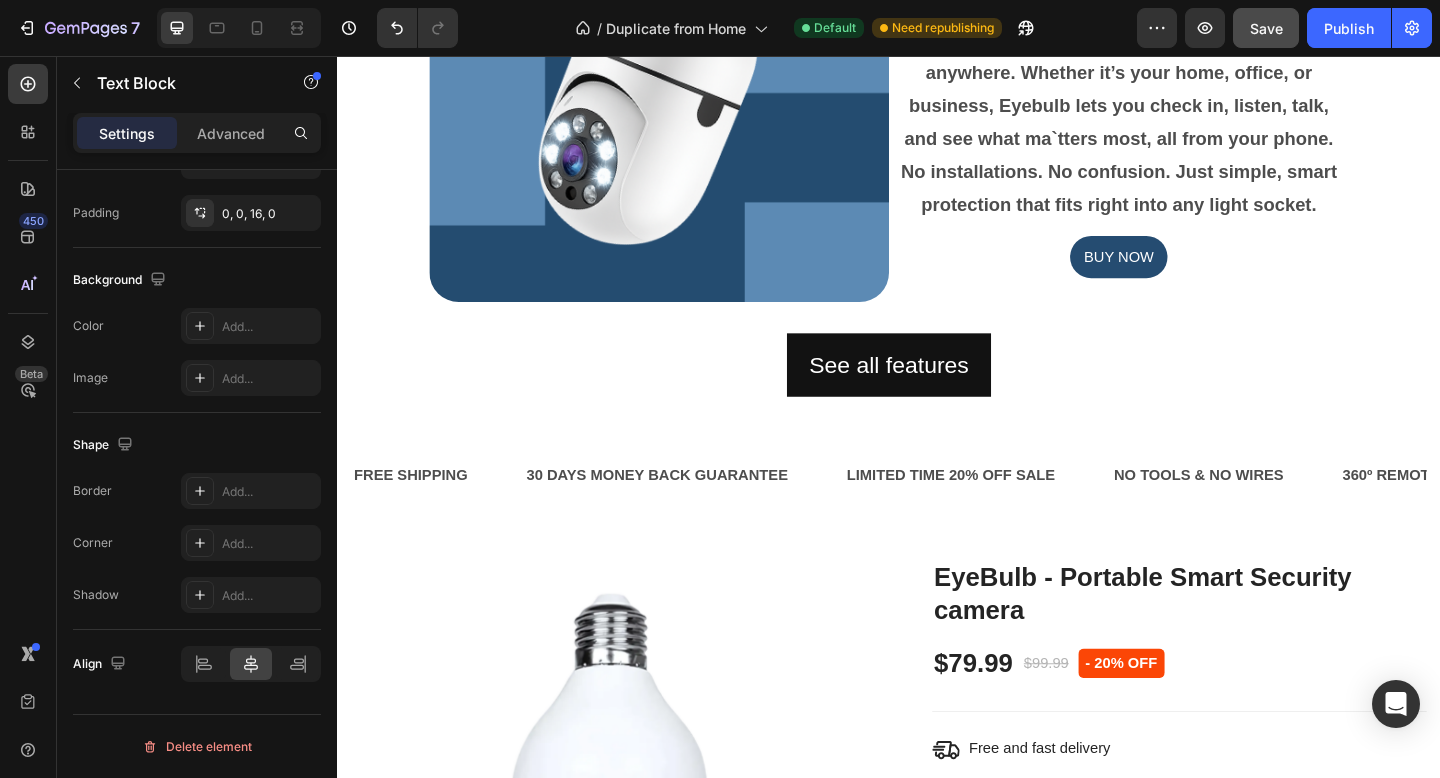 scroll, scrollTop: 1924, scrollLeft: 0, axis: vertical 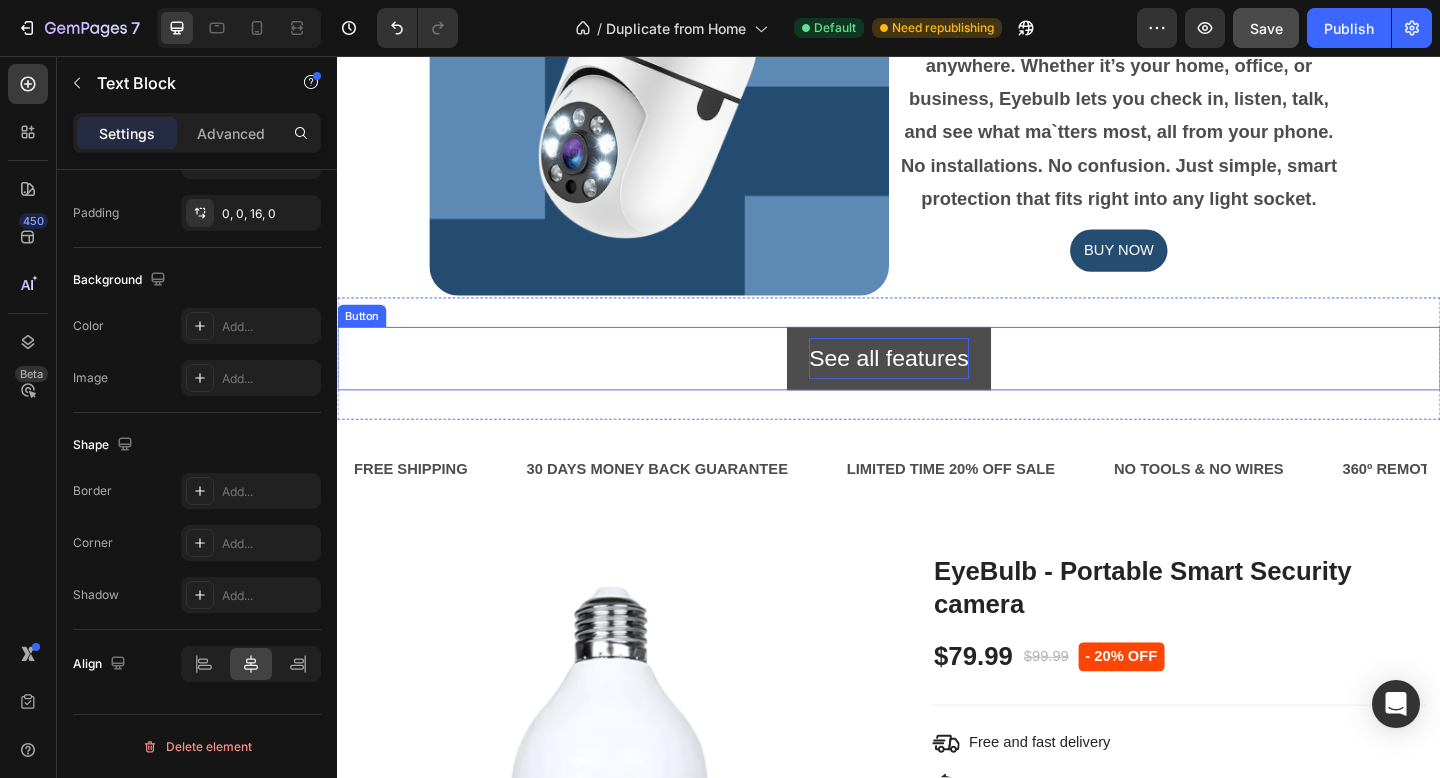 click on "See all features" at bounding box center [937, 385] 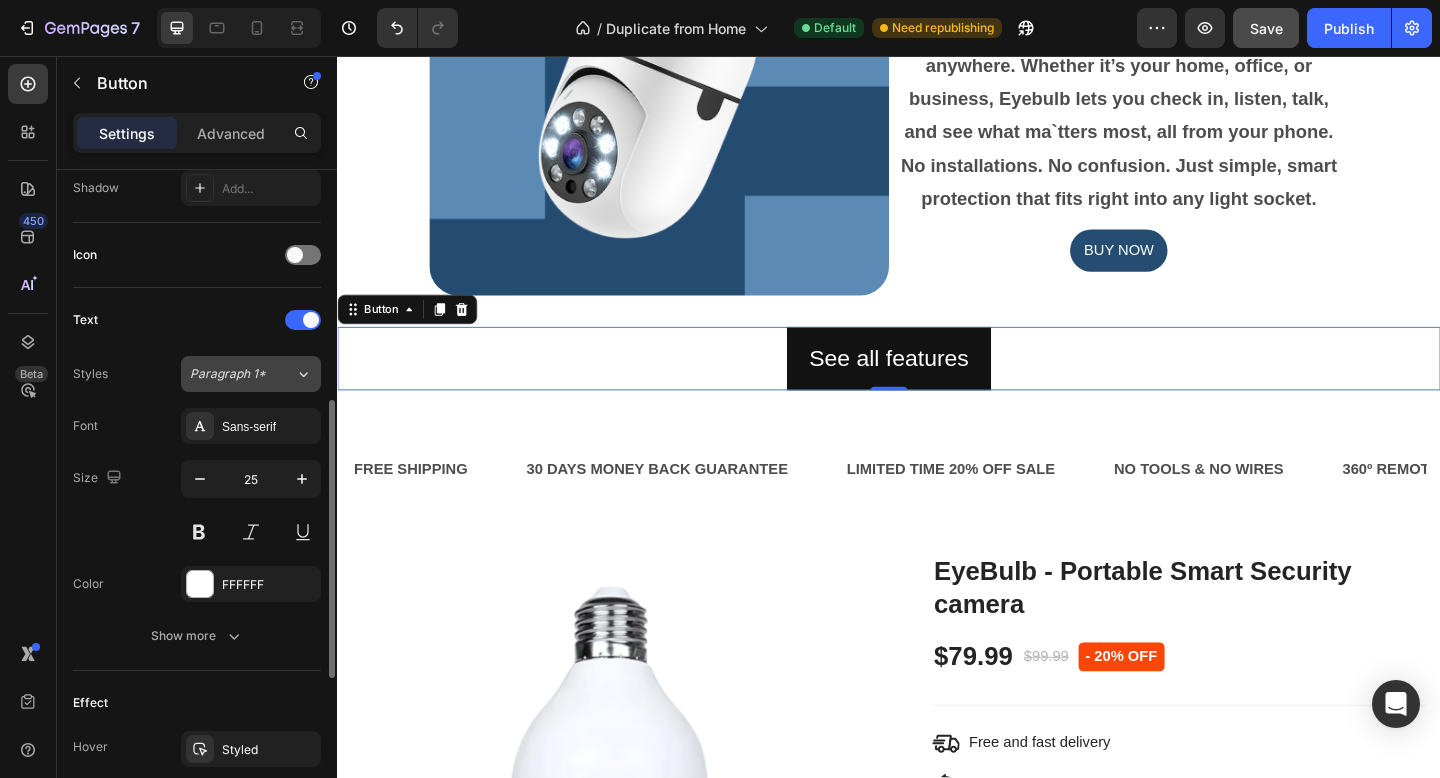 scroll, scrollTop: 381, scrollLeft: 0, axis: vertical 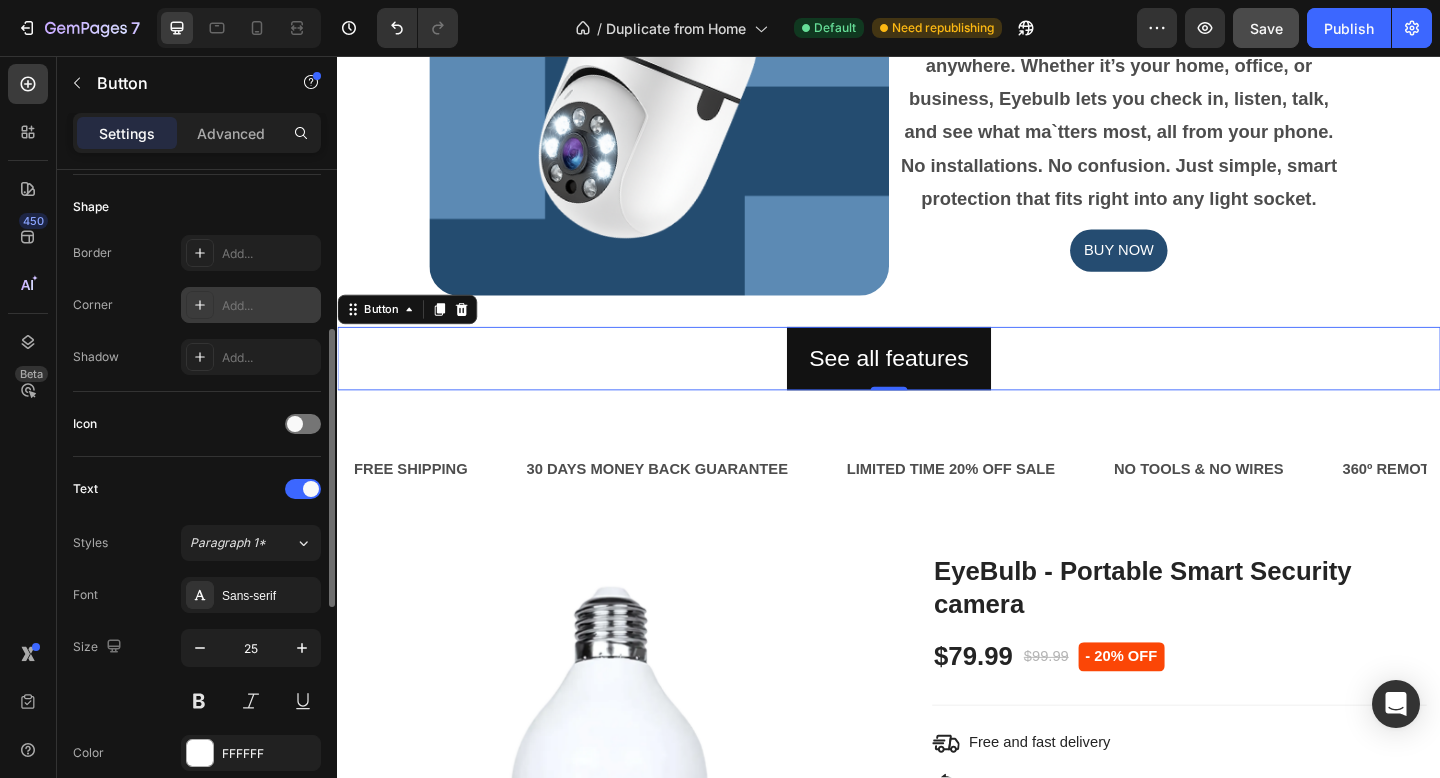 click on "Add..." at bounding box center (251, 305) 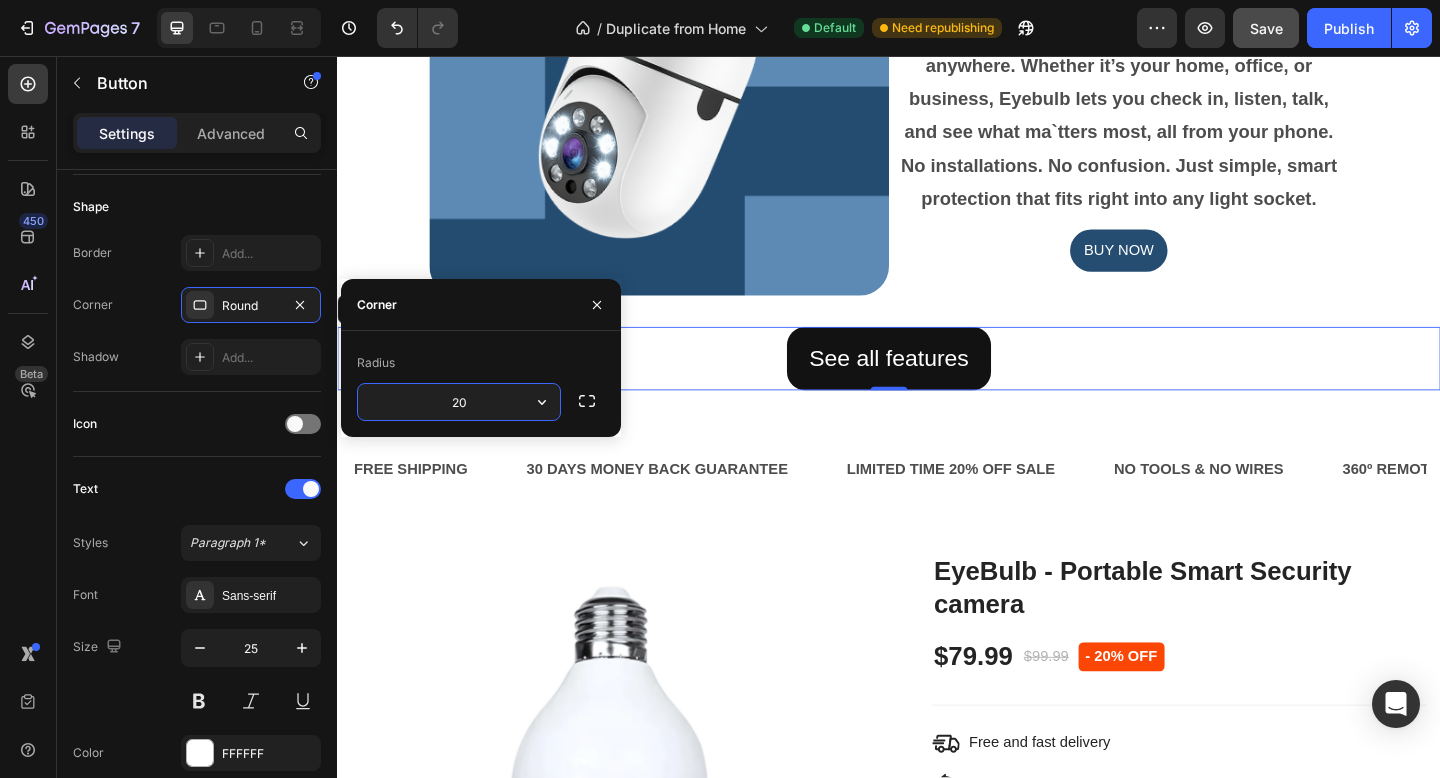 type on "2" 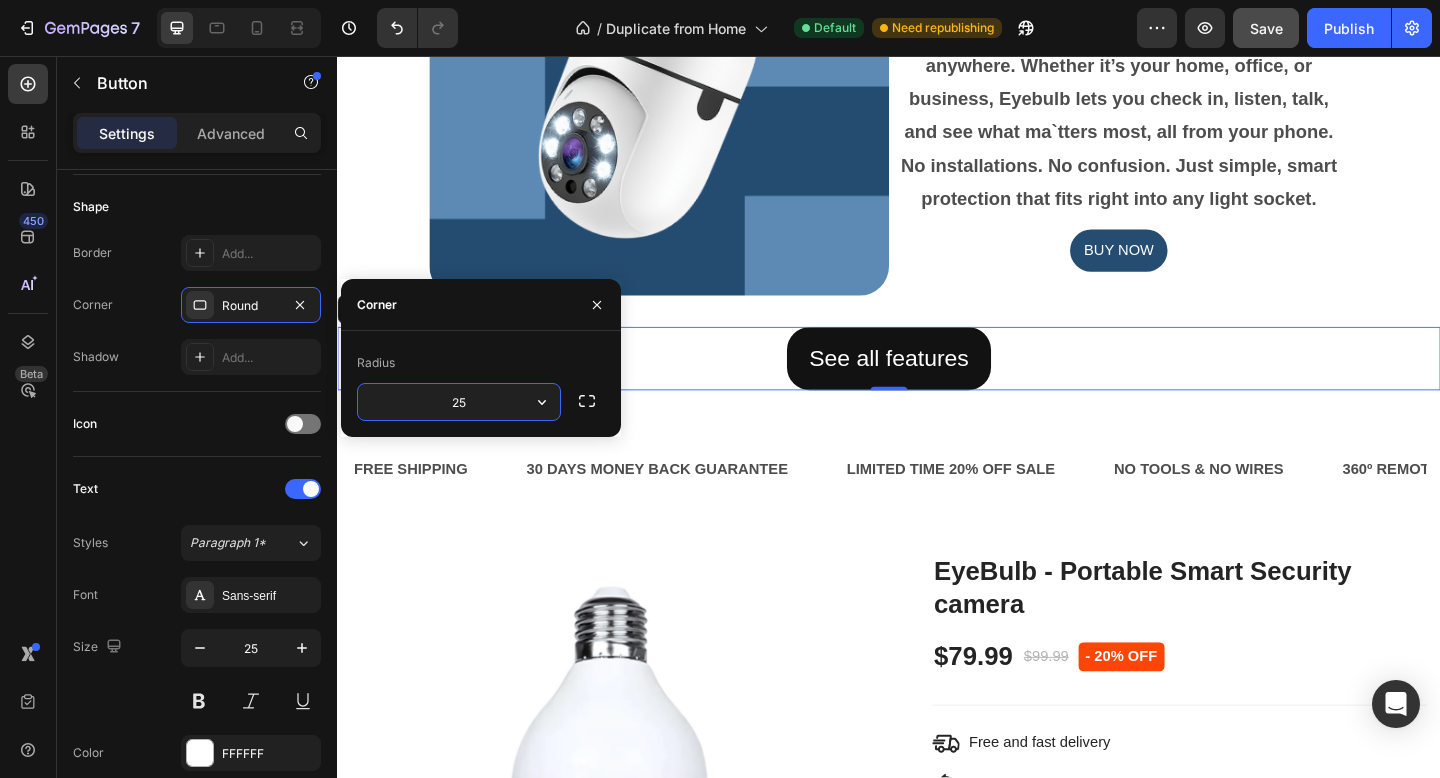 type on "25" 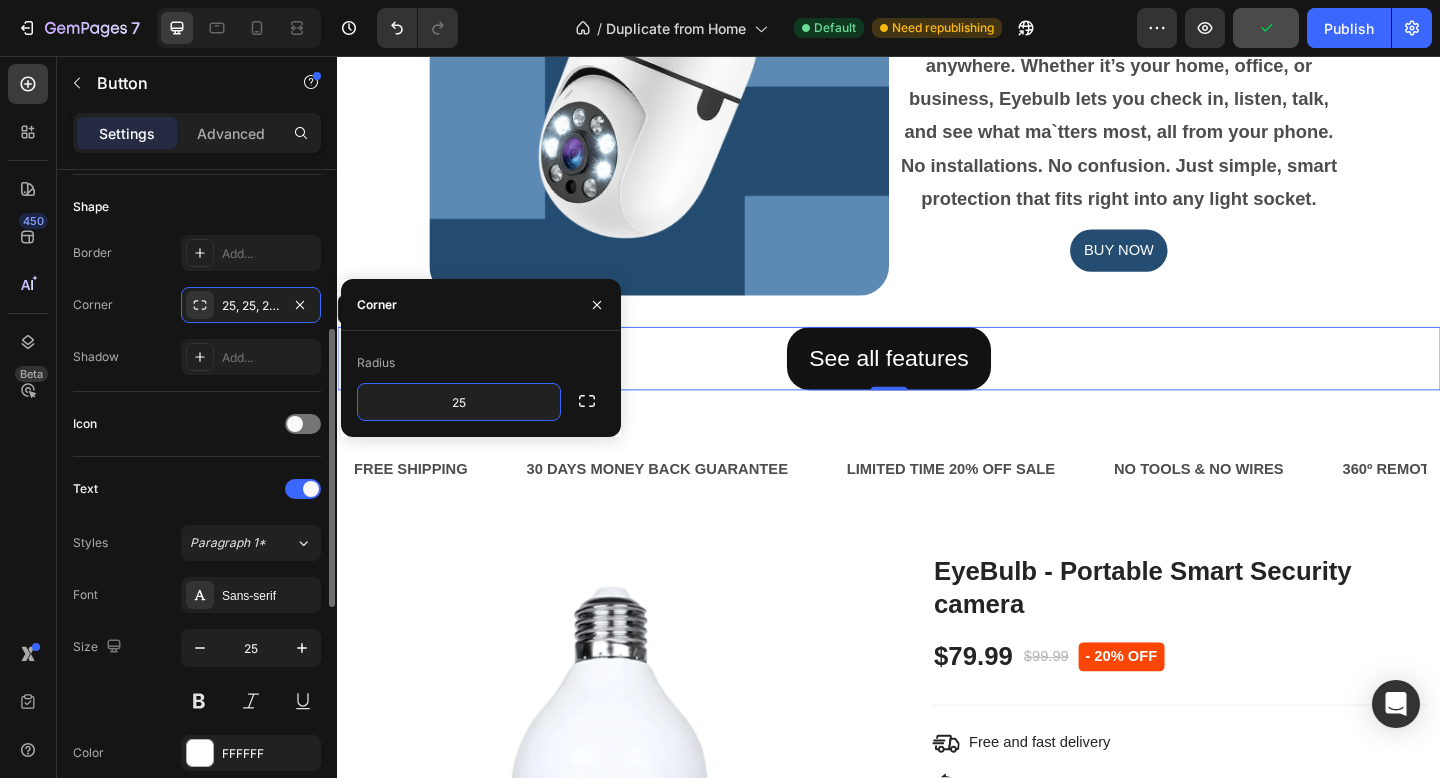 click on "Icon" 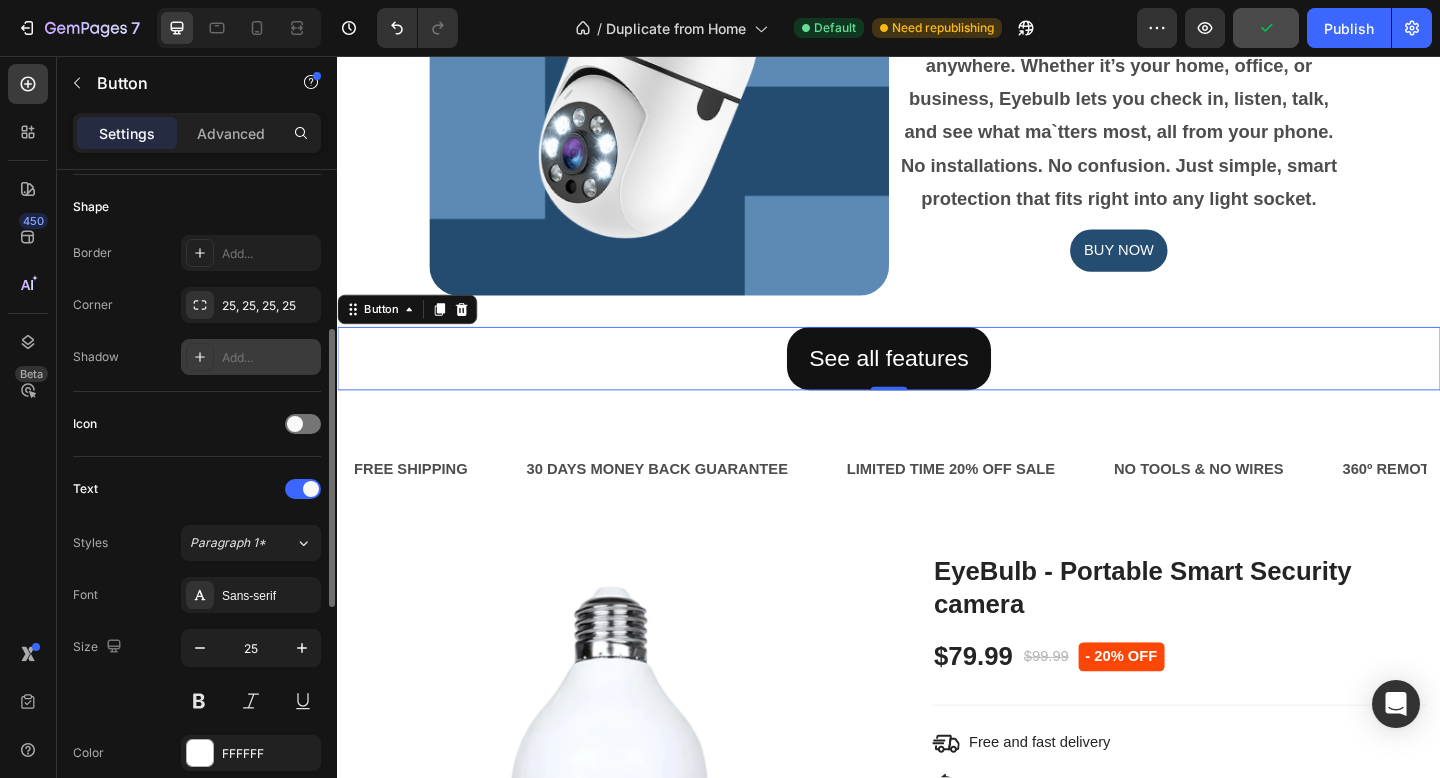 click on "Add..." at bounding box center (269, 358) 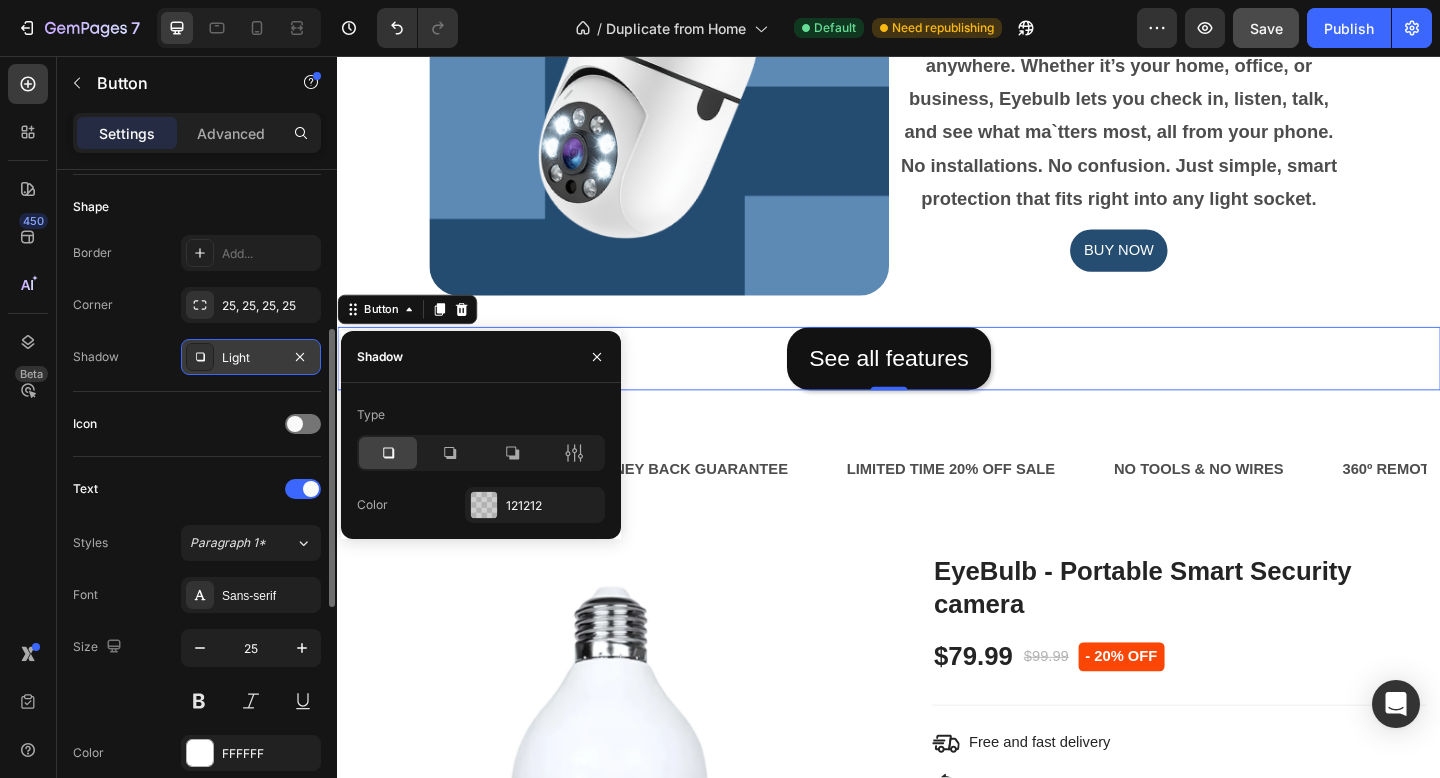 click on "Icon" 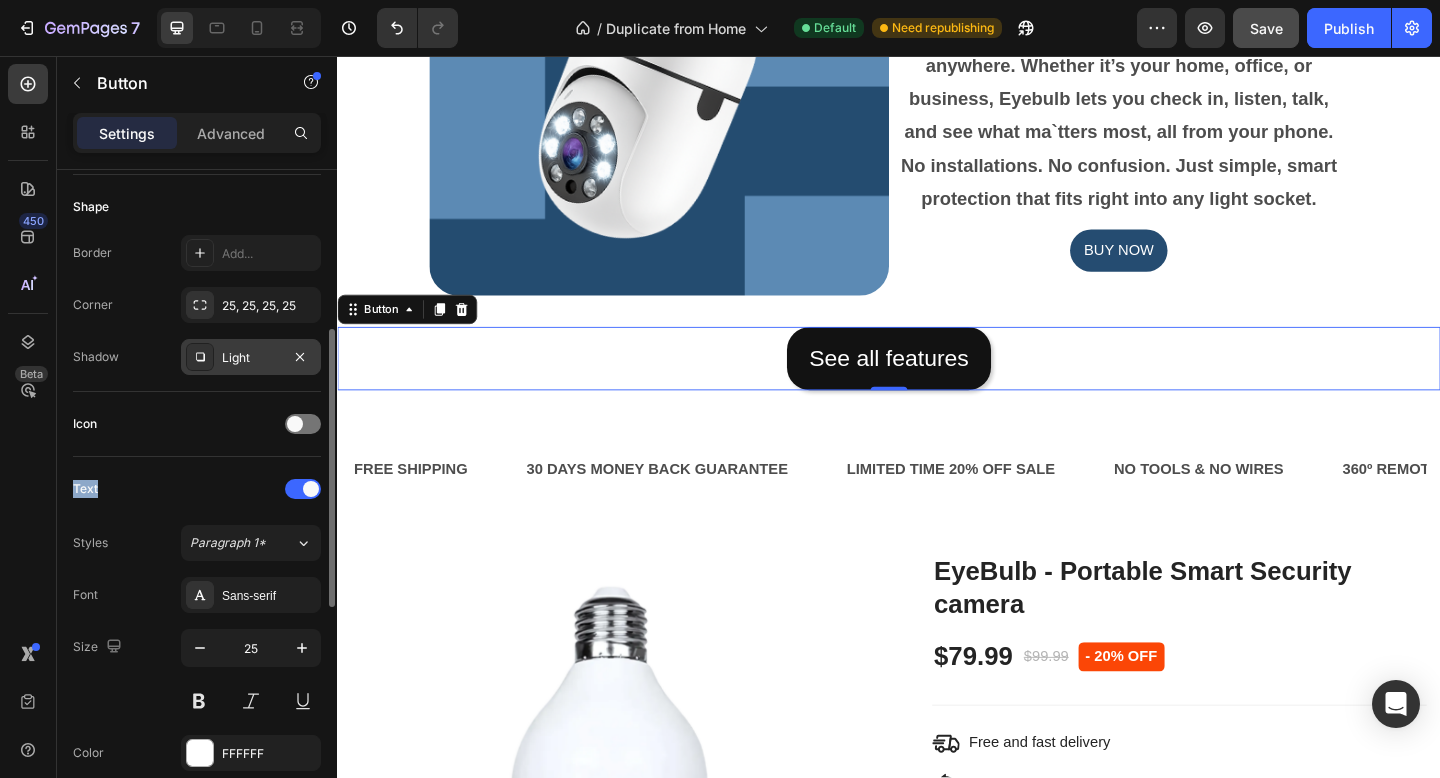 click on "Icon" 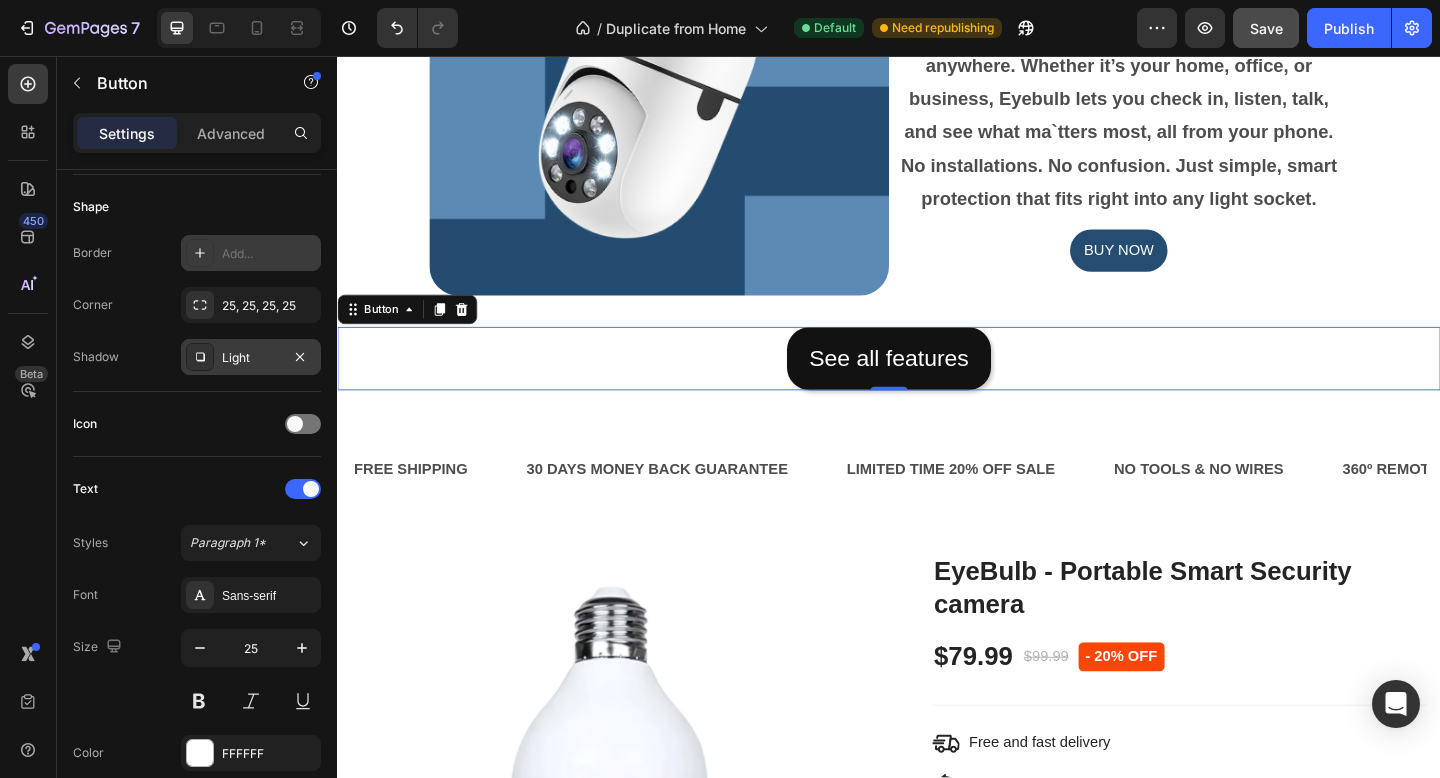 click on "Add..." at bounding box center [251, 253] 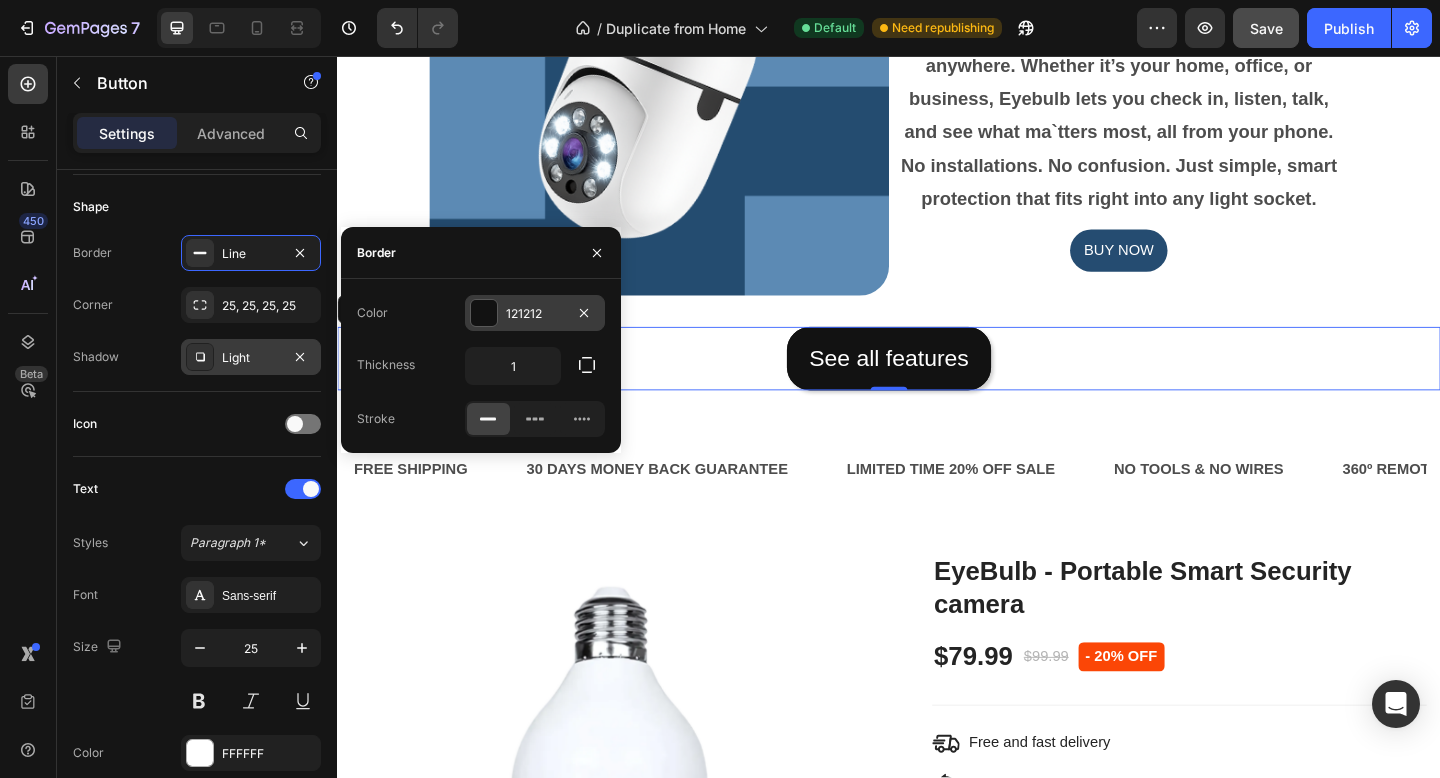 click at bounding box center (484, 313) 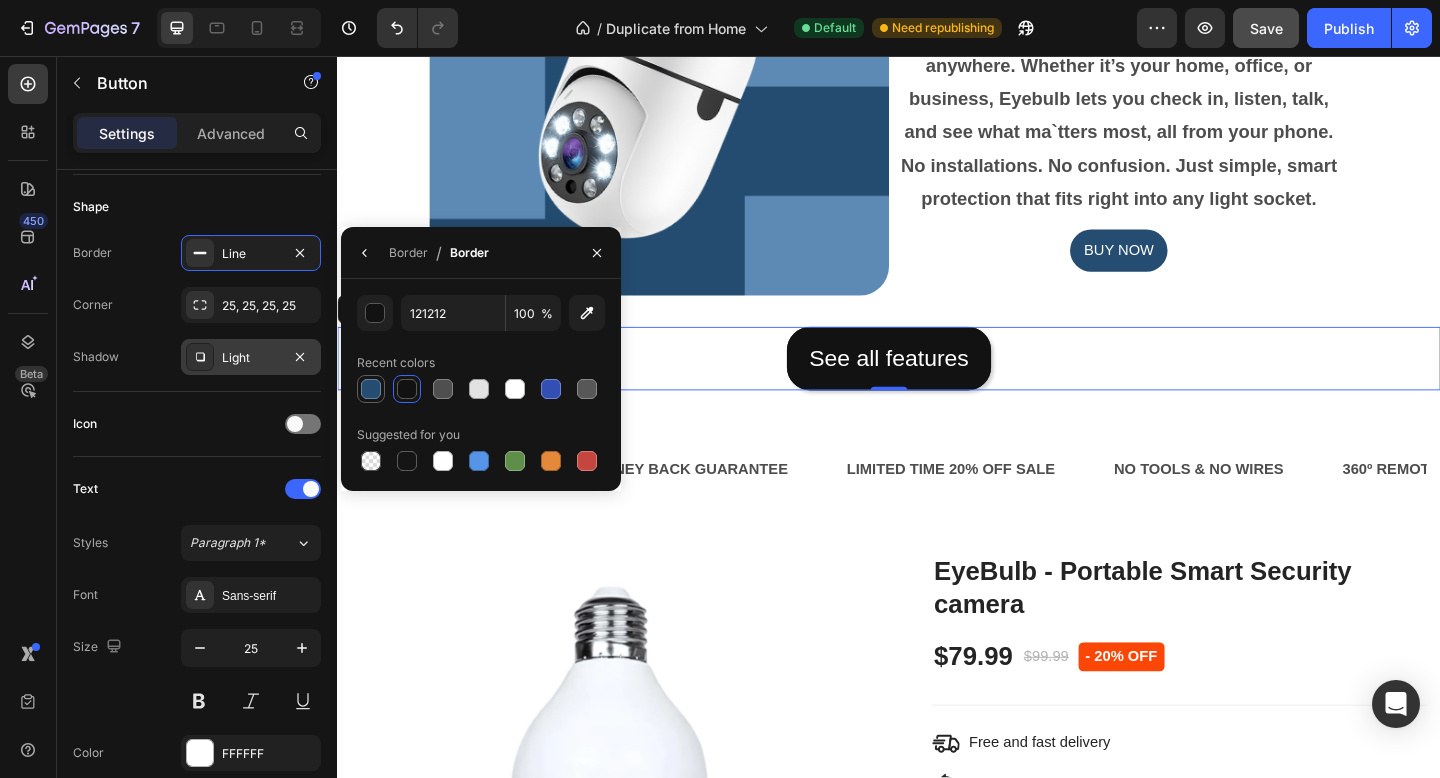 click at bounding box center [371, 389] 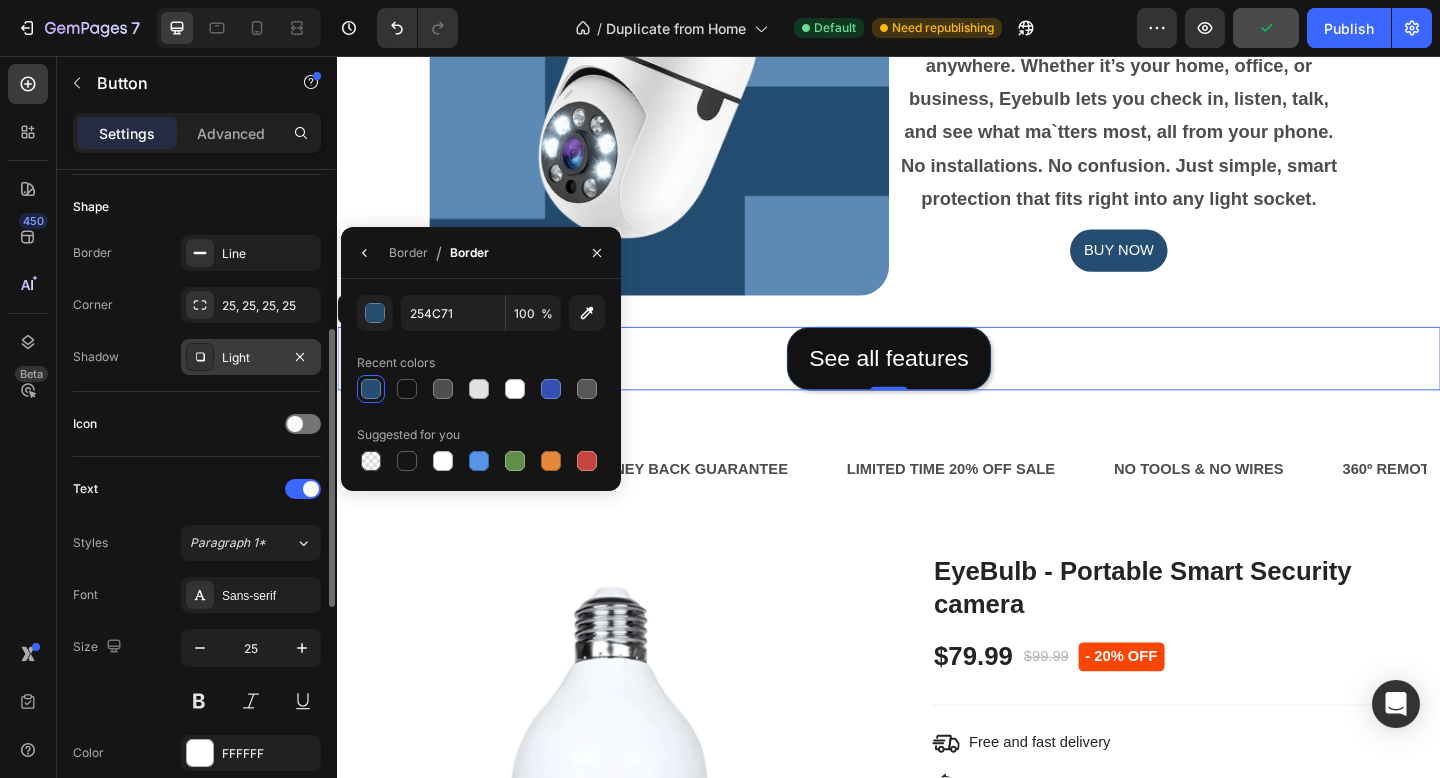 click on "Border Line Corner 25, 25, 25, 25 Shadow Light" at bounding box center [197, 305] 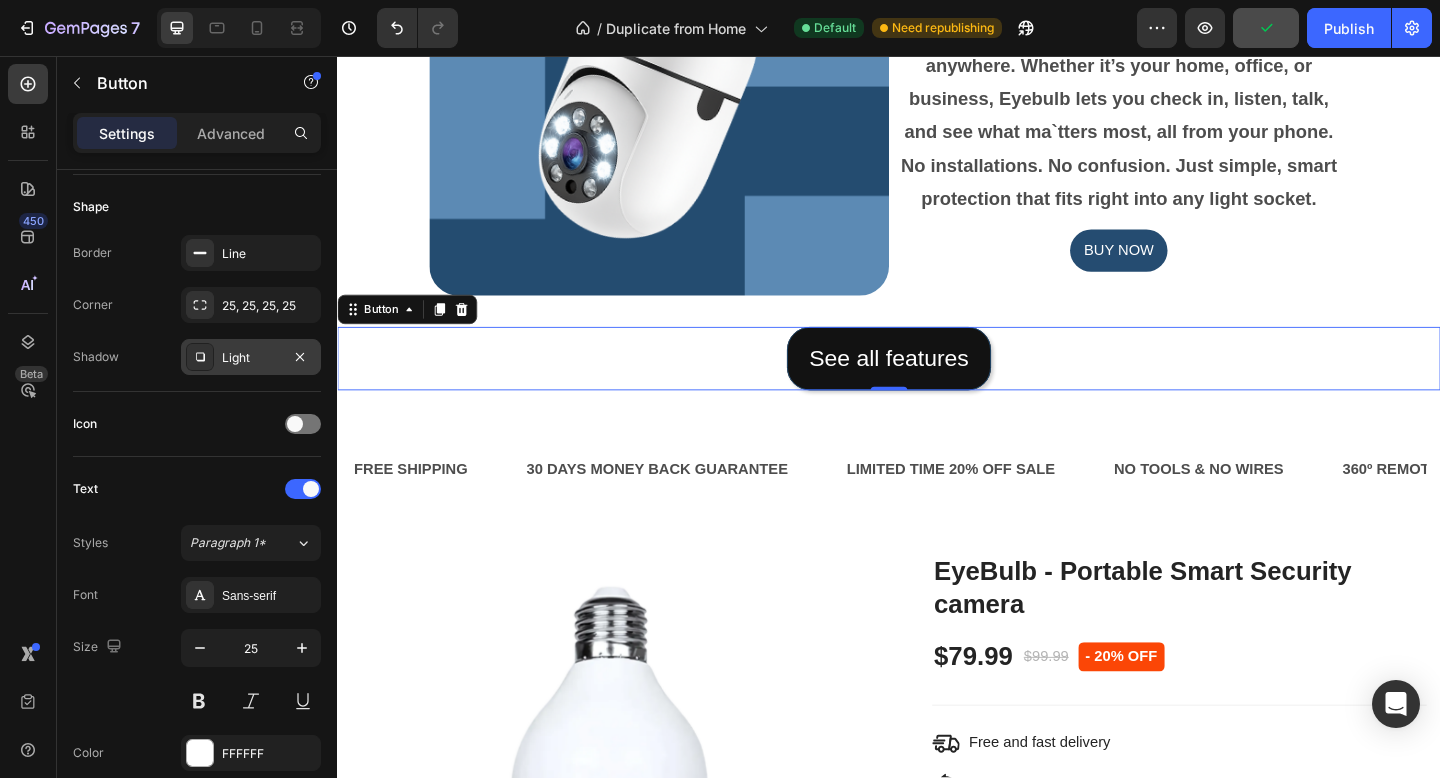 click on "See all features Button   0" at bounding box center (937, 385) 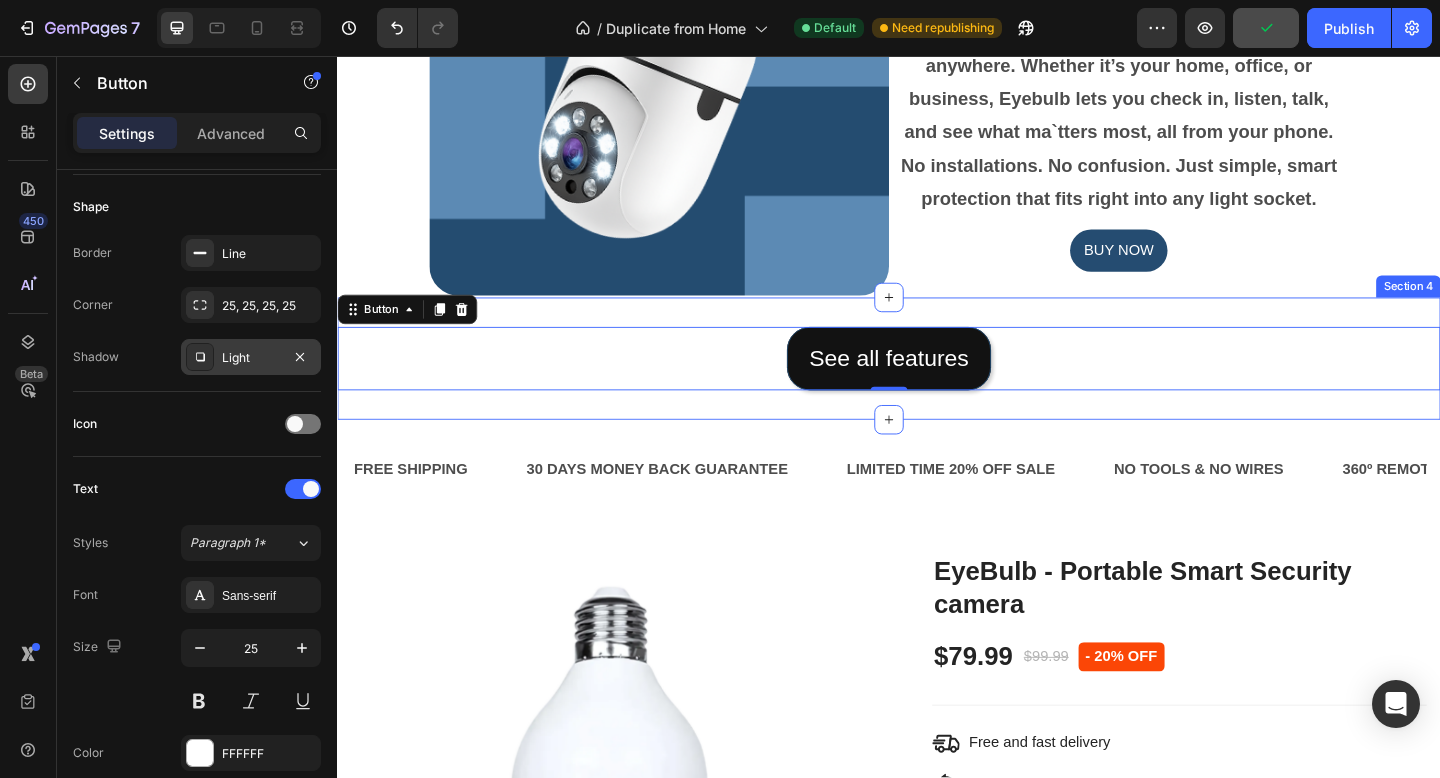 click on "See all features Button   0 Section 4" at bounding box center (937, 385) 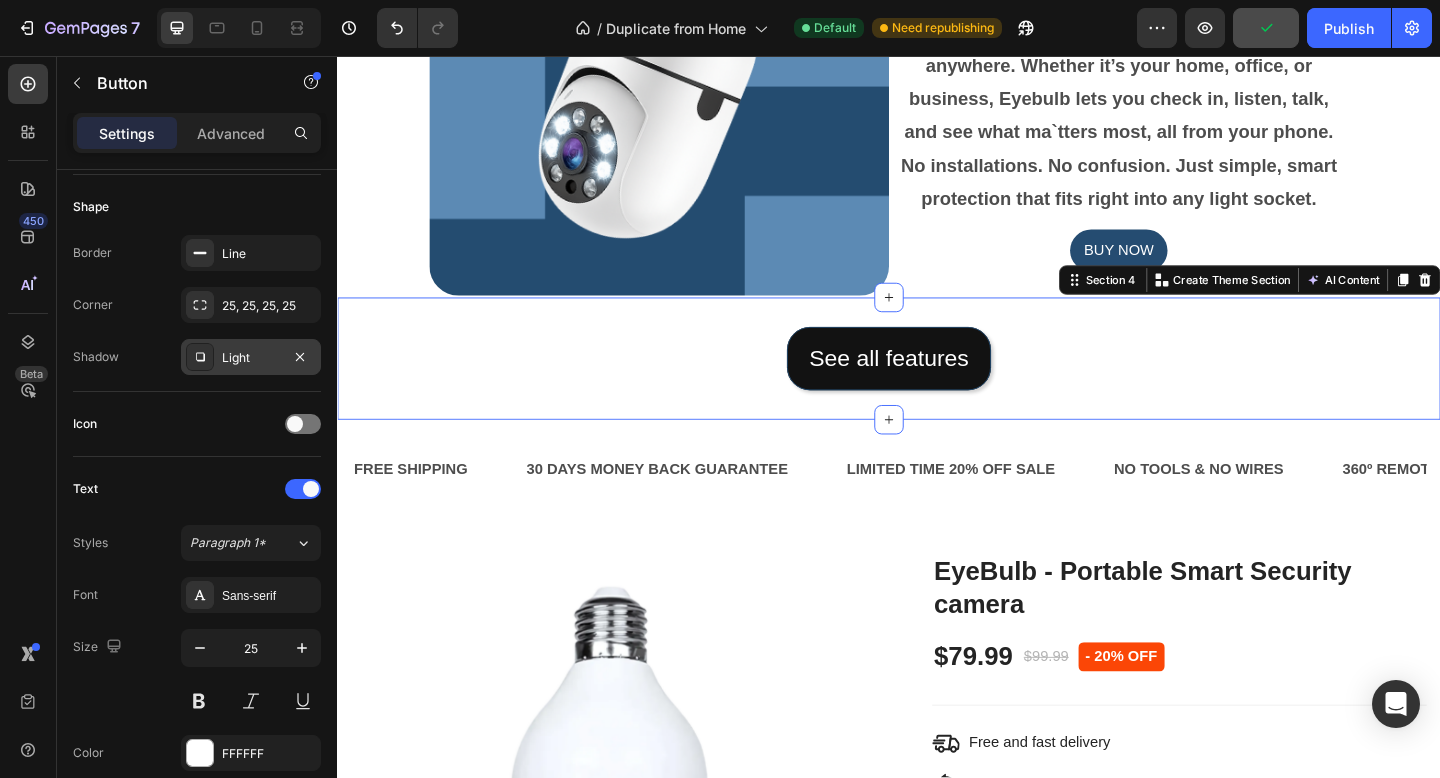 scroll, scrollTop: 0, scrollLeft: 0, axis: both 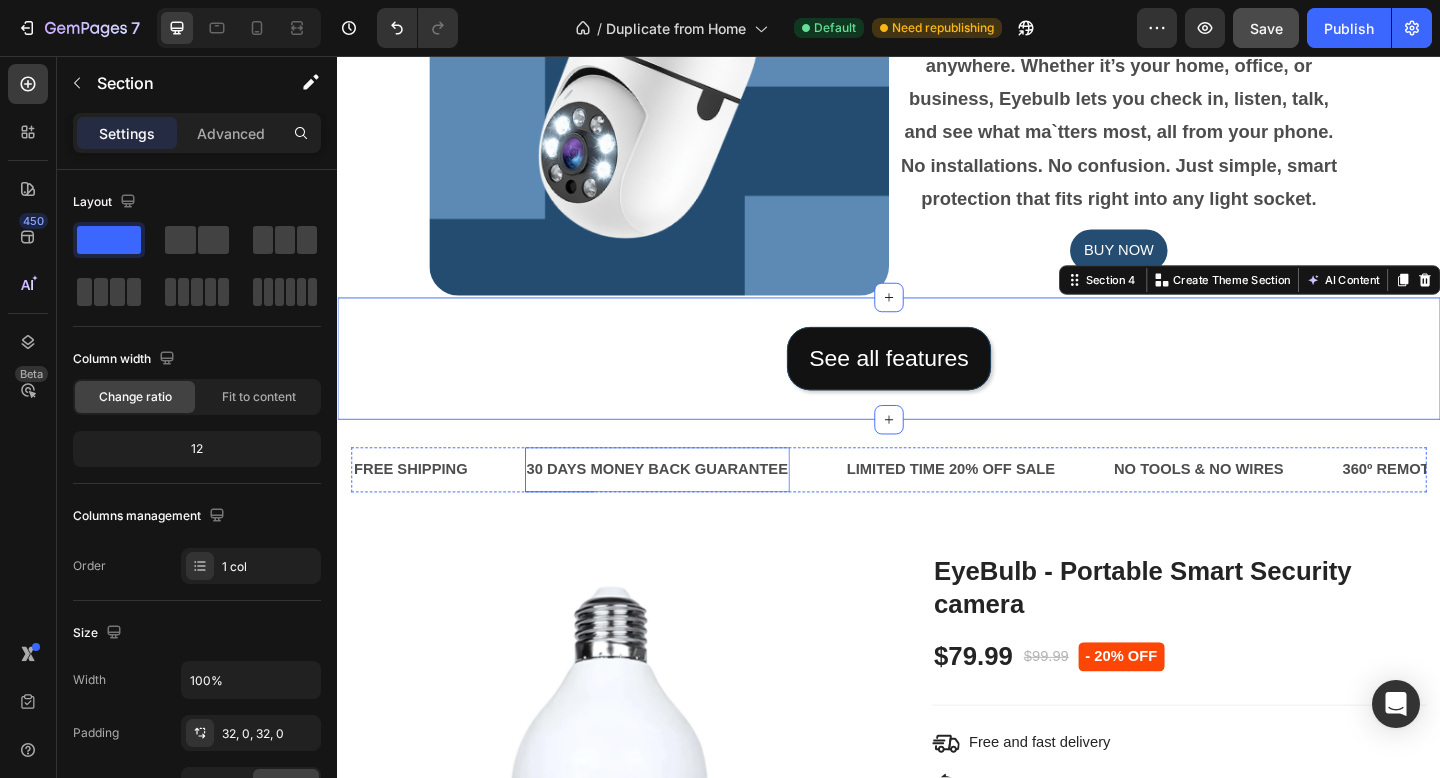 click on "30 DAYS MONEY BACK GUARANTEE Text Block" at bounding box center (685, 506) 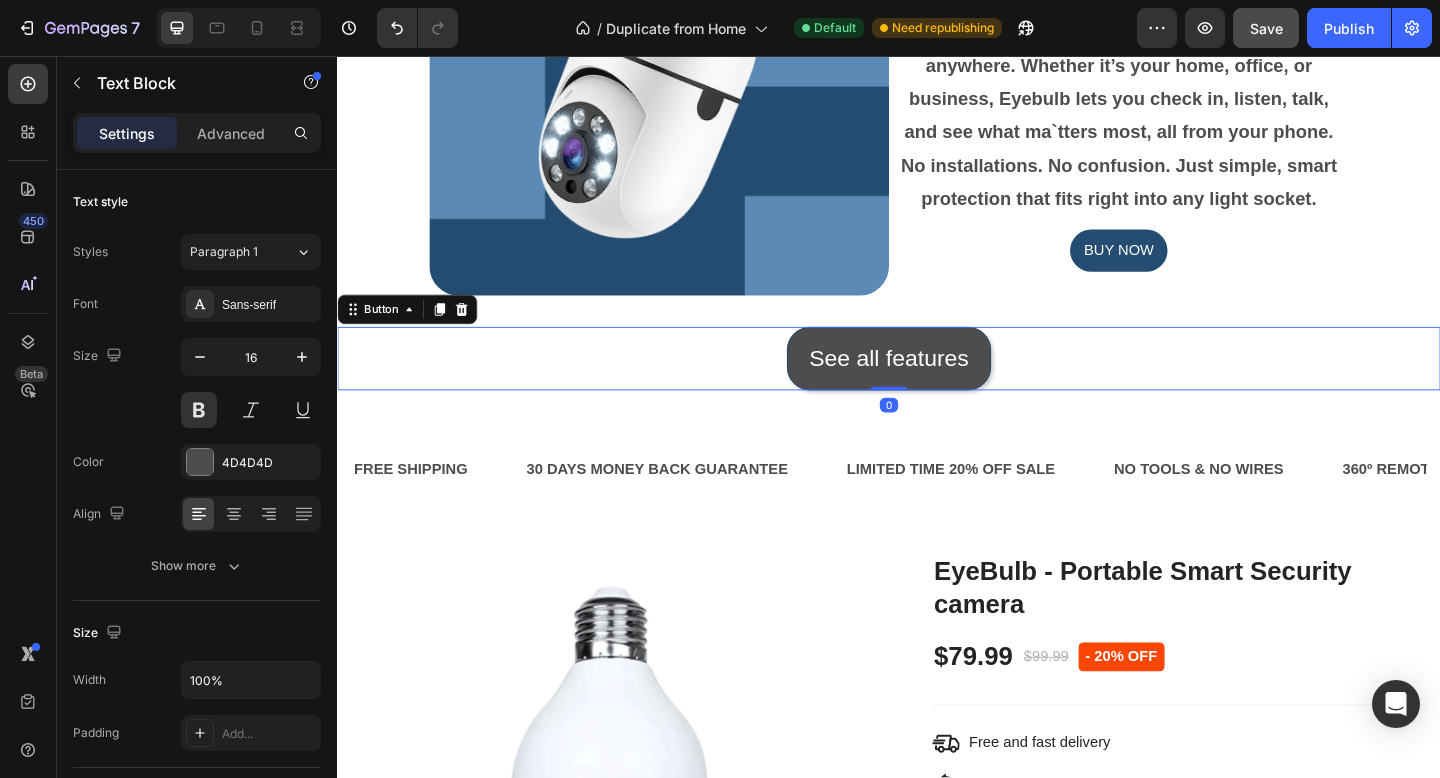 click on "See all features" at bounding box center (937, 385) 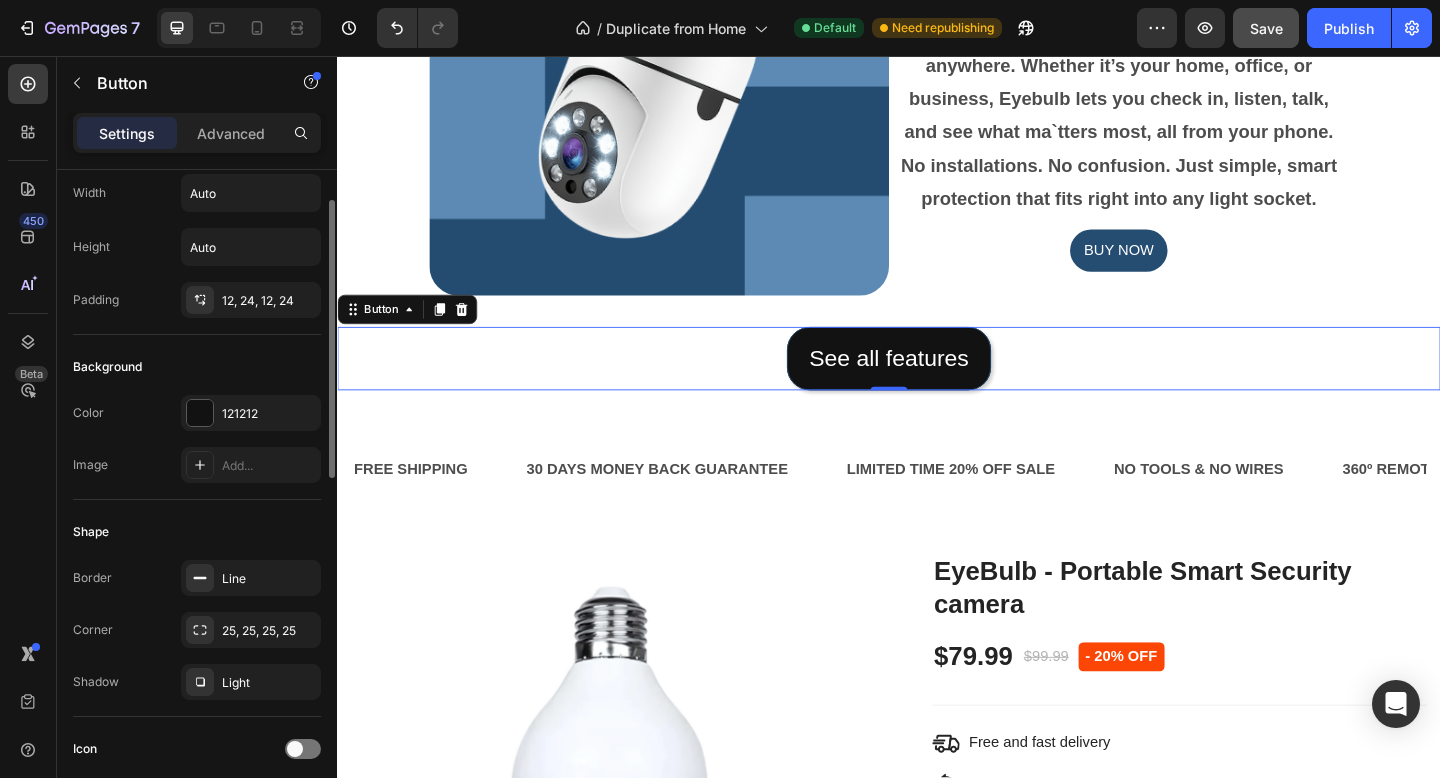 scroll, scrollTop: 62, scrollLeft: 0, axis: vertical 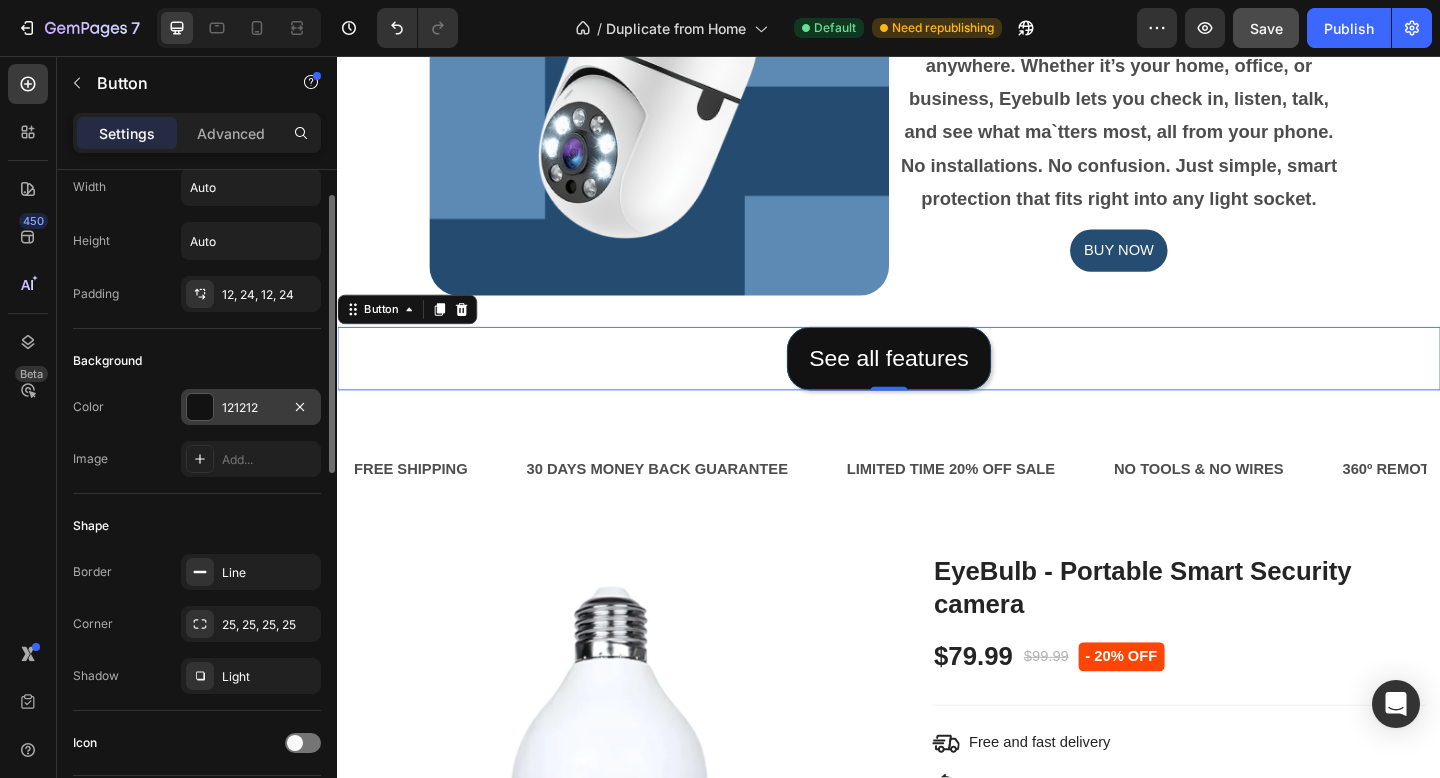 click at bounding box center [200, 407] 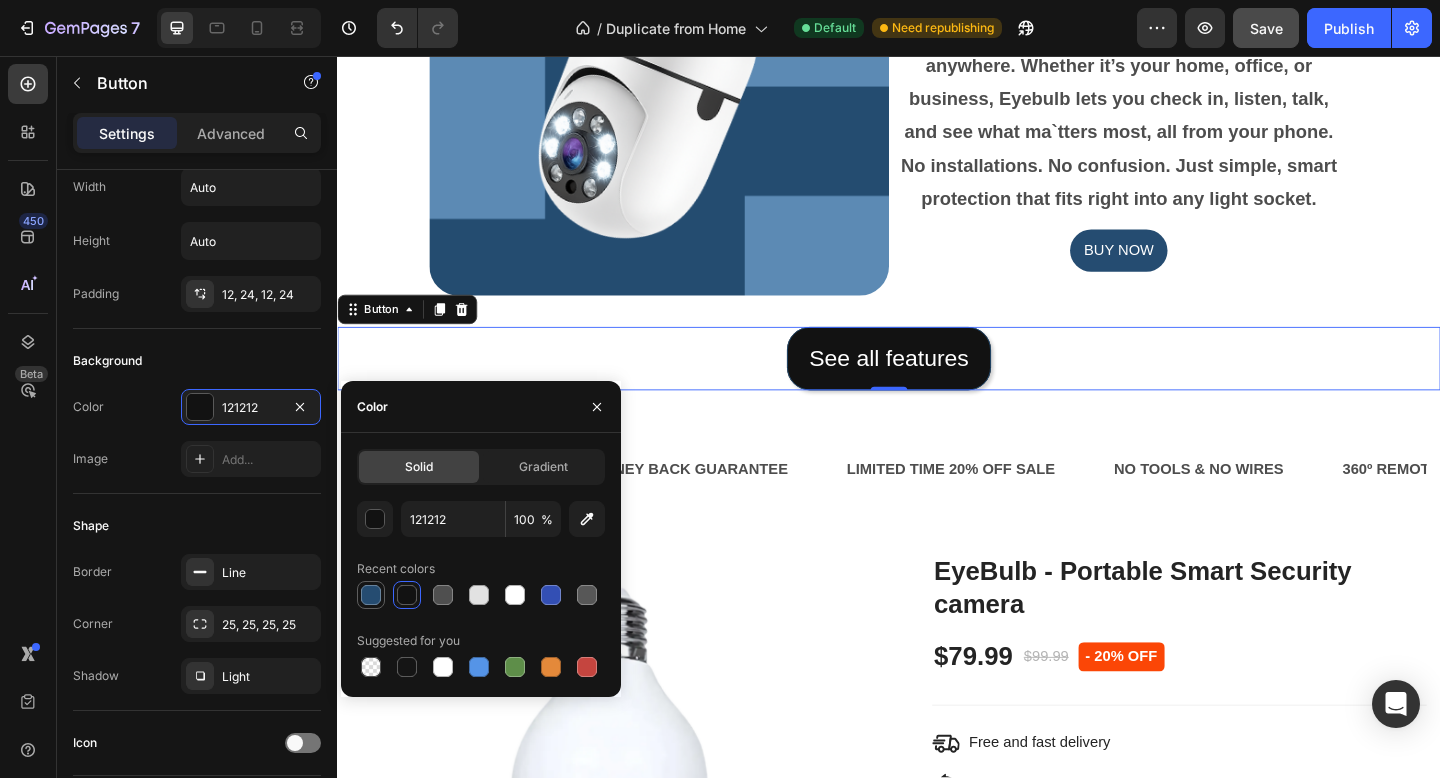 click at bounding box center (371, 595) 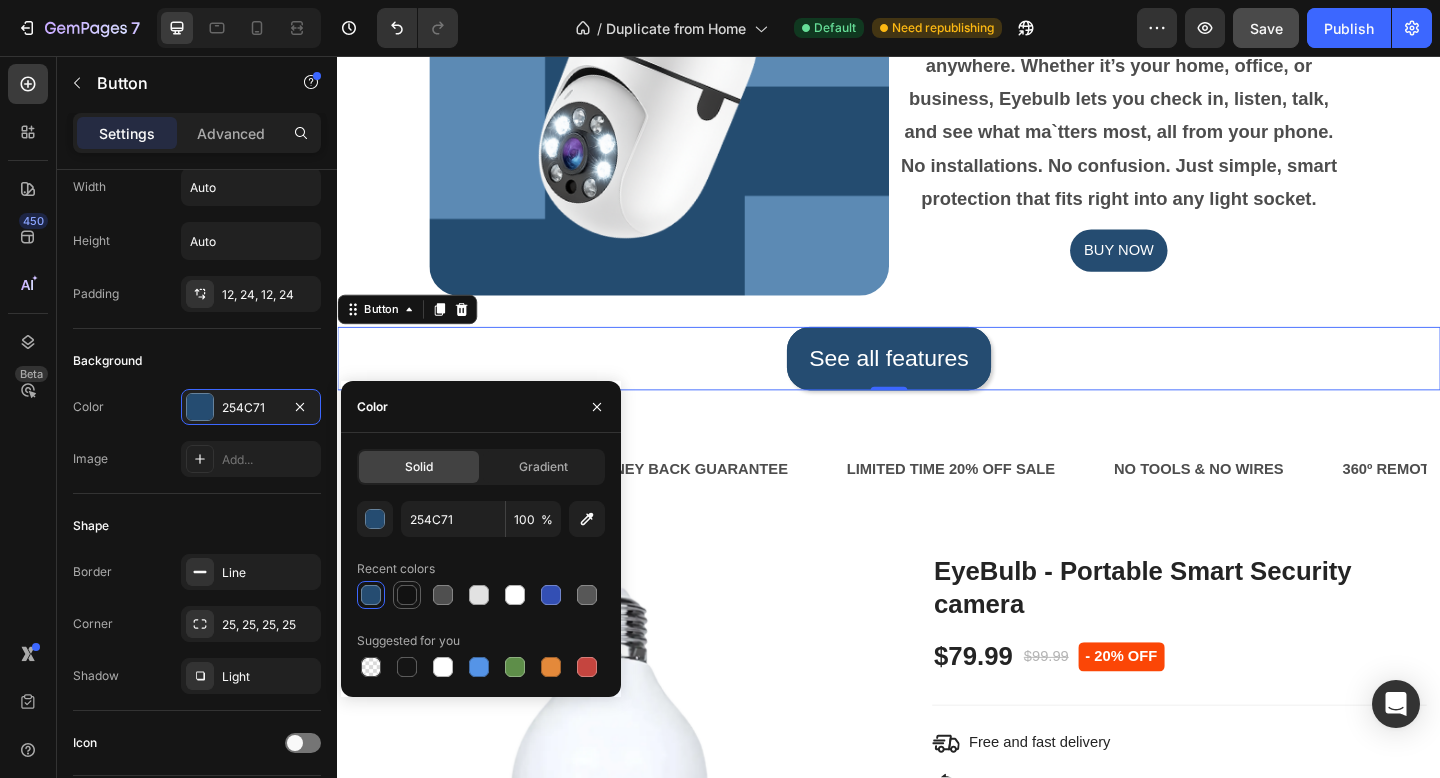 click at bounding box center [407, 595] 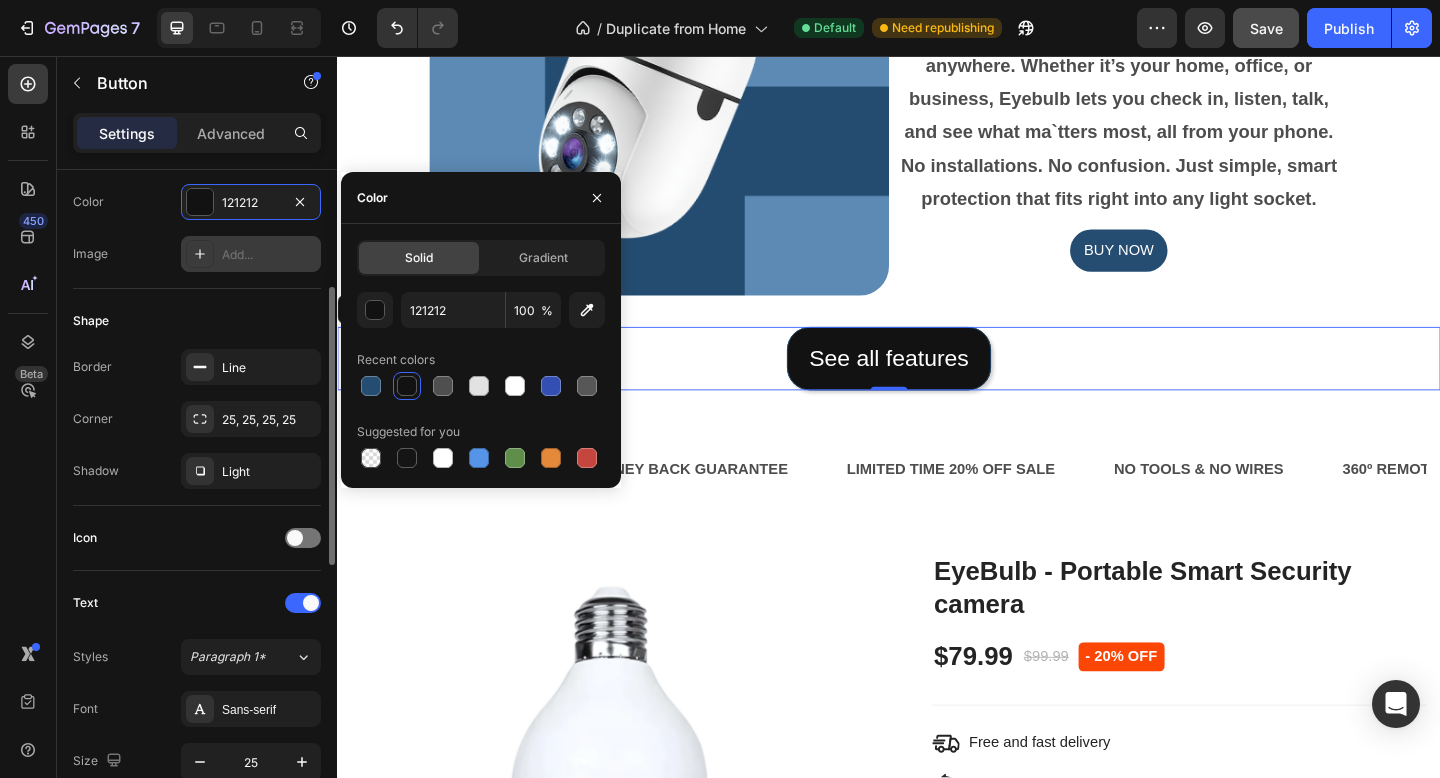 scroll, scrollTop: 271, scrollLeft: 0, axis: vertical 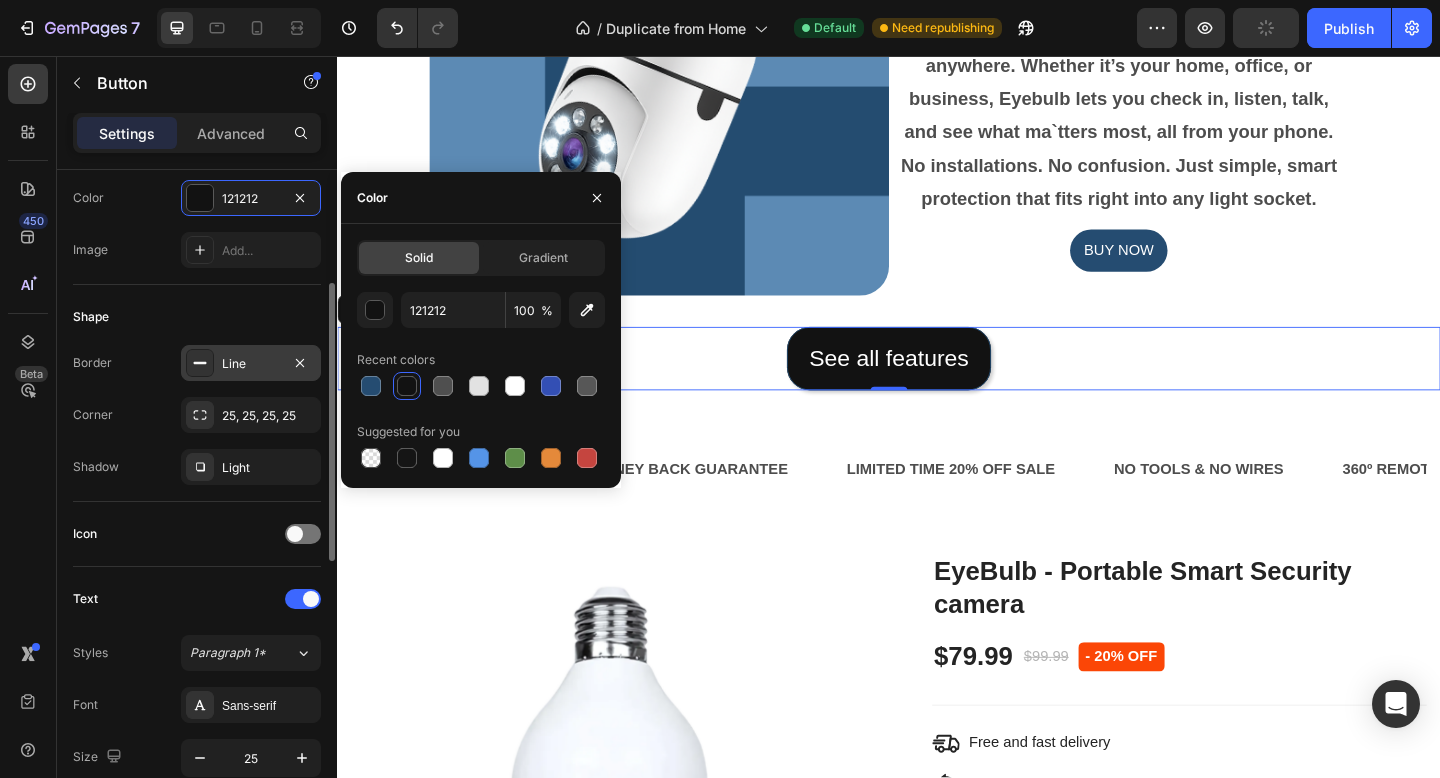 click 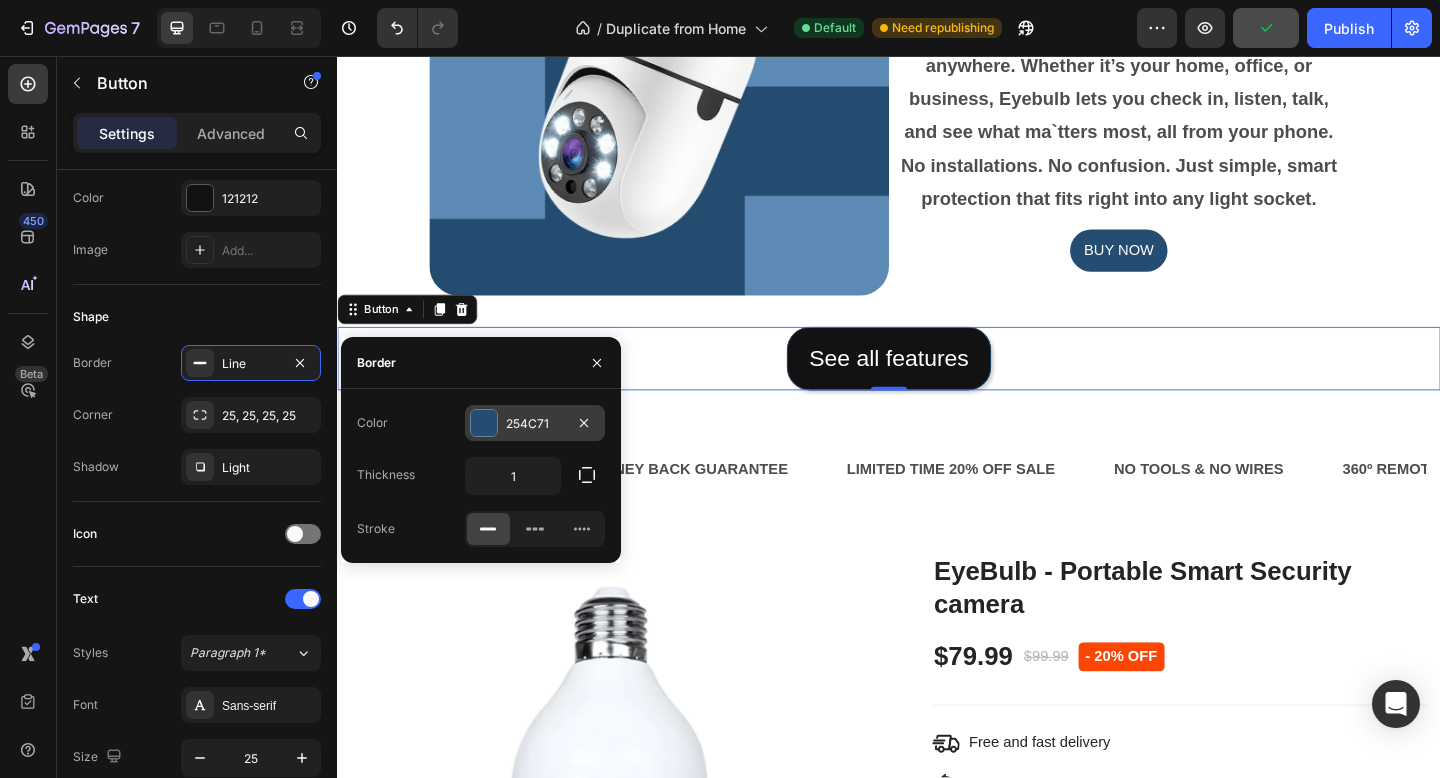 click at bounding box center [484, 423] 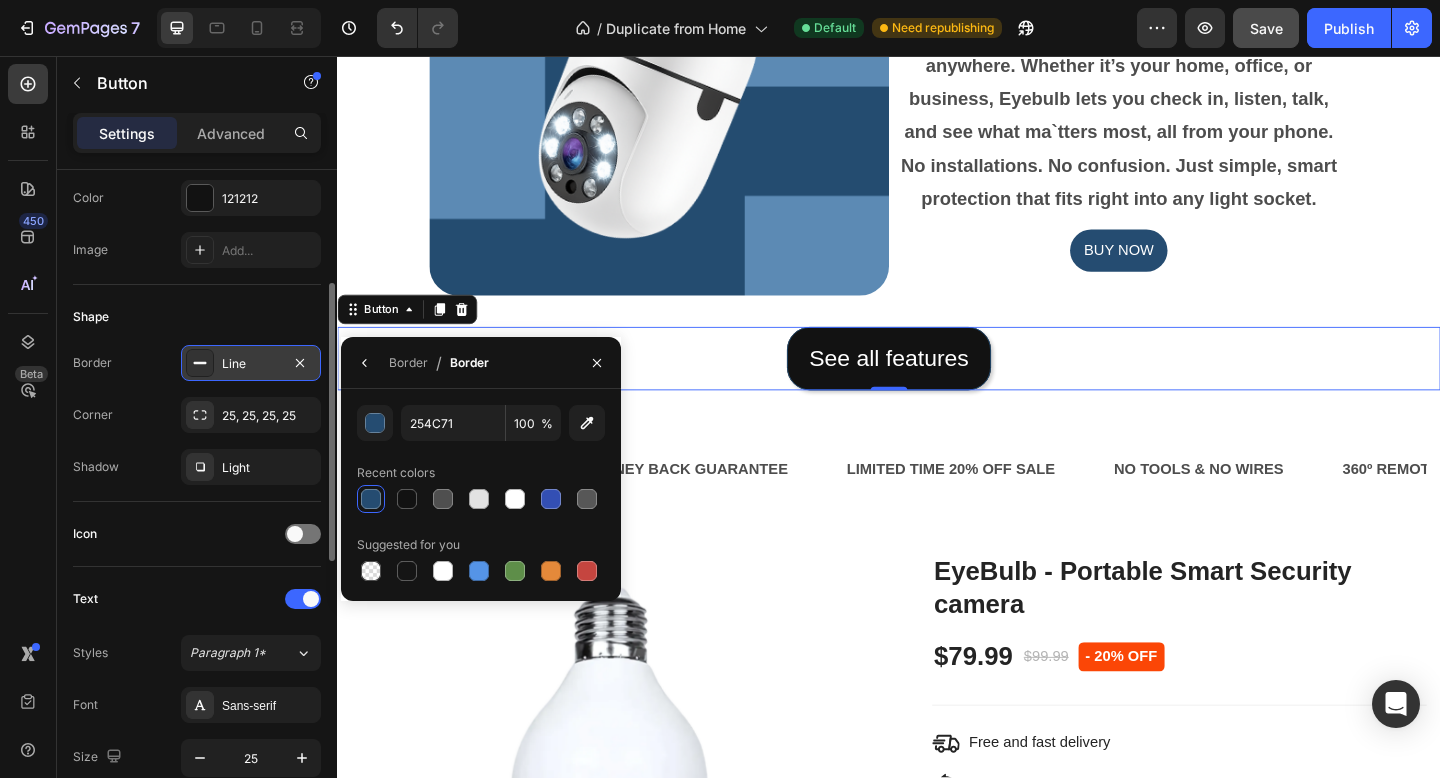 click on "Line" at bounding box center [251, 363] 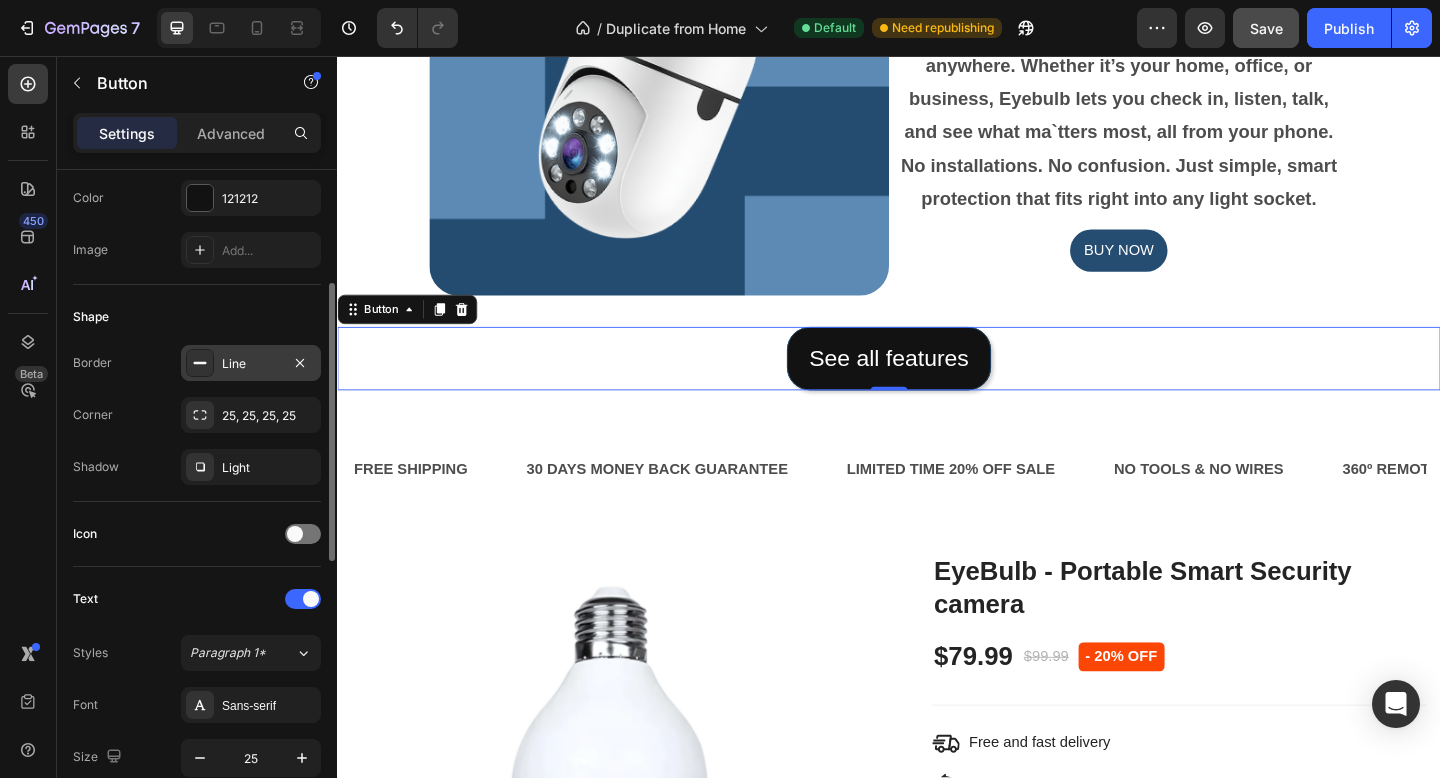 click on "Line" at bounding box center [251, 363] 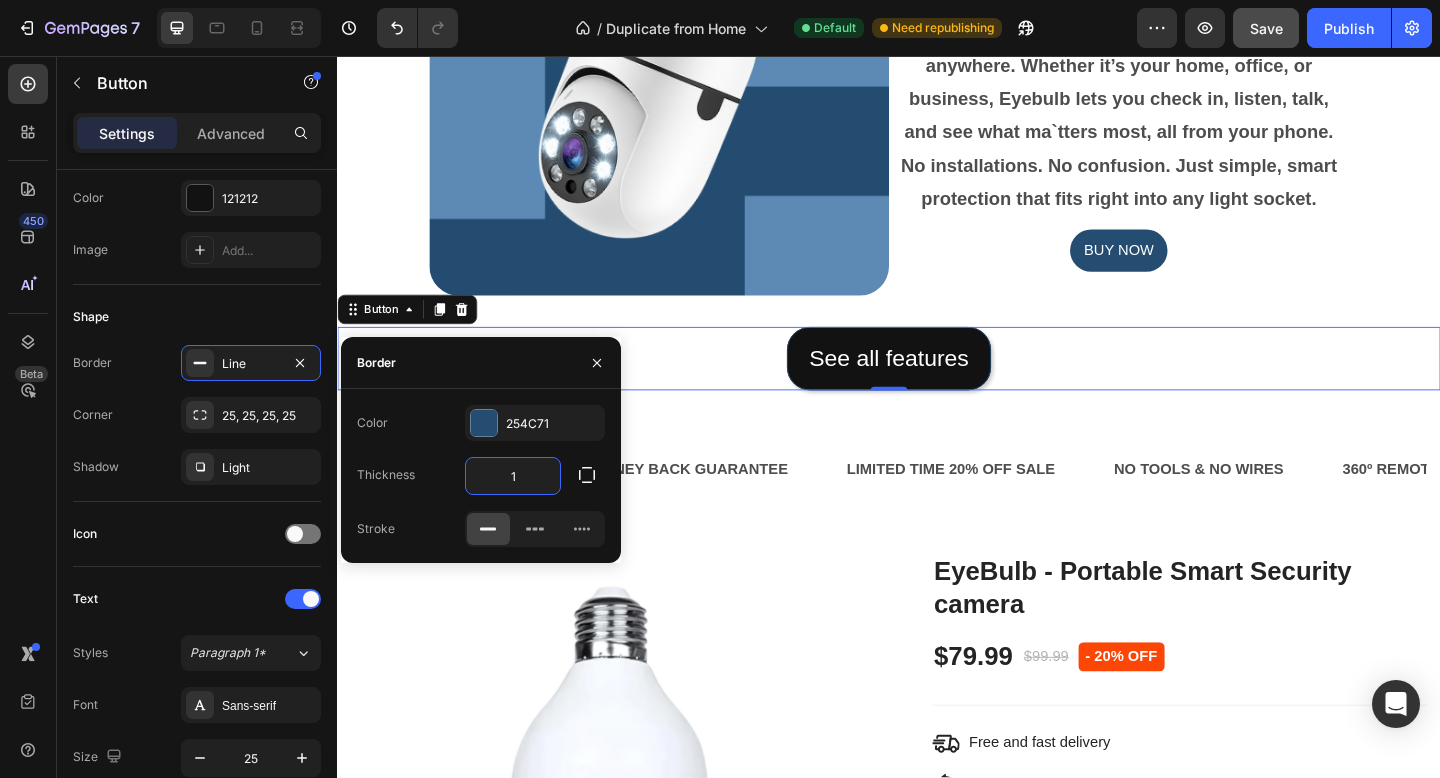 click on "1" at bounding box center (513, 476) 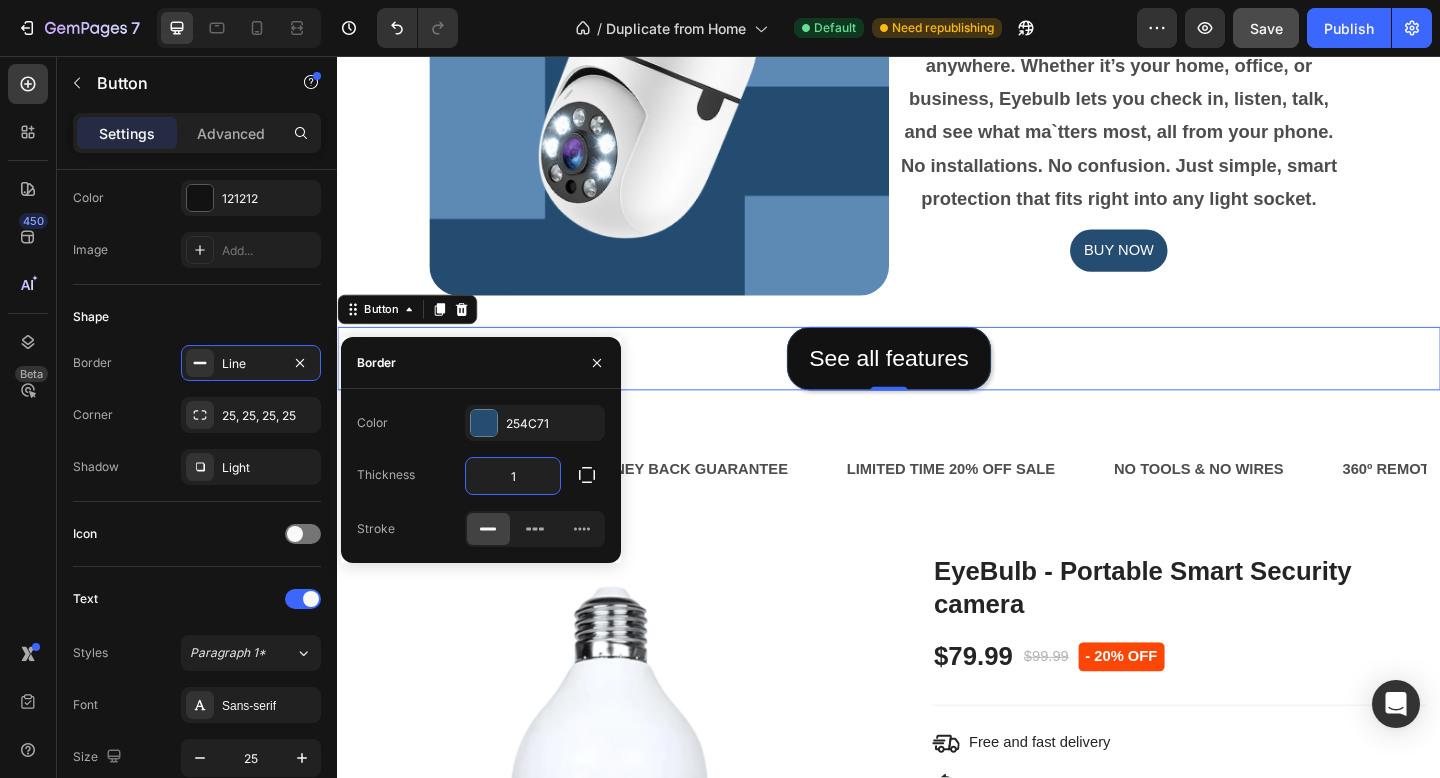 type on "4" 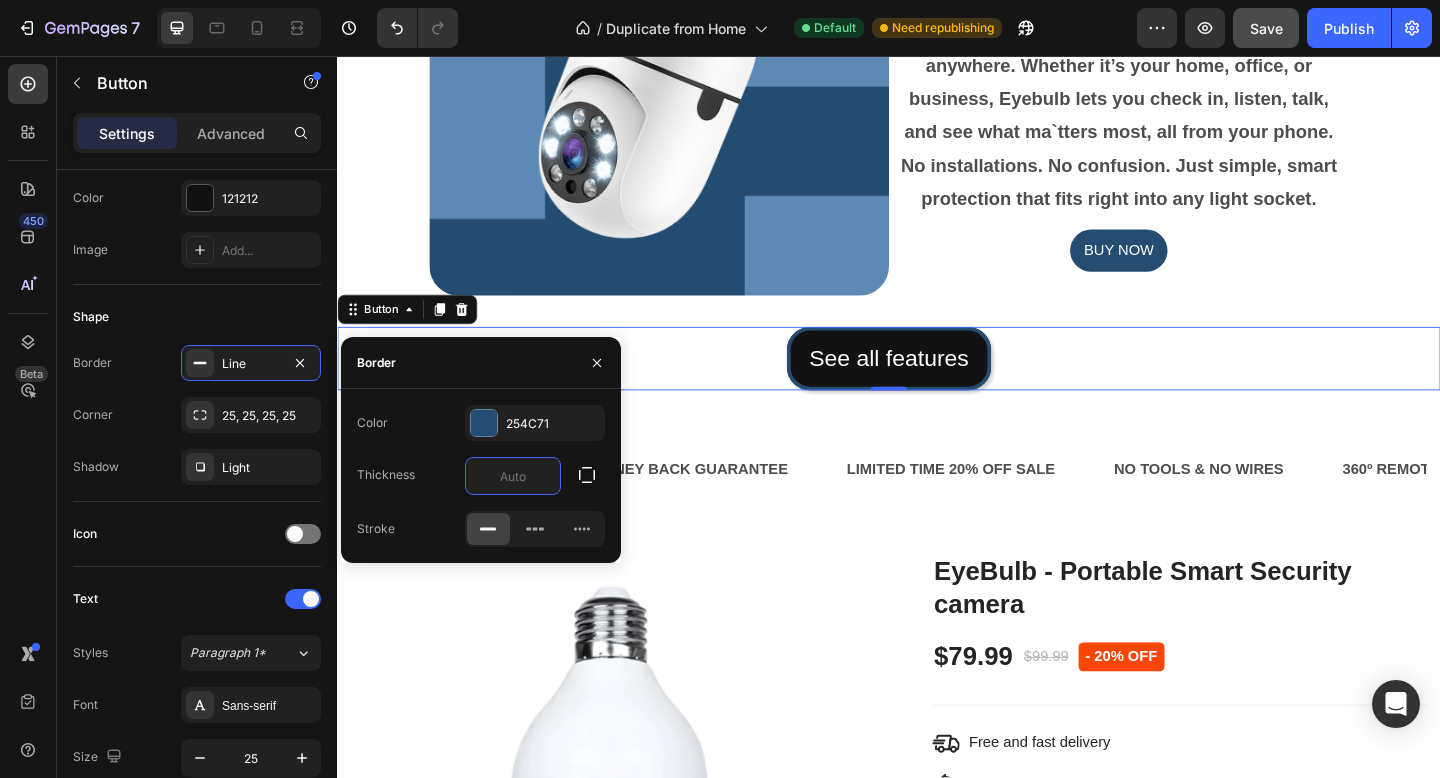 type on "5" 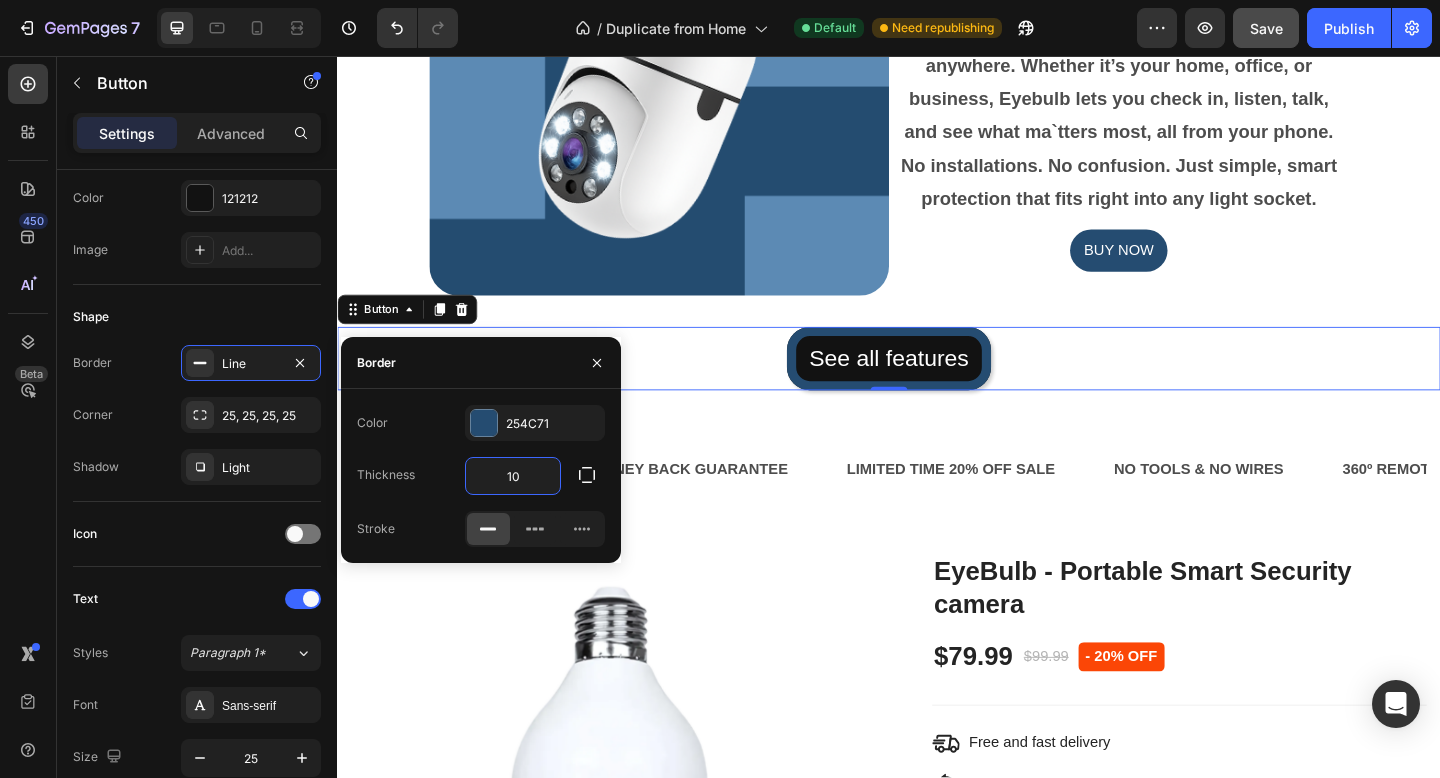 type on "1" 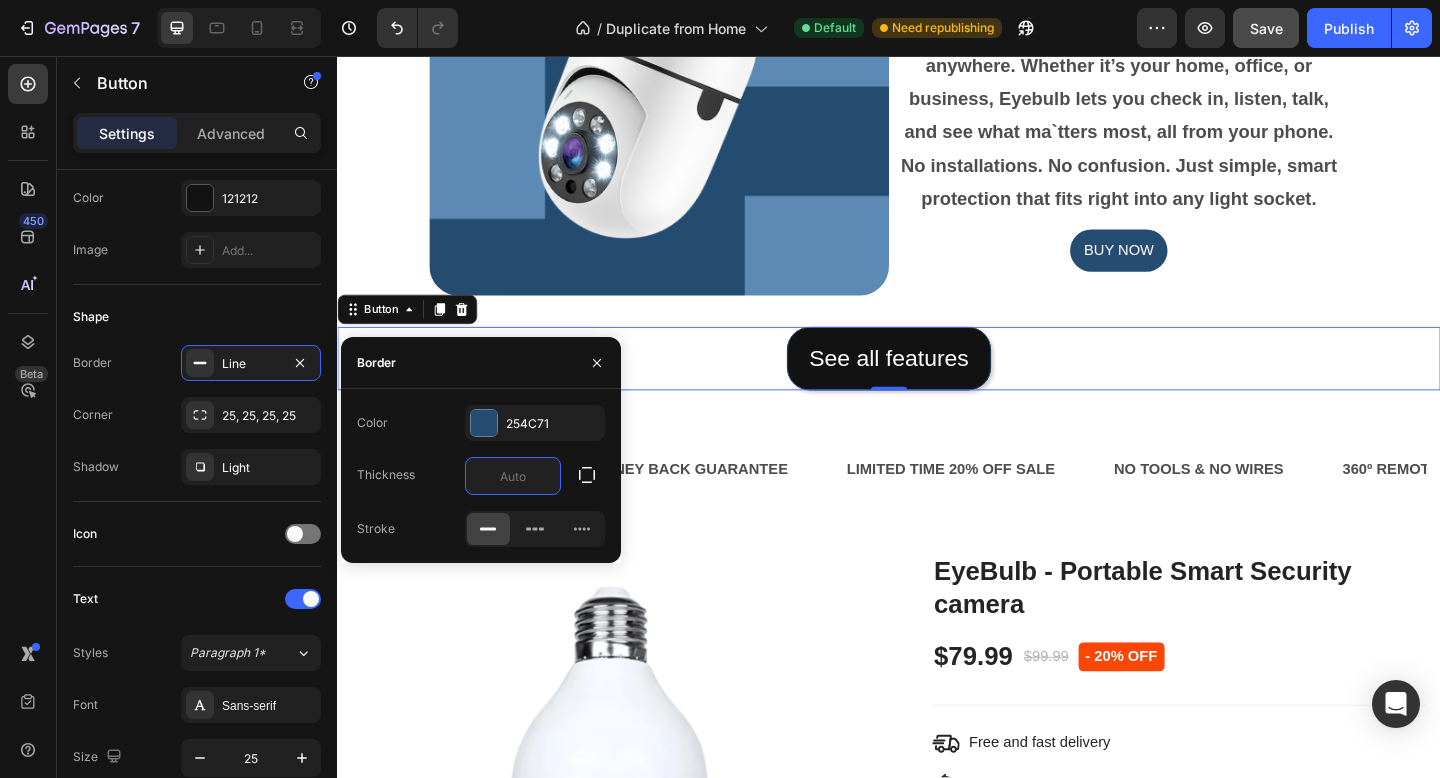 type on "5" 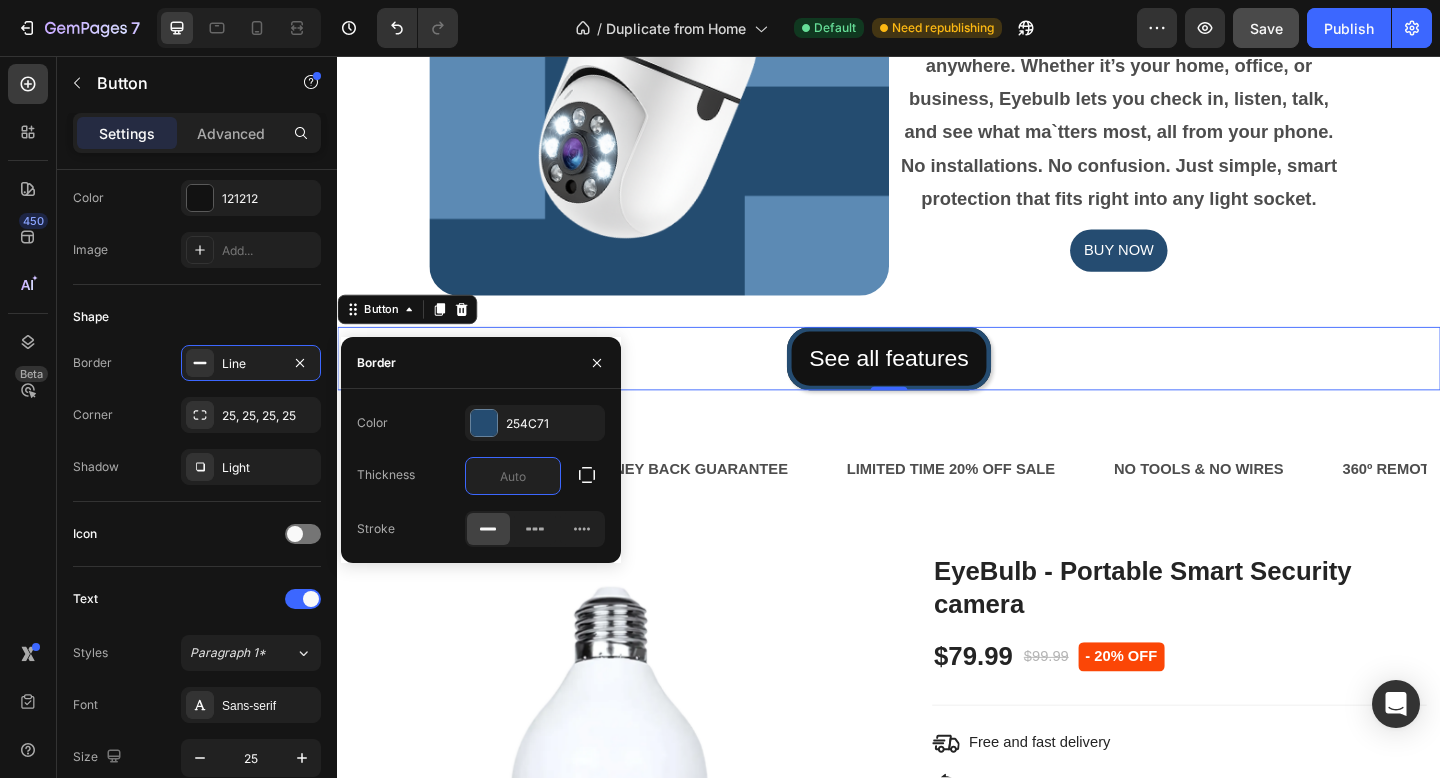 type on "6" 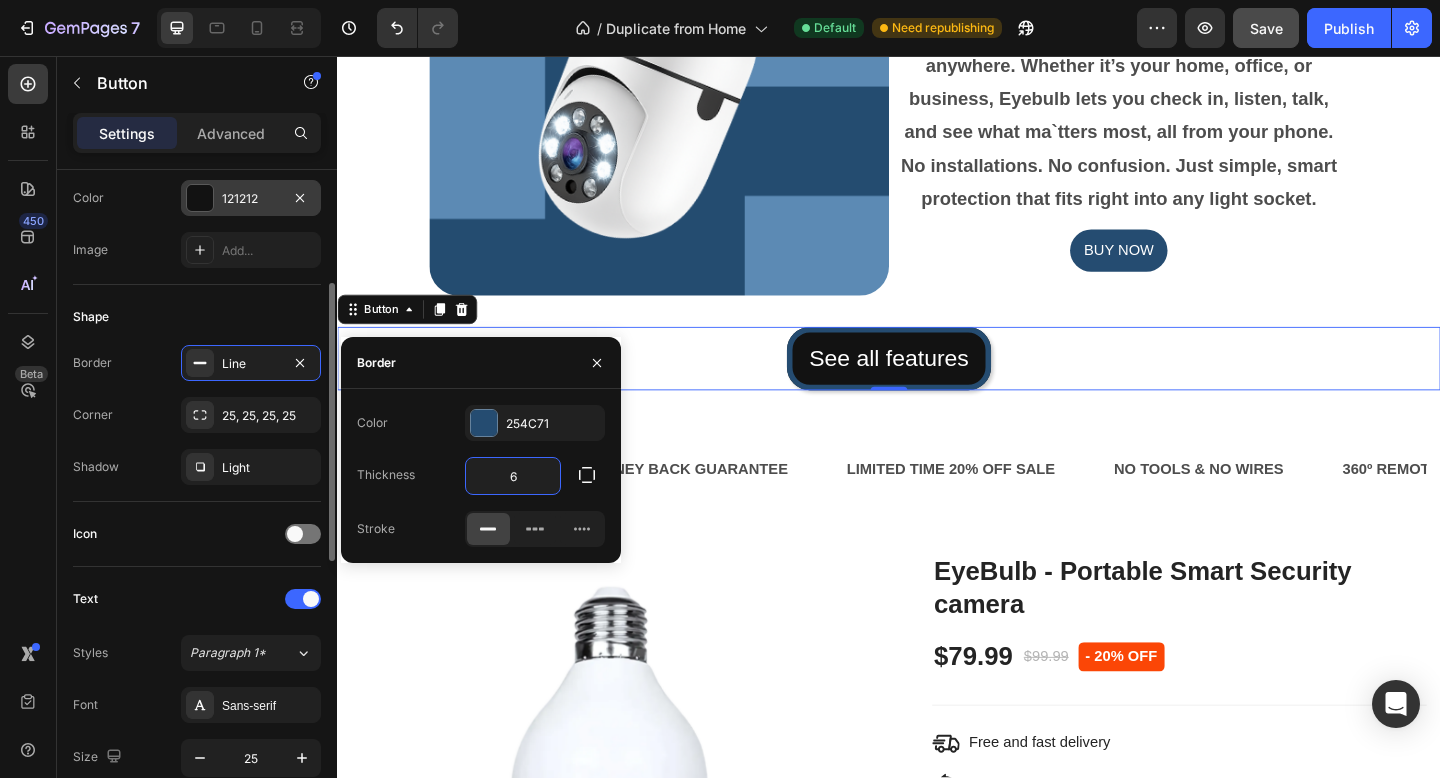 click at bounding box center [200, 198] 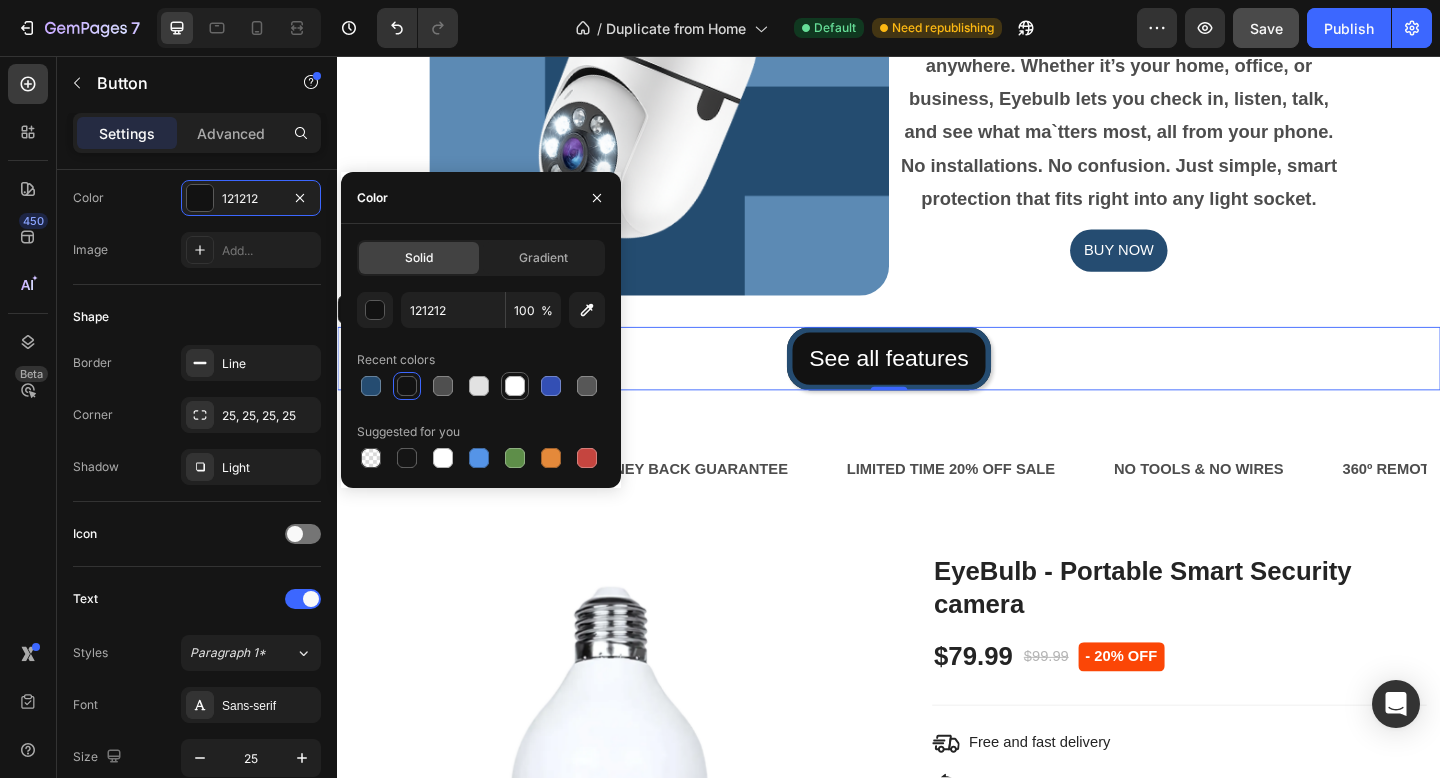 click at bounding box center (515, 386) 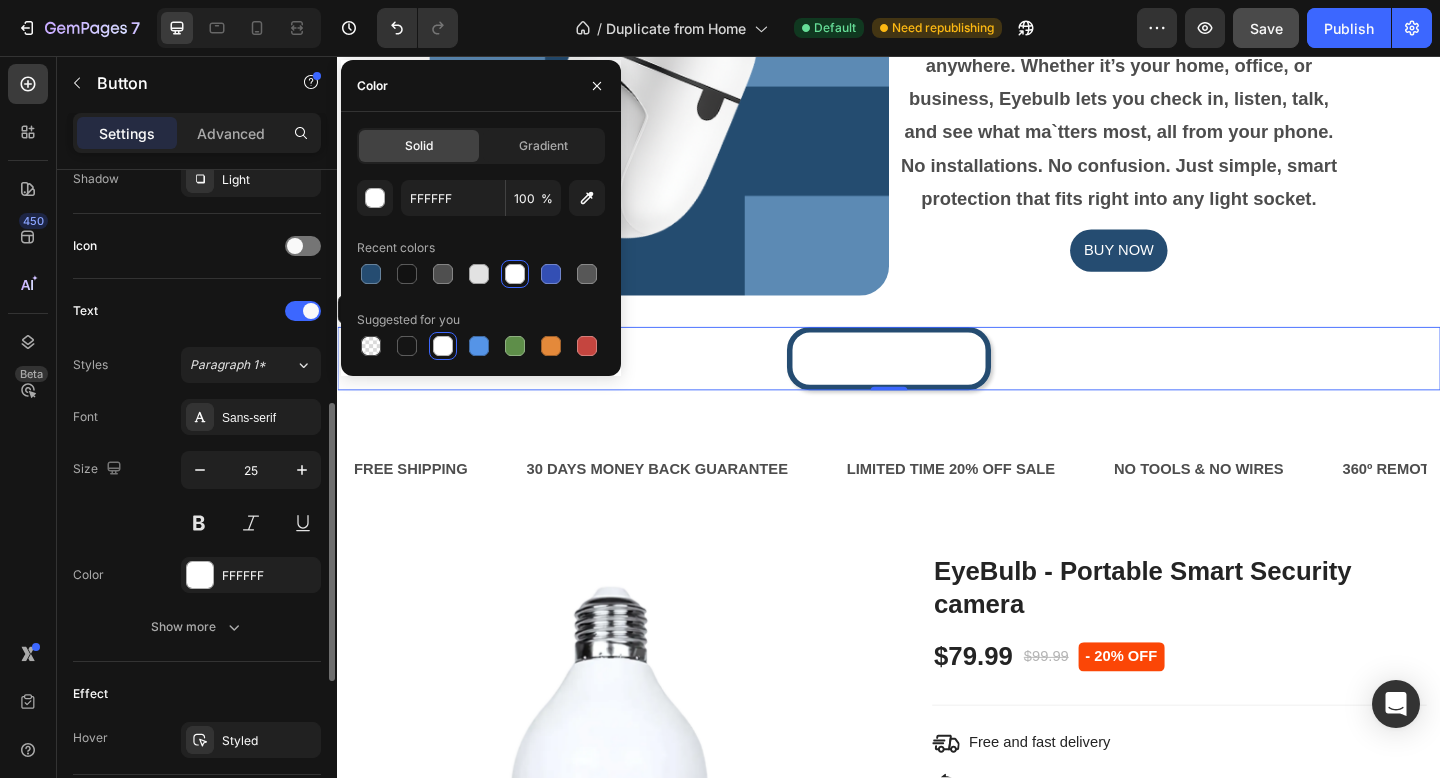 scroll, scrollTop: 566, scrollLeft: 0, axis: vertical 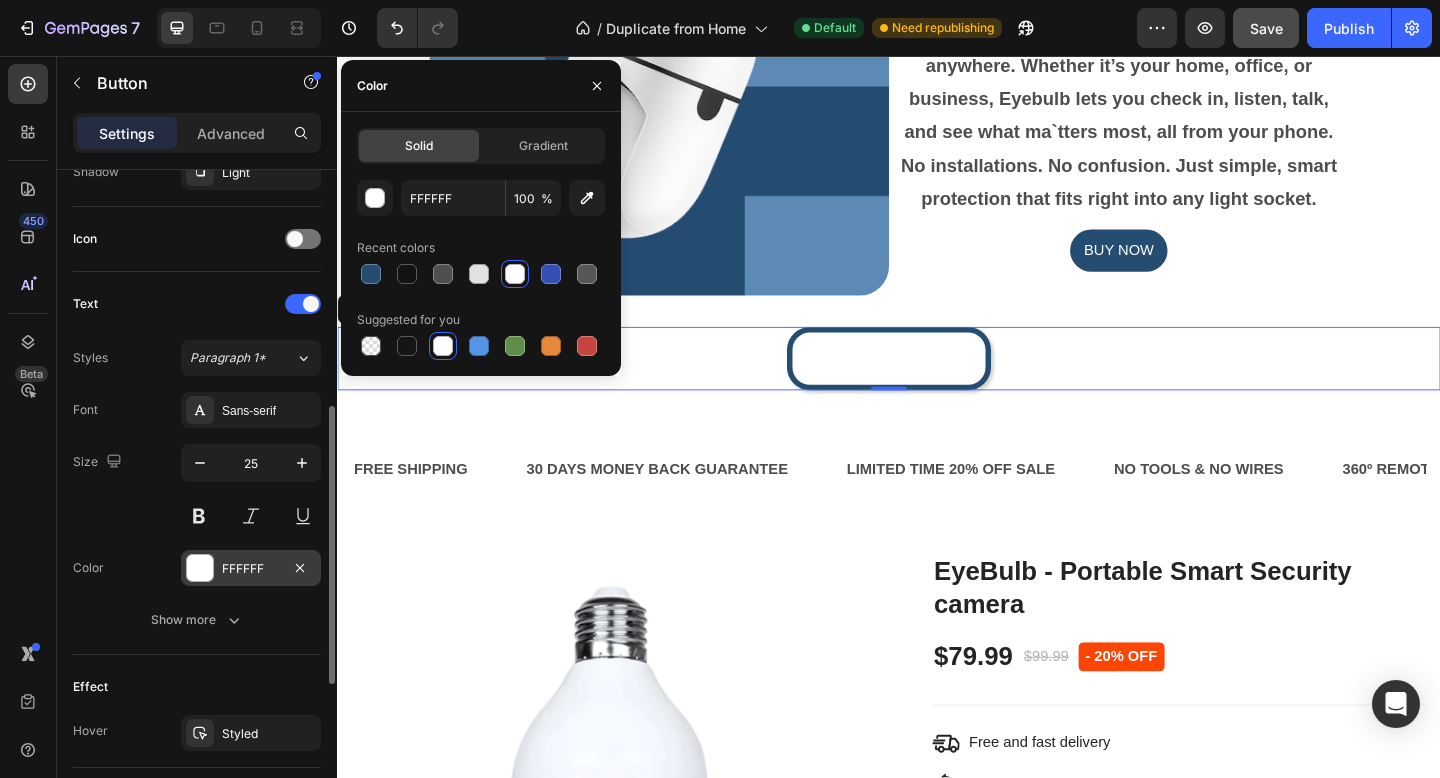 click at bounding box center [200, 568] 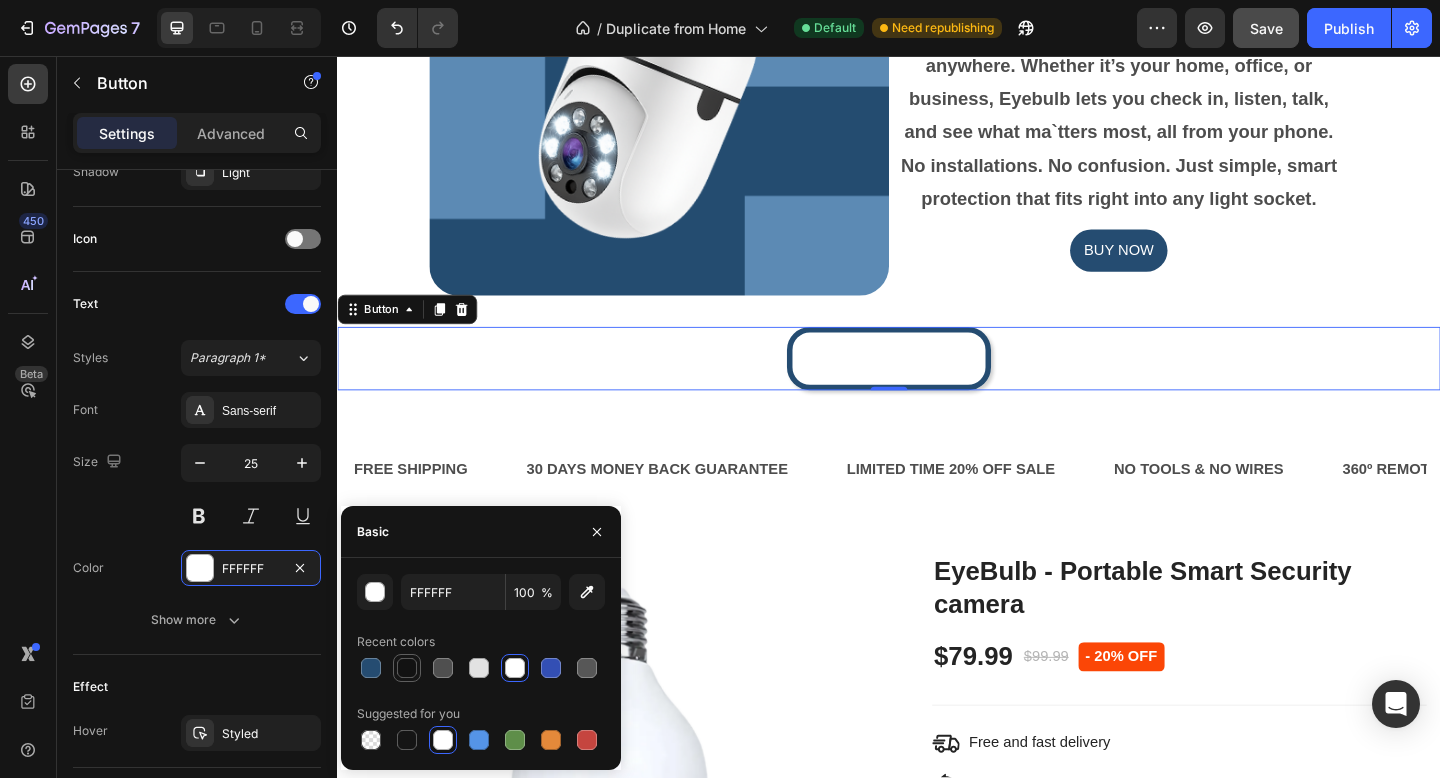 click at bounding box center (407, 668) 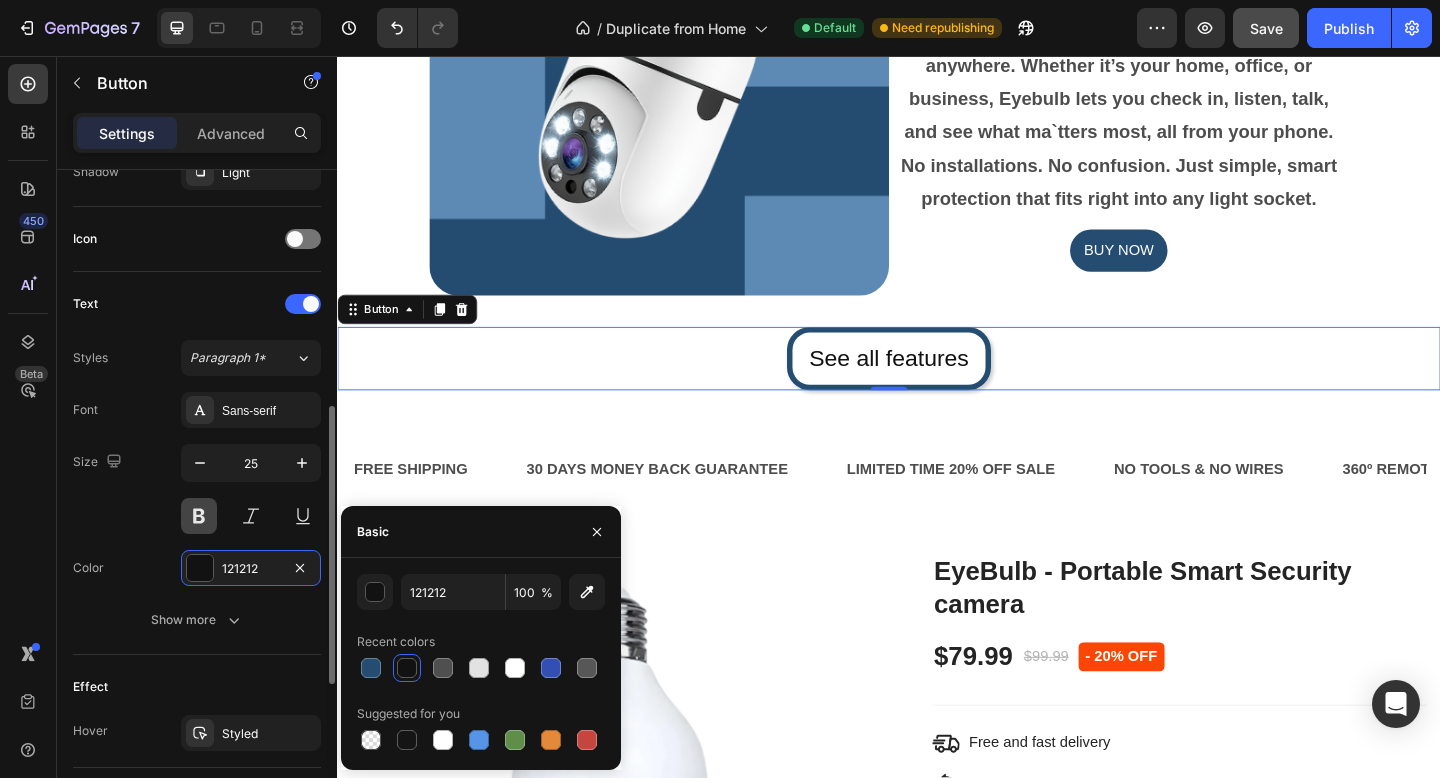 click at bounding box center (199, 516) 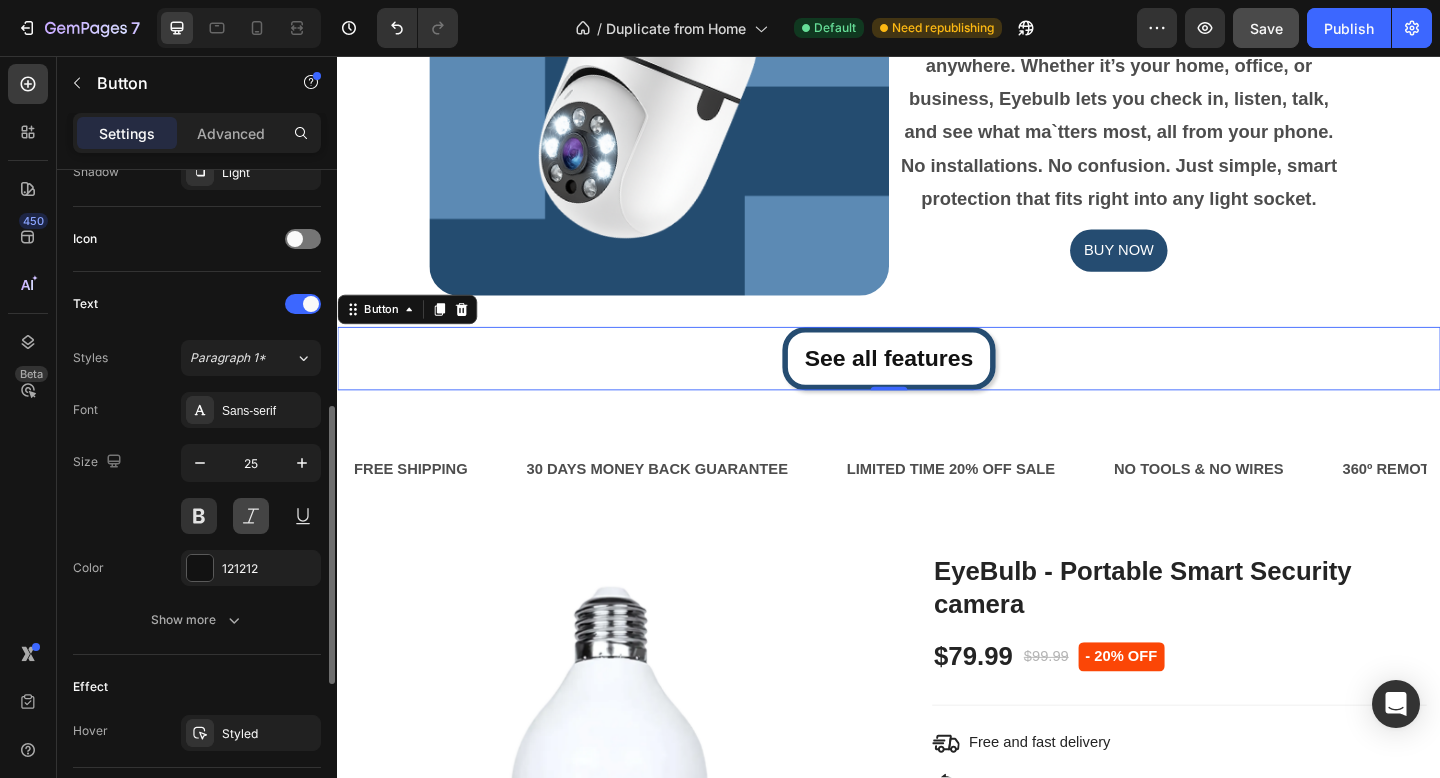 click at bounding box center (251, 516) 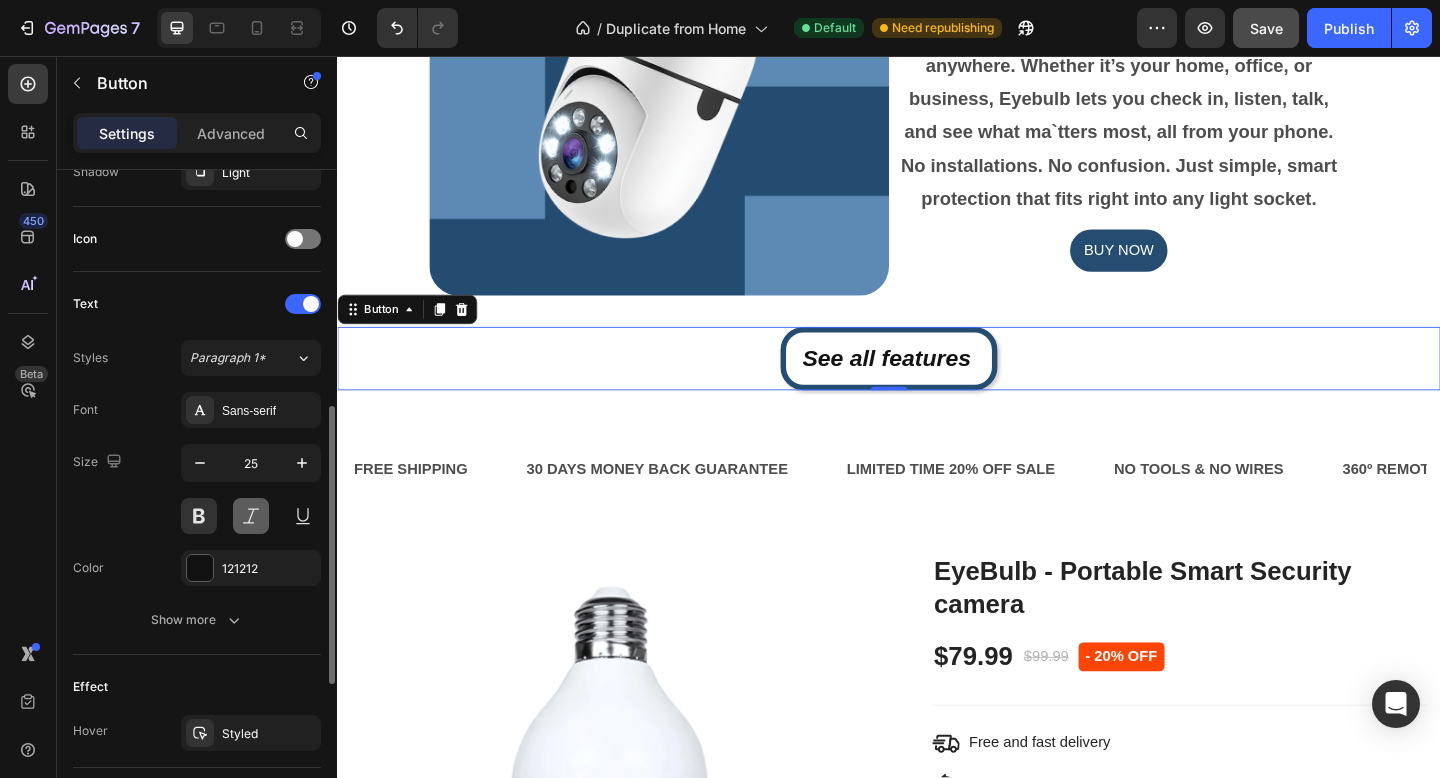 click at bounding box center (251, 516) 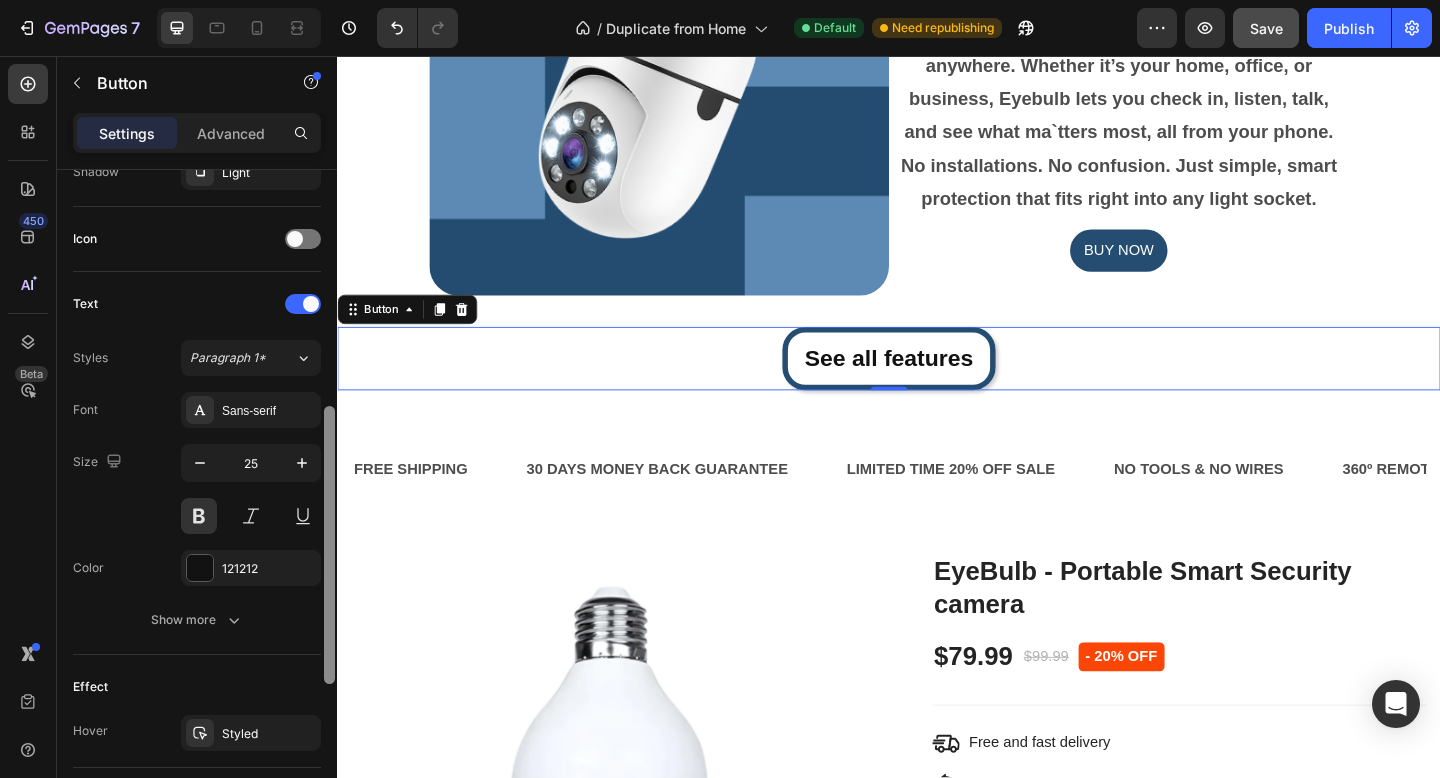 click at bounding box center (329, 502) 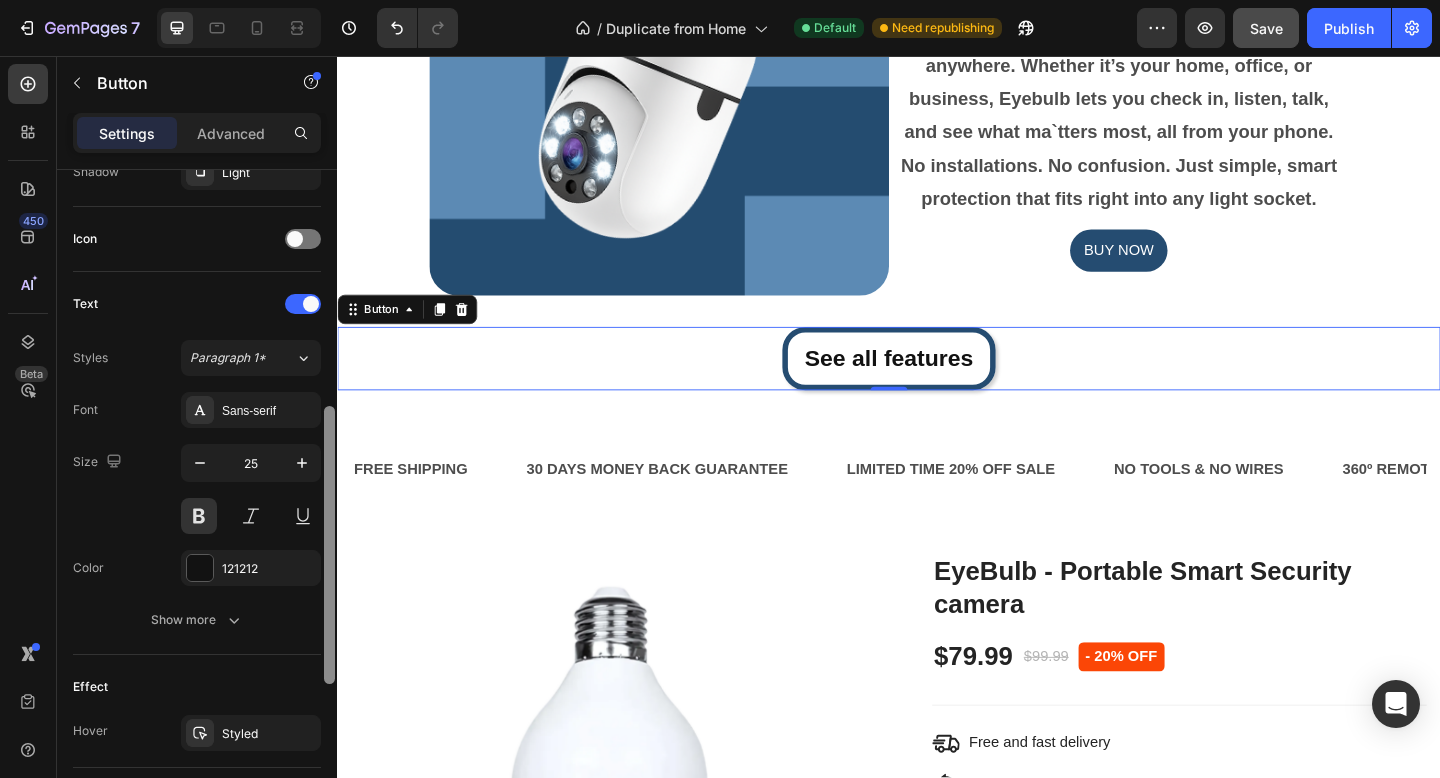 scroll, scrollTop: 925, scrollLeft: 0, axis: vertical 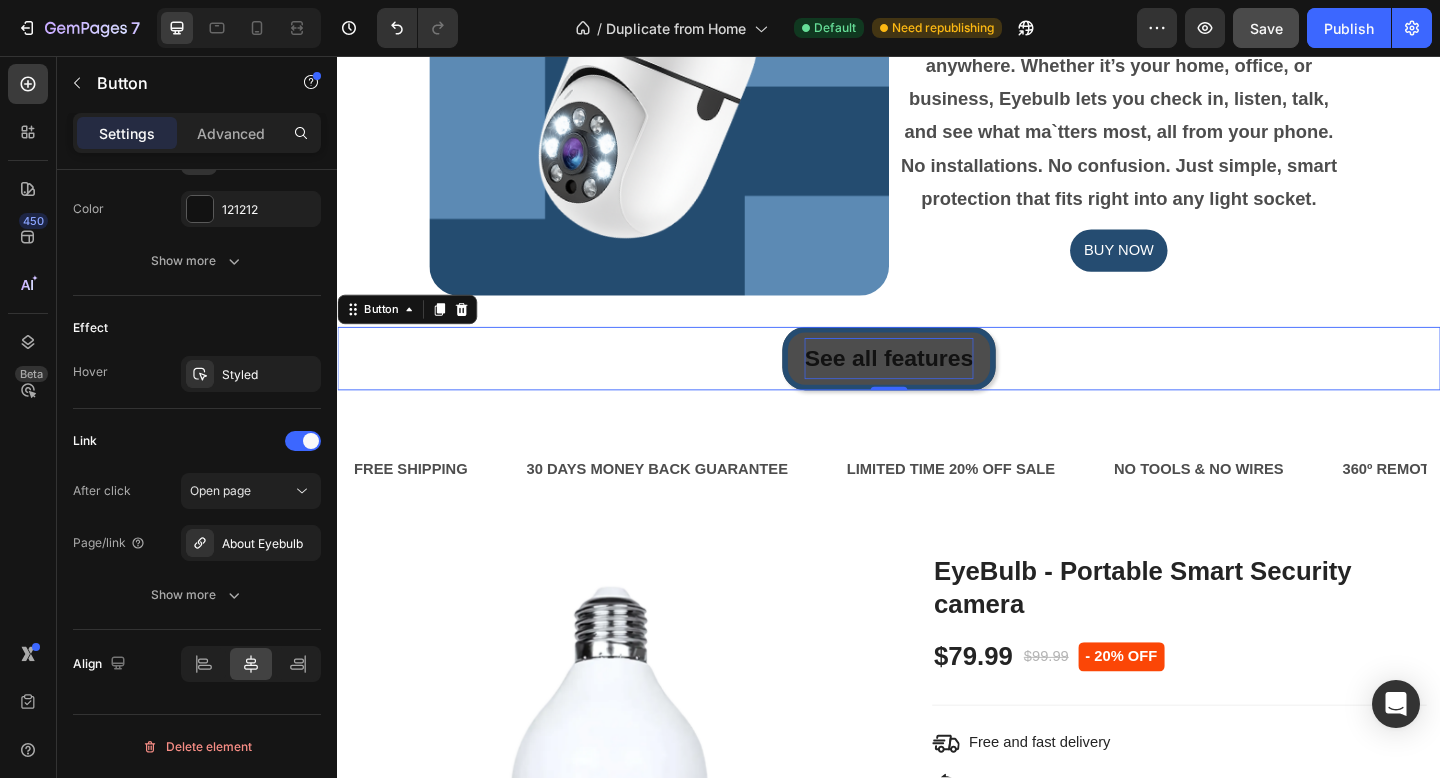 click on "See all features" at bounding box center (936, 385) 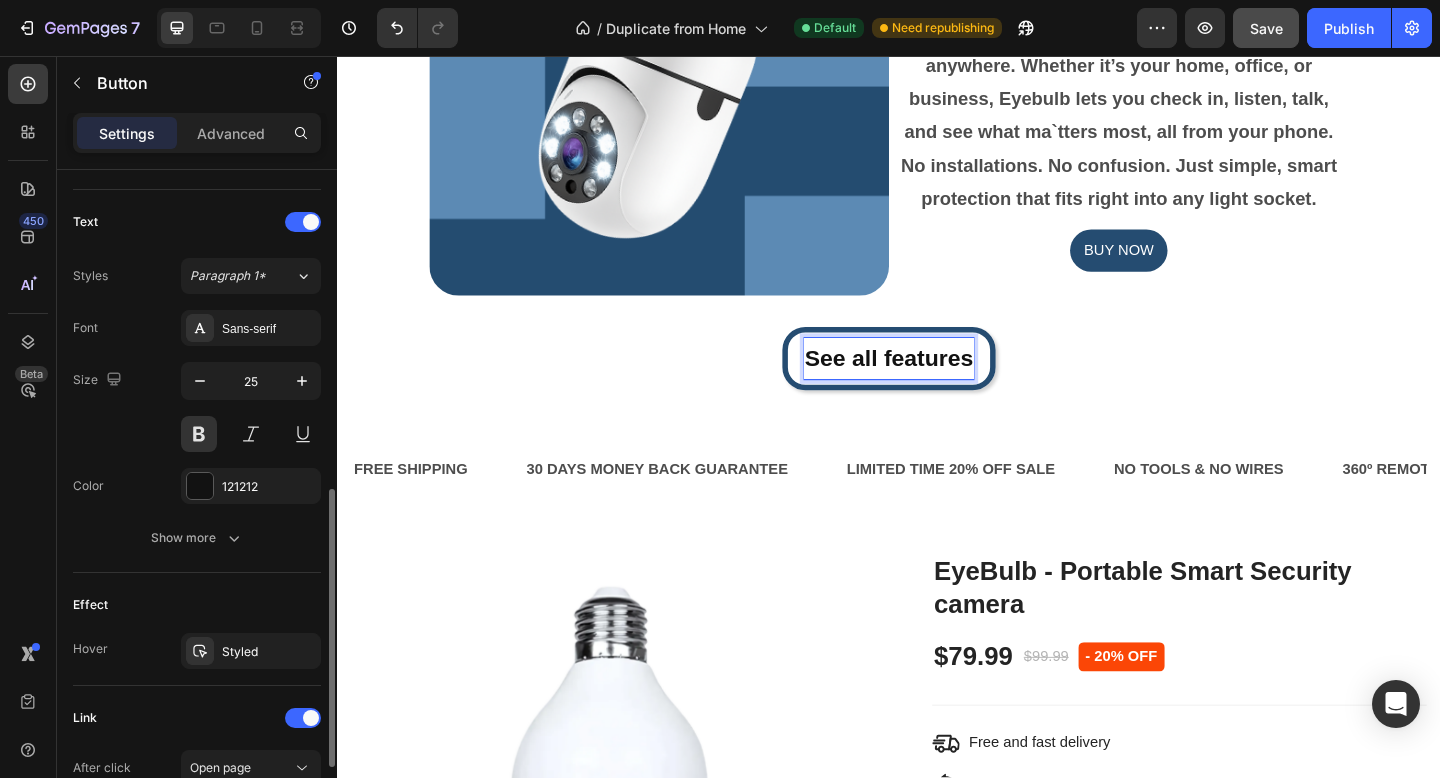 scroll, scrollTop: 624, scrollLeft: 0, axis: vertical 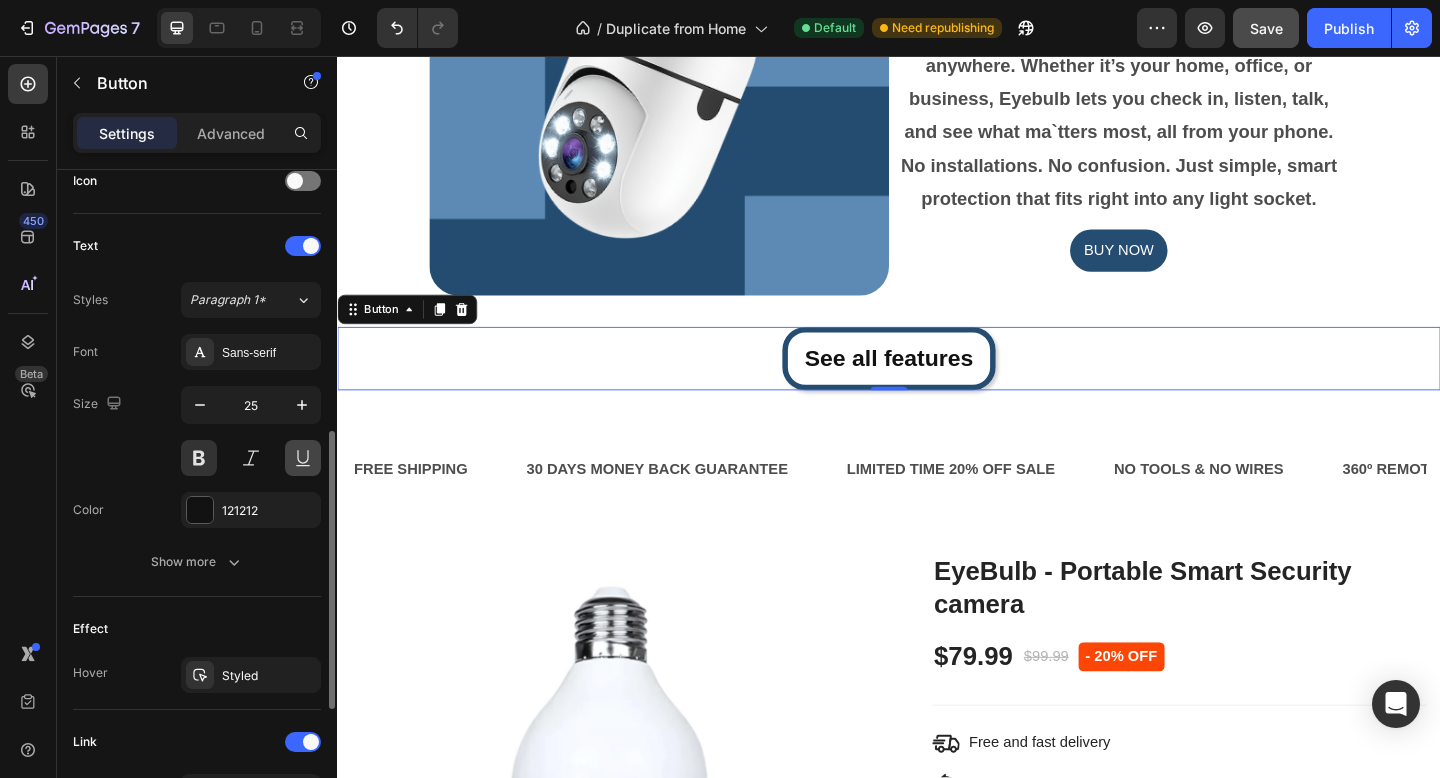 click at bounding box center (303, 458) 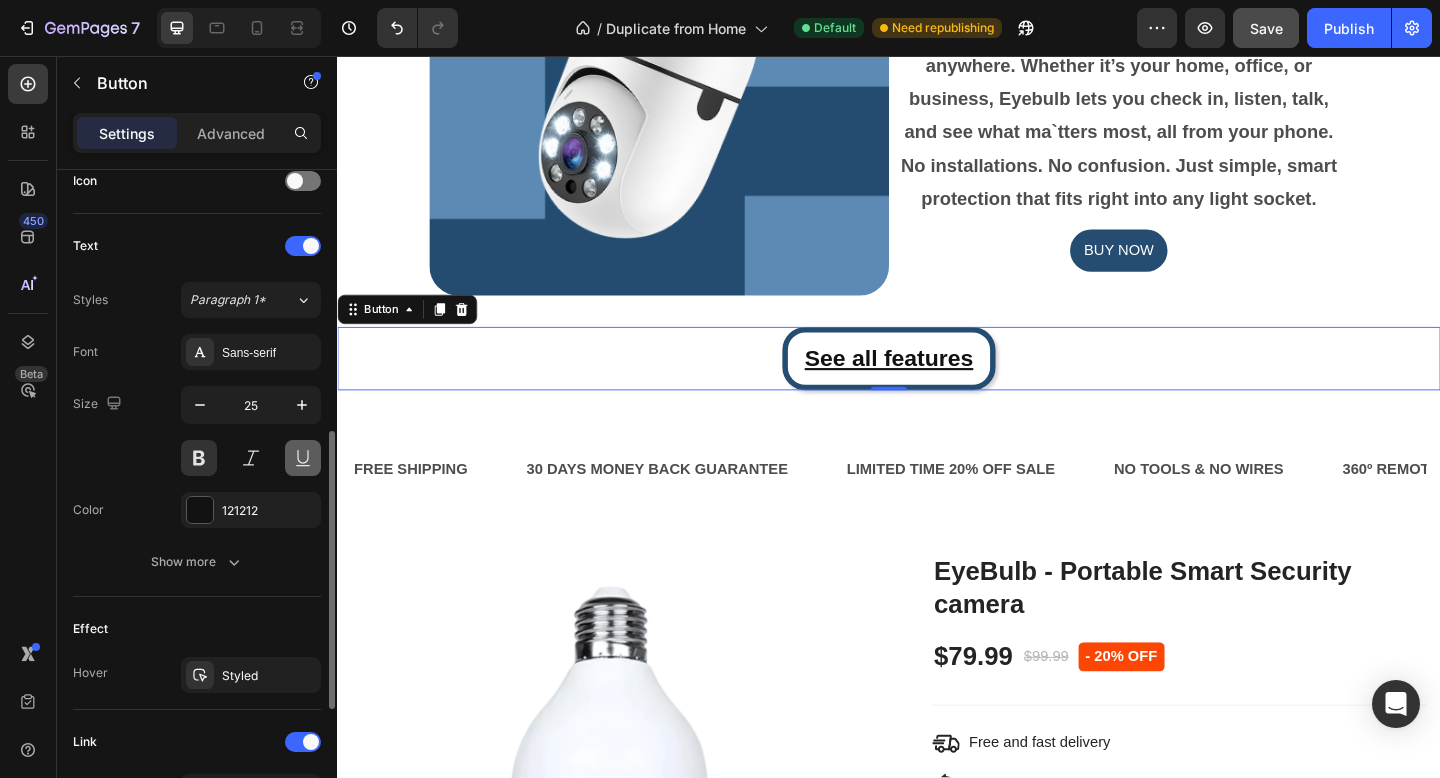 click at bounding box center [303, 458] 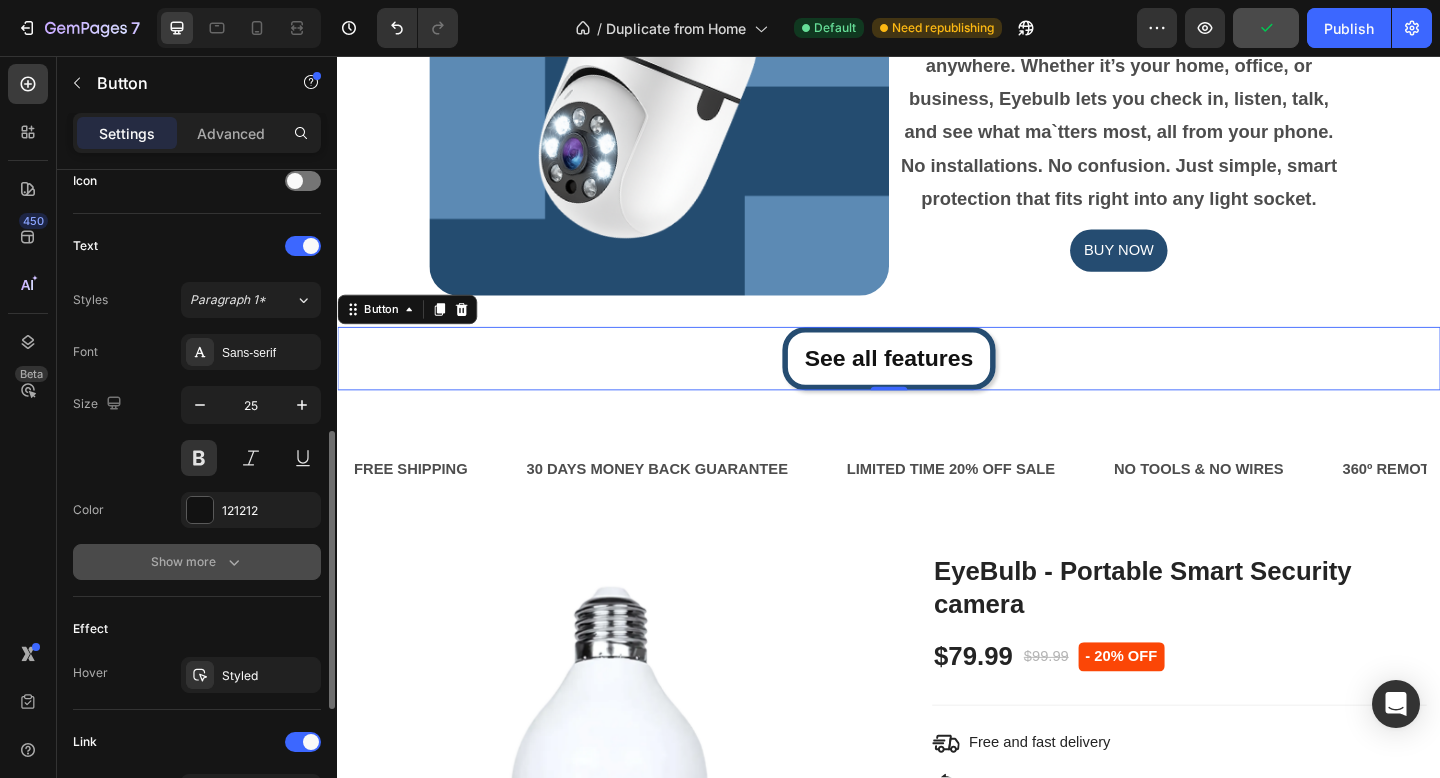 click 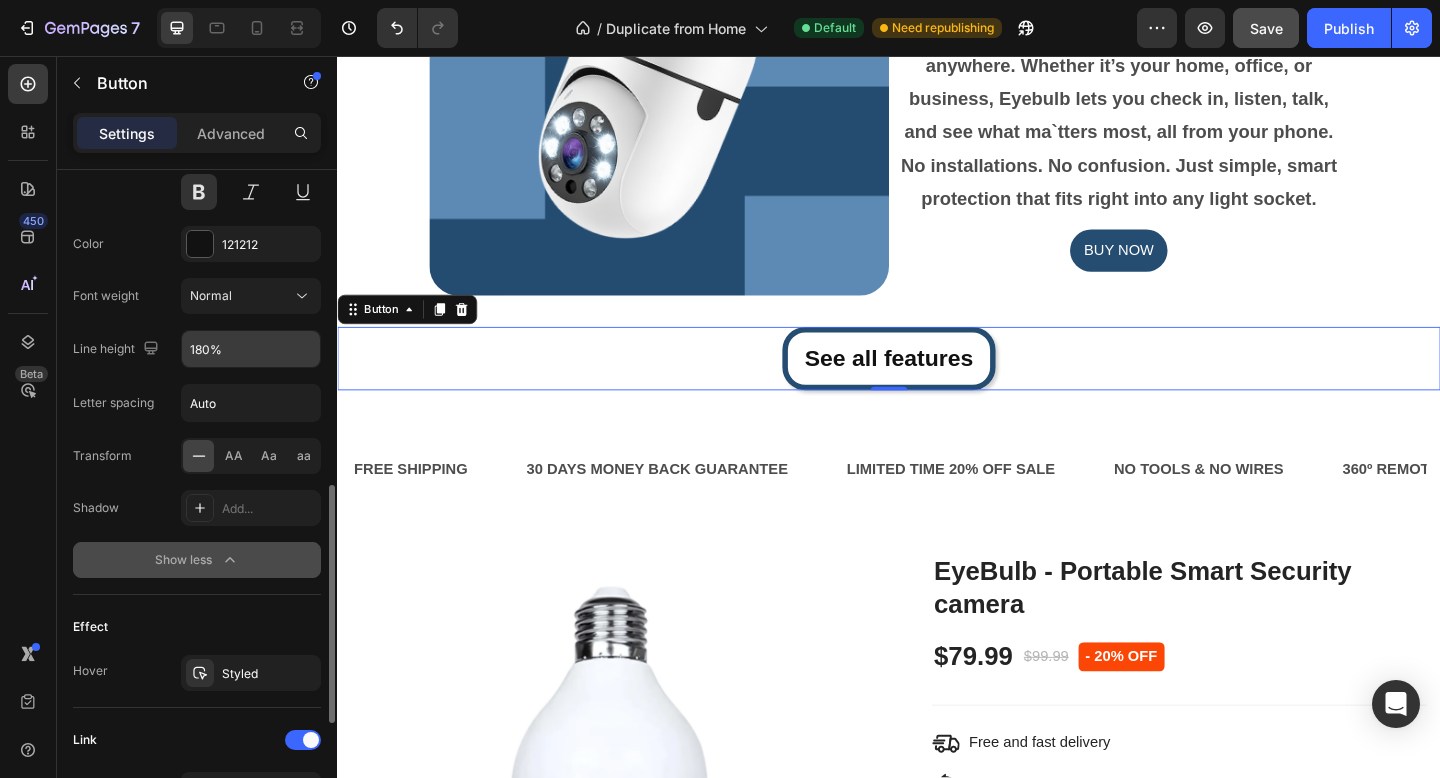 scroll, scrollTop: 887, scrollLeft: 0, axis: vertical 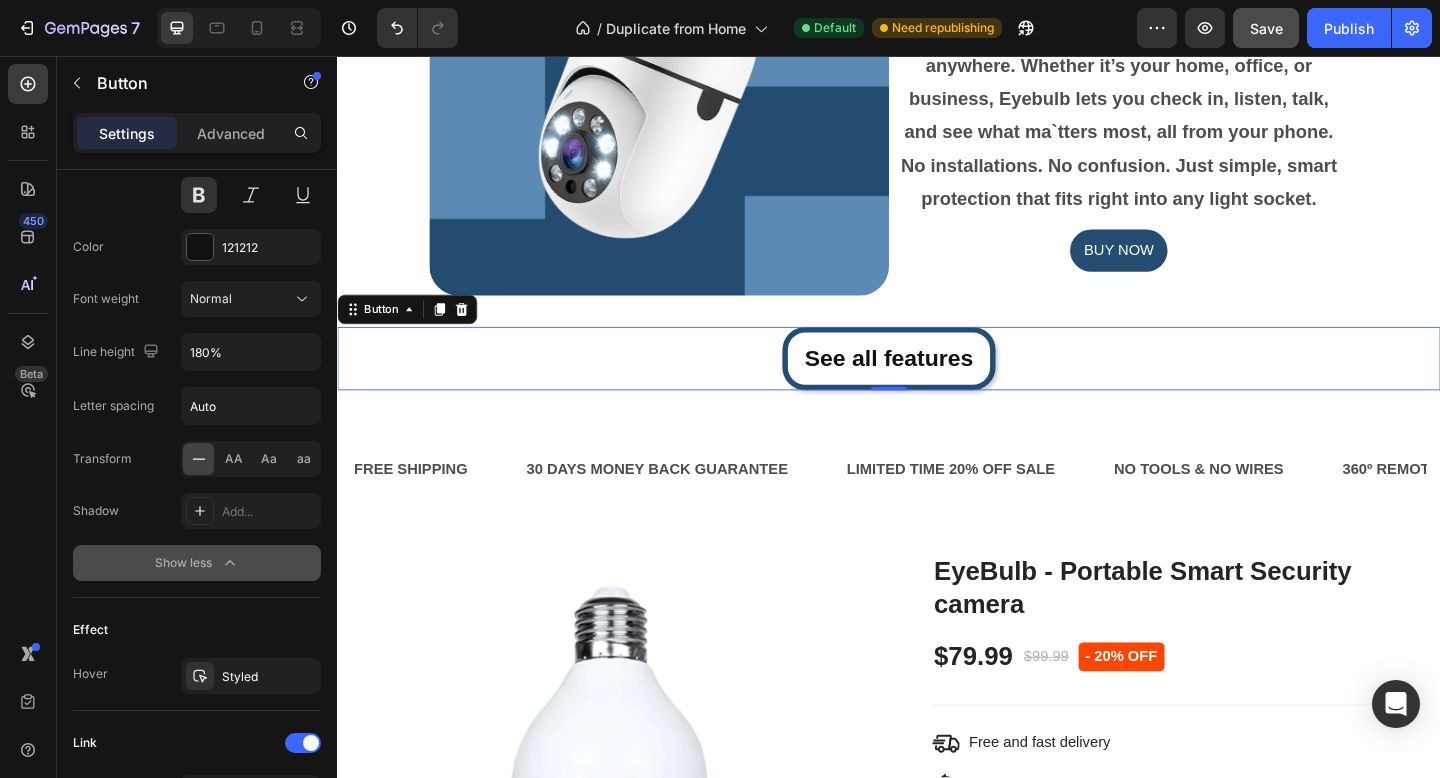 click on "Show less" at bounding box center (197, 563) 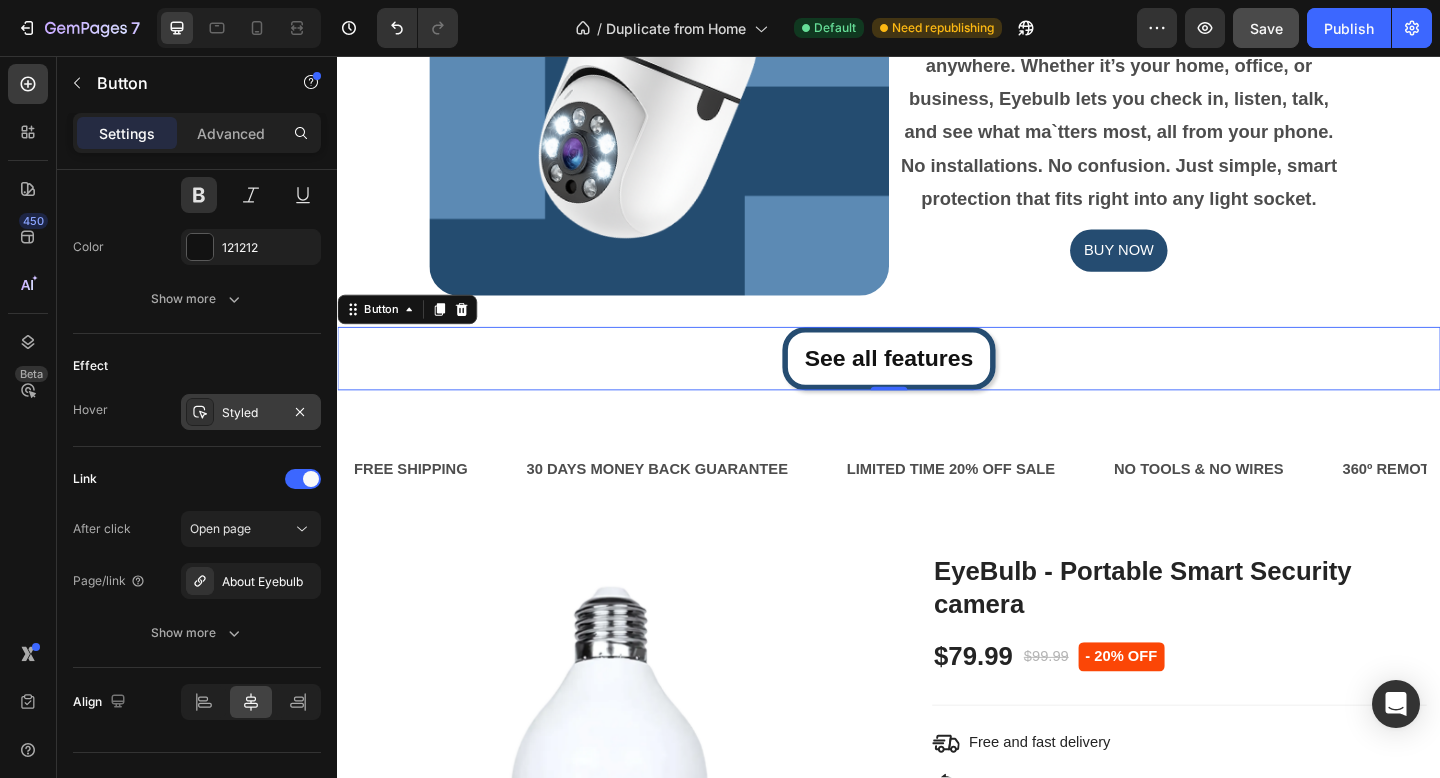 click at bounding box center [200, 412] 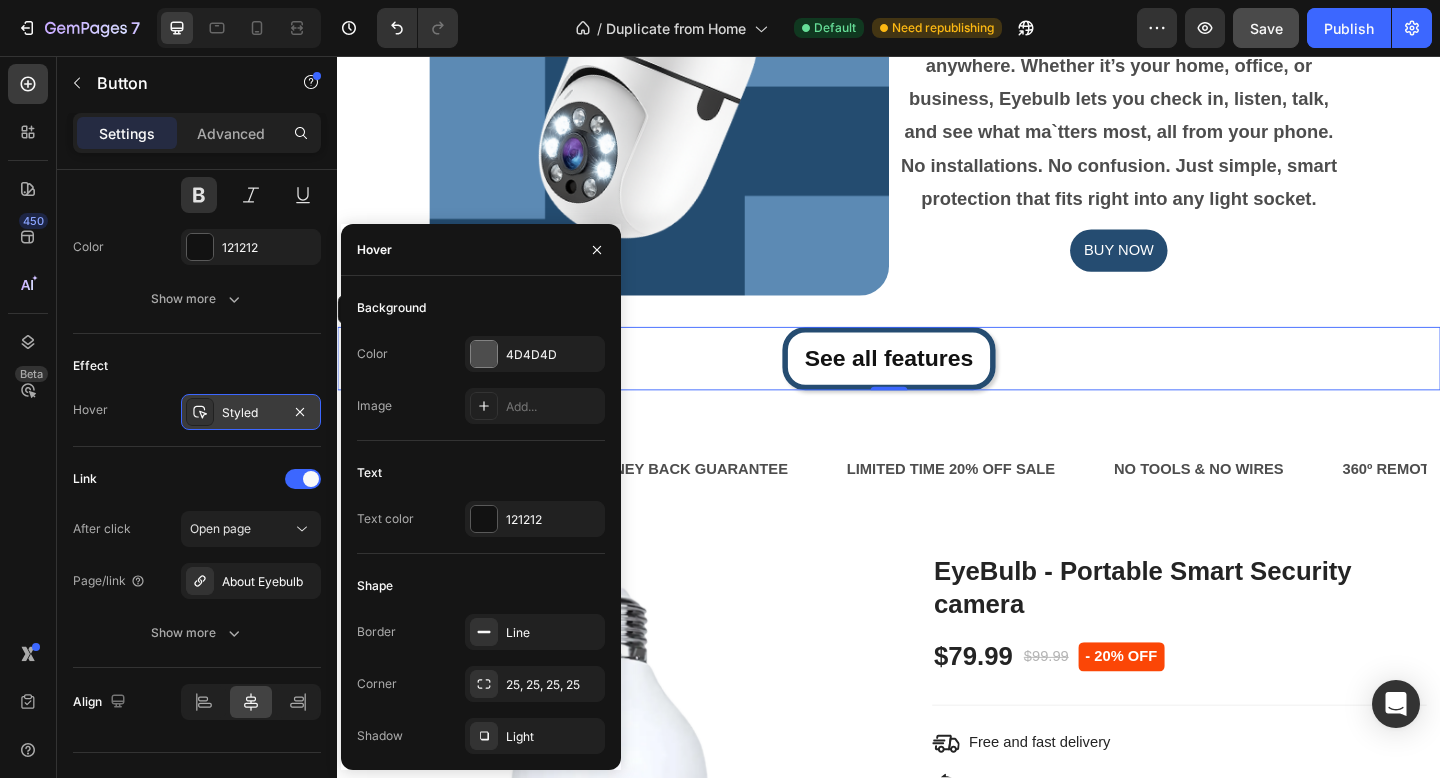 click on "Styled" at bounding box center (251, 412) 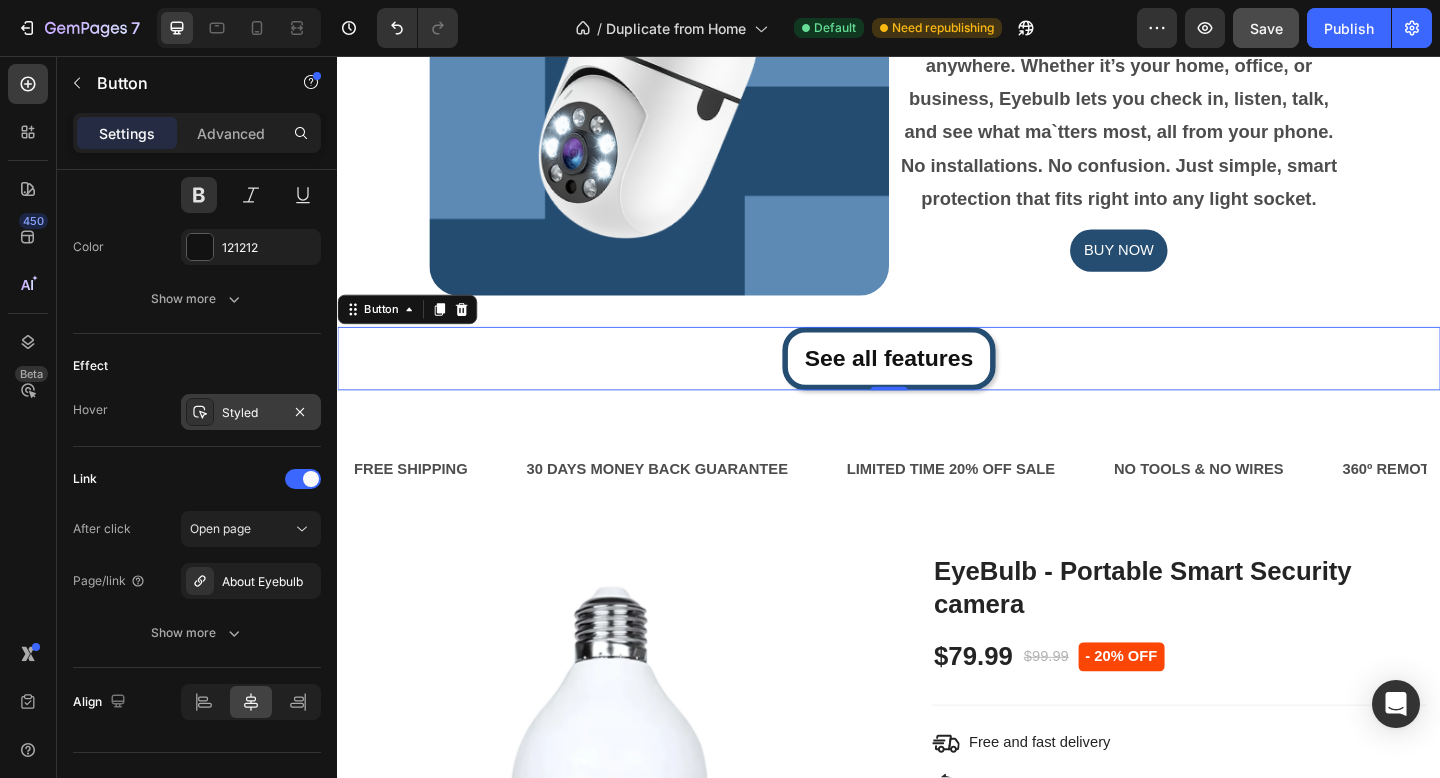 click 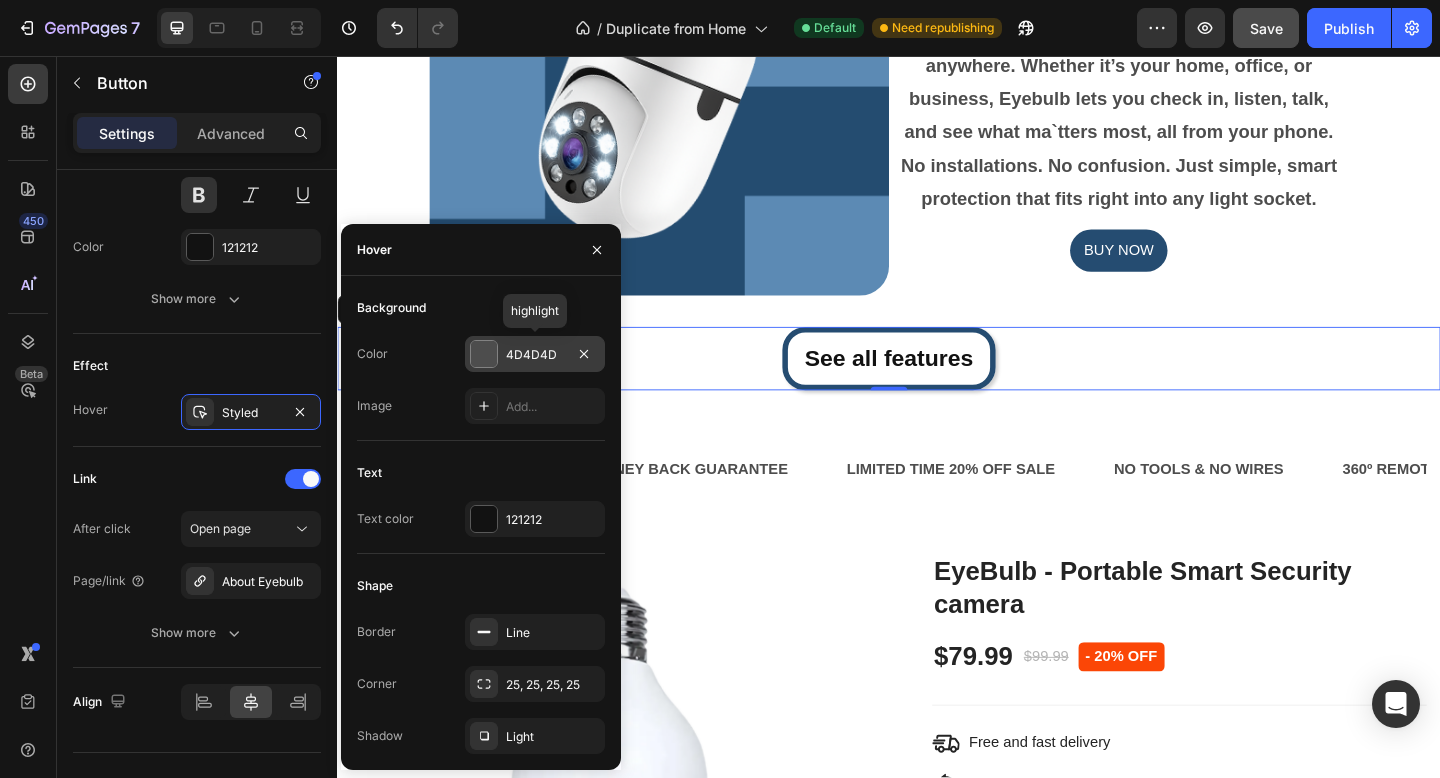 click at bounding box center [484, 354] 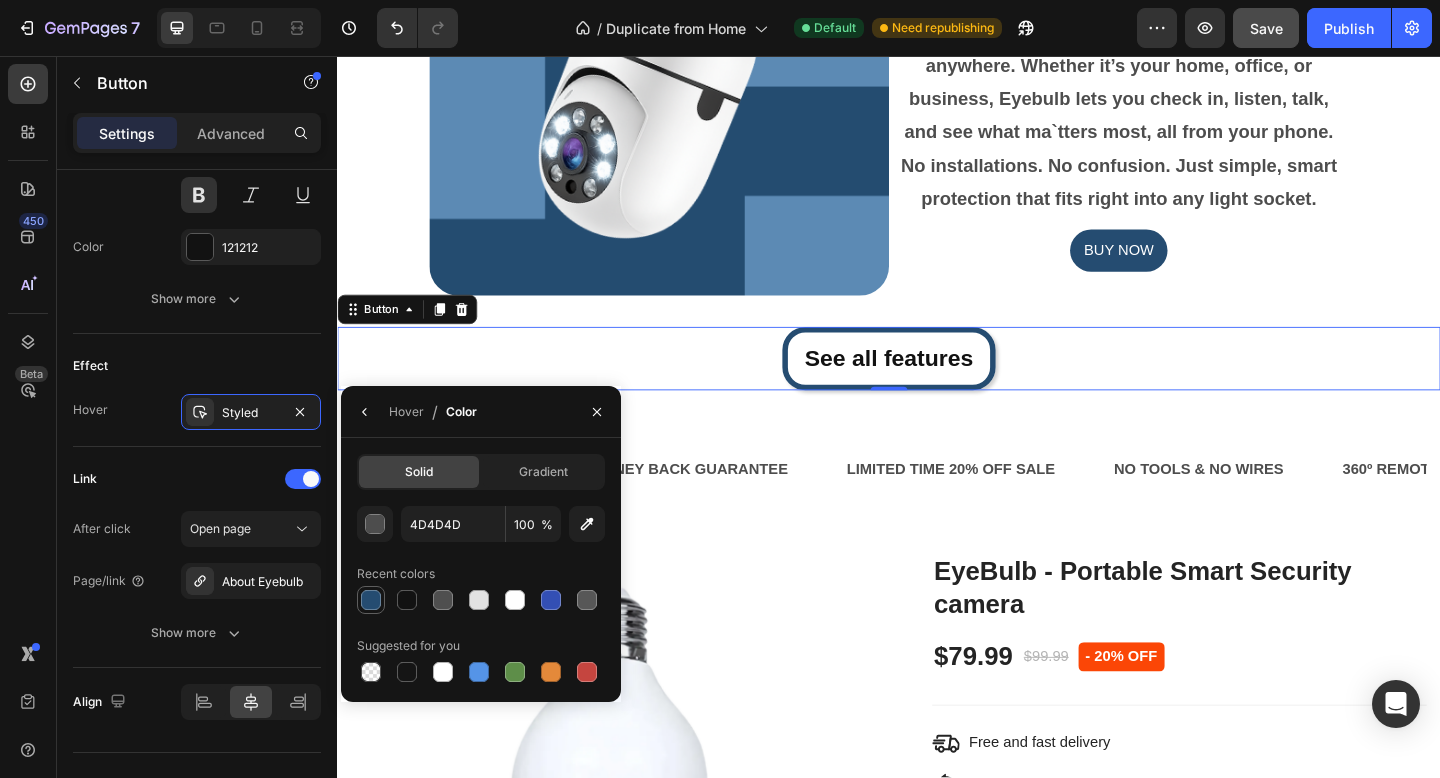 click at bounding box center [371, 600] 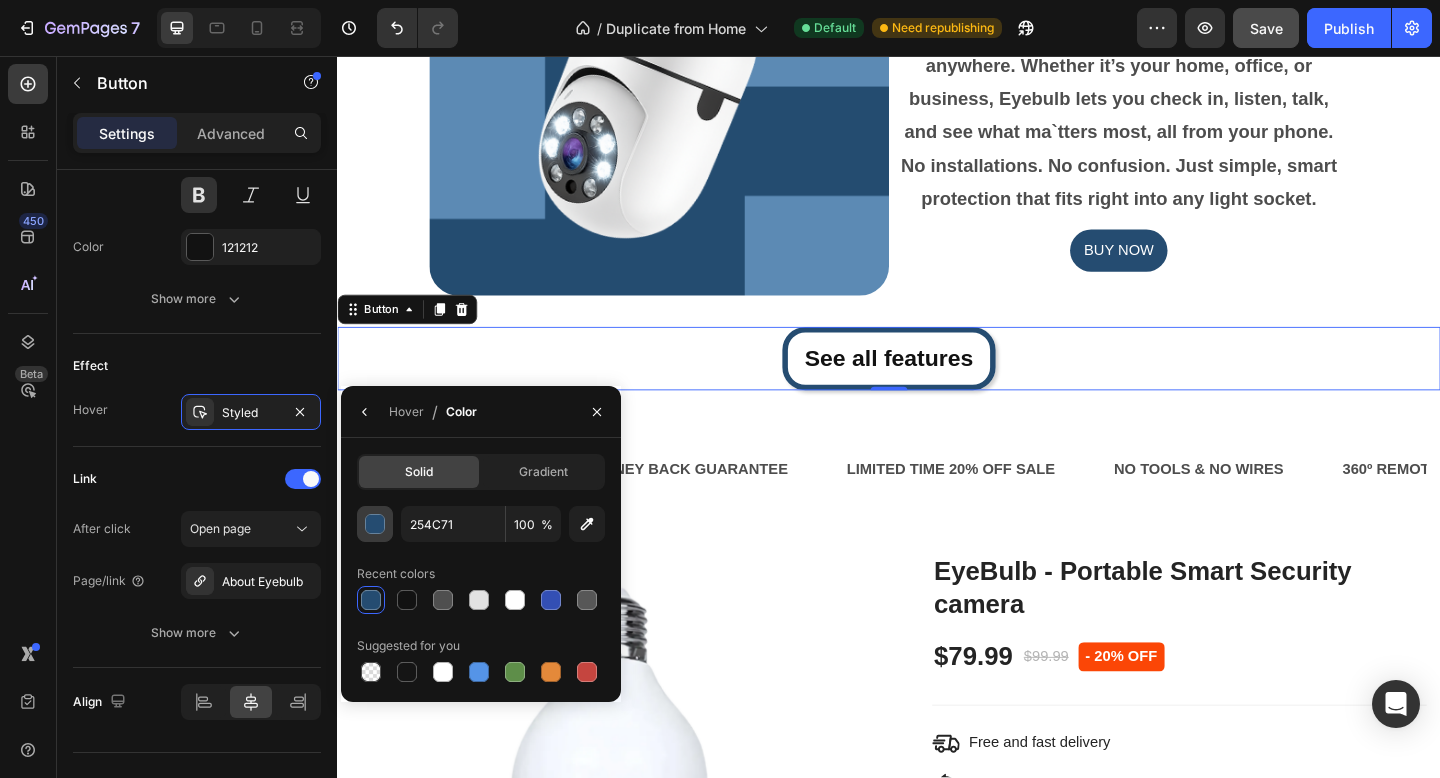 click at bounding box center (376, 525) 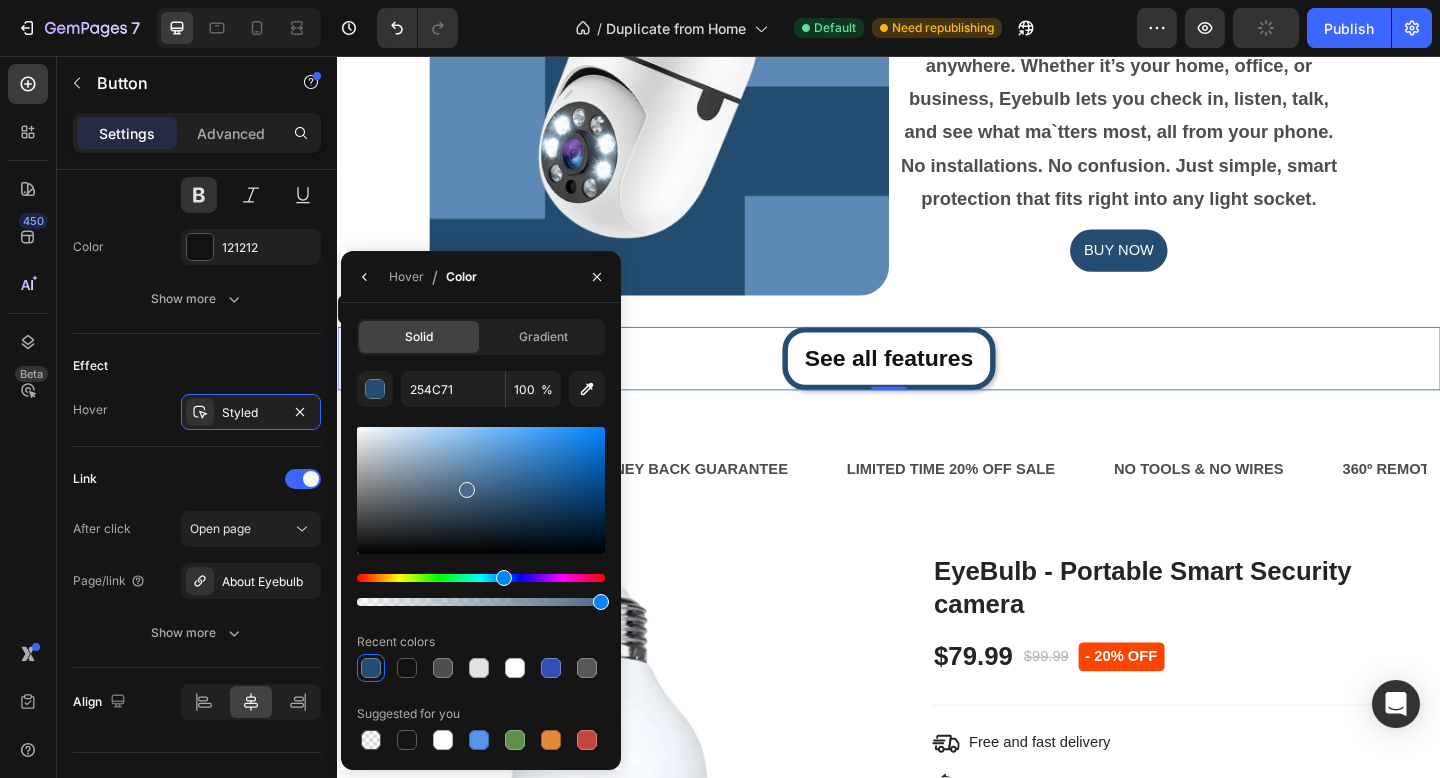 drag, startPoint x: 525, startPoint y: 502, endPoint x: 464, endPoint y: 486, distance: 63.06346 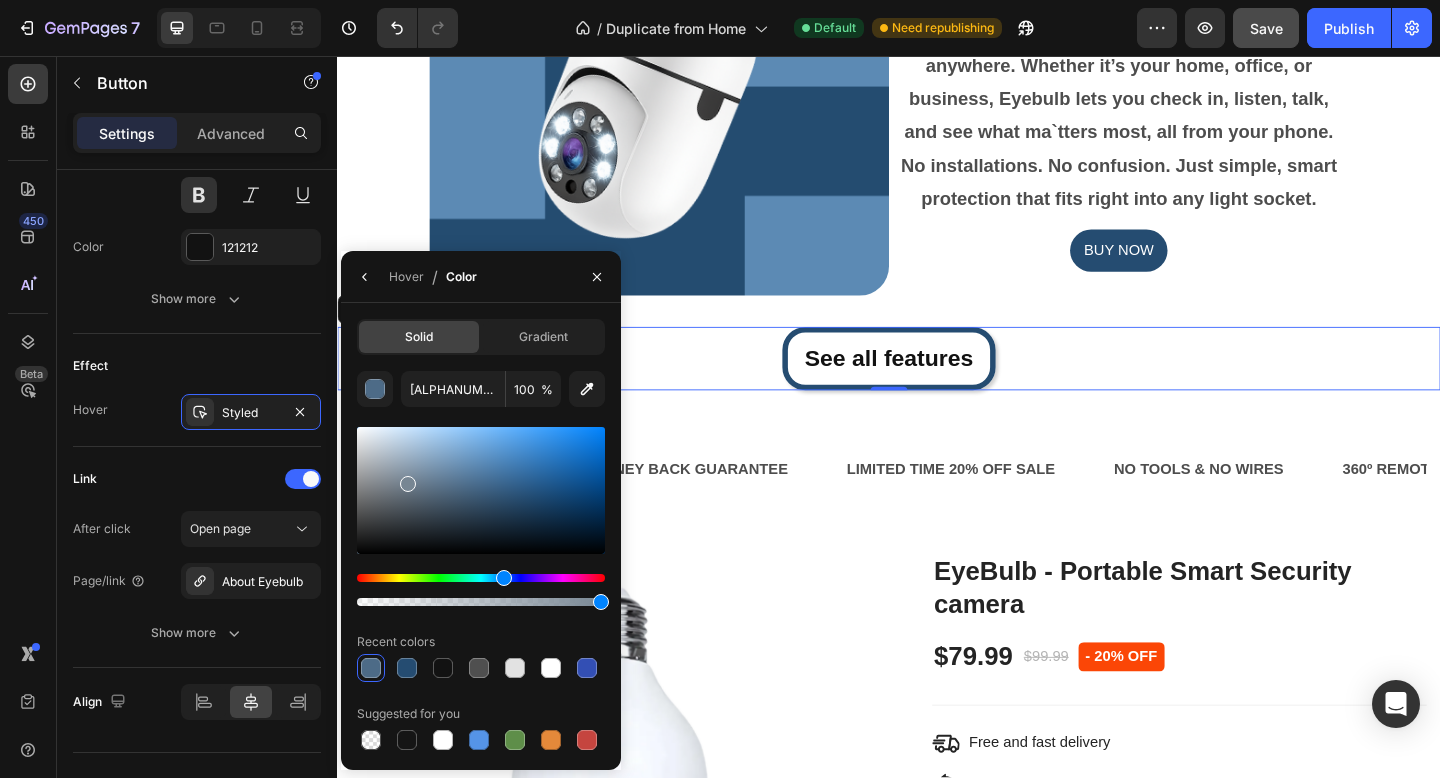 drag, startPoint x: 465, startPoint y: 483, endPoint x: 405, endPoint y: 481, distance: 60.033325 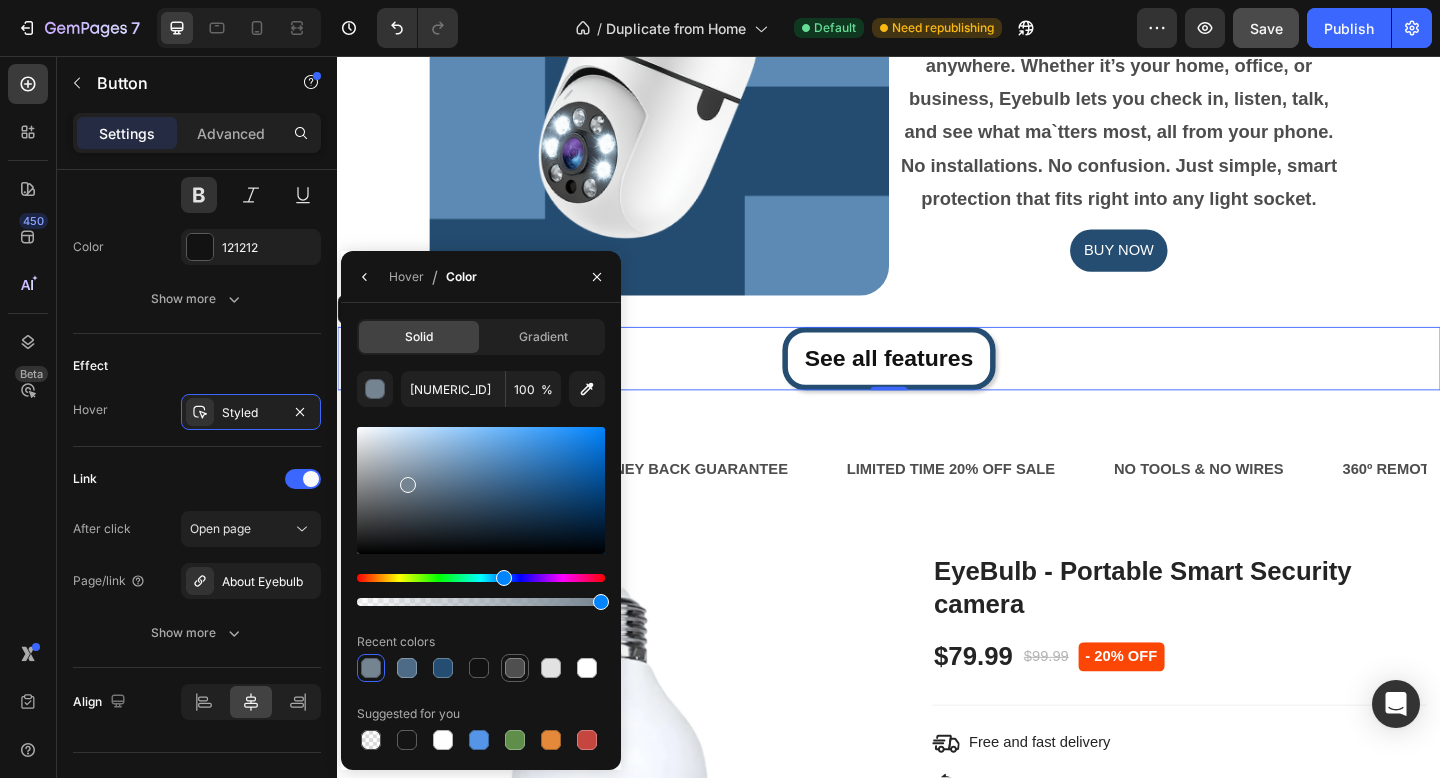click at bounding box center [515, 668] 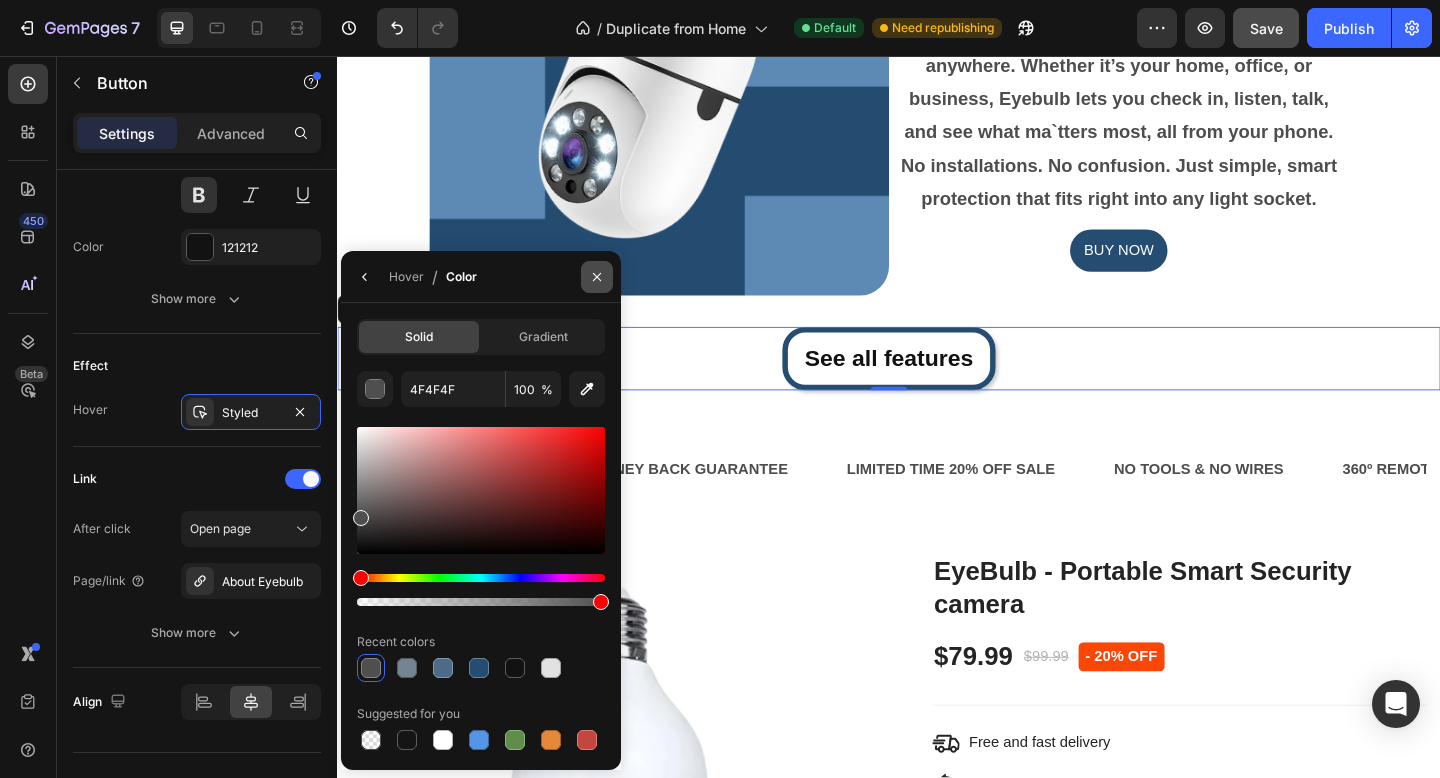 click 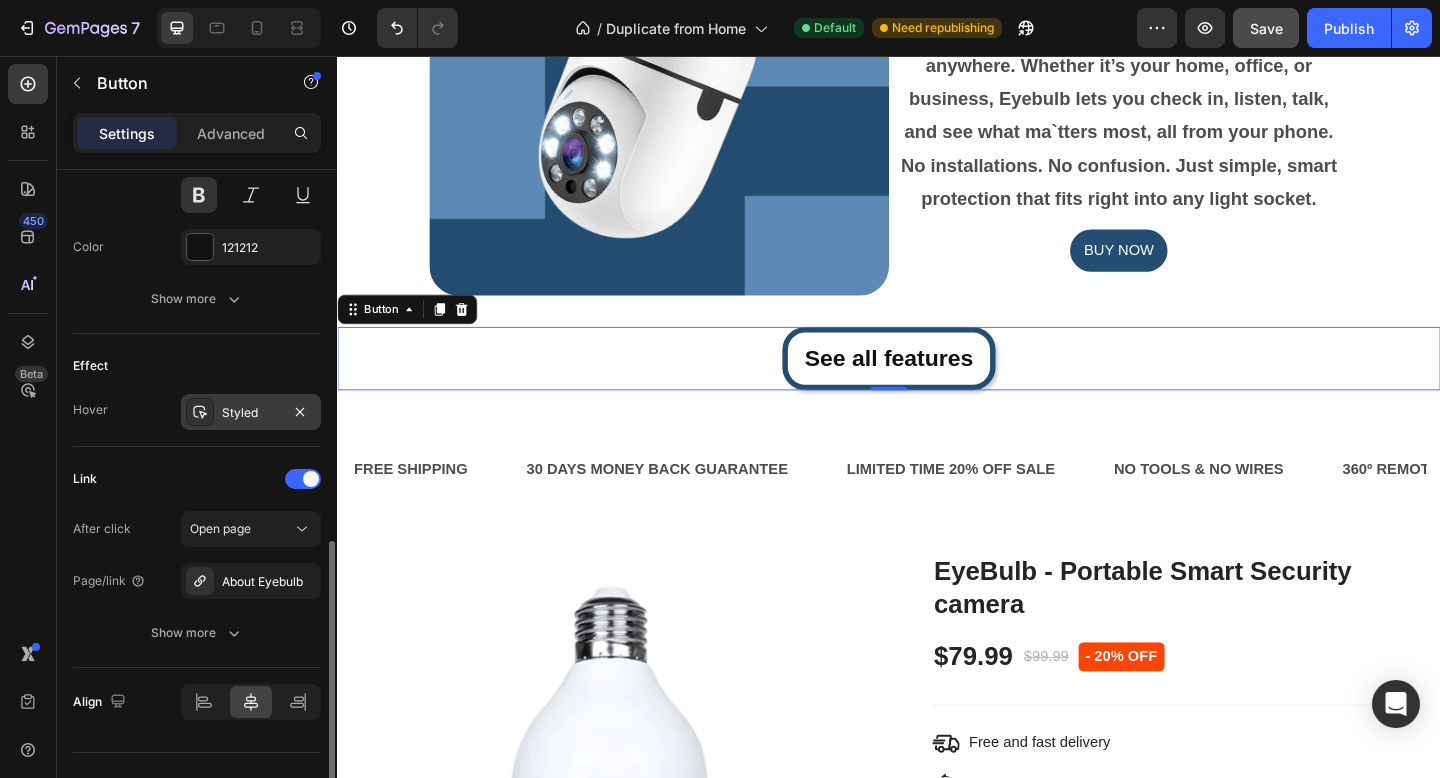 click on "Styled" at bounding box center [251, 412] 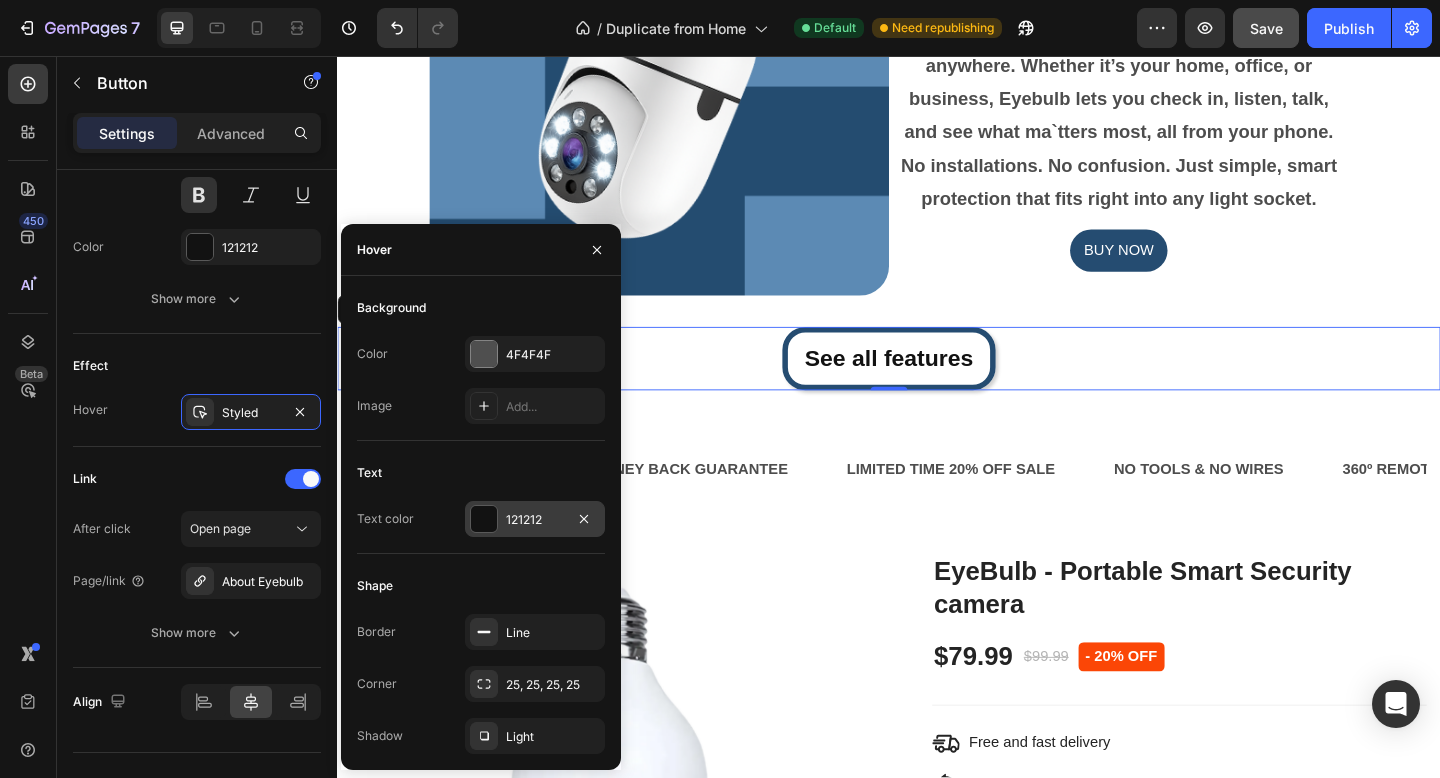 click at bounding box center (484, 519) 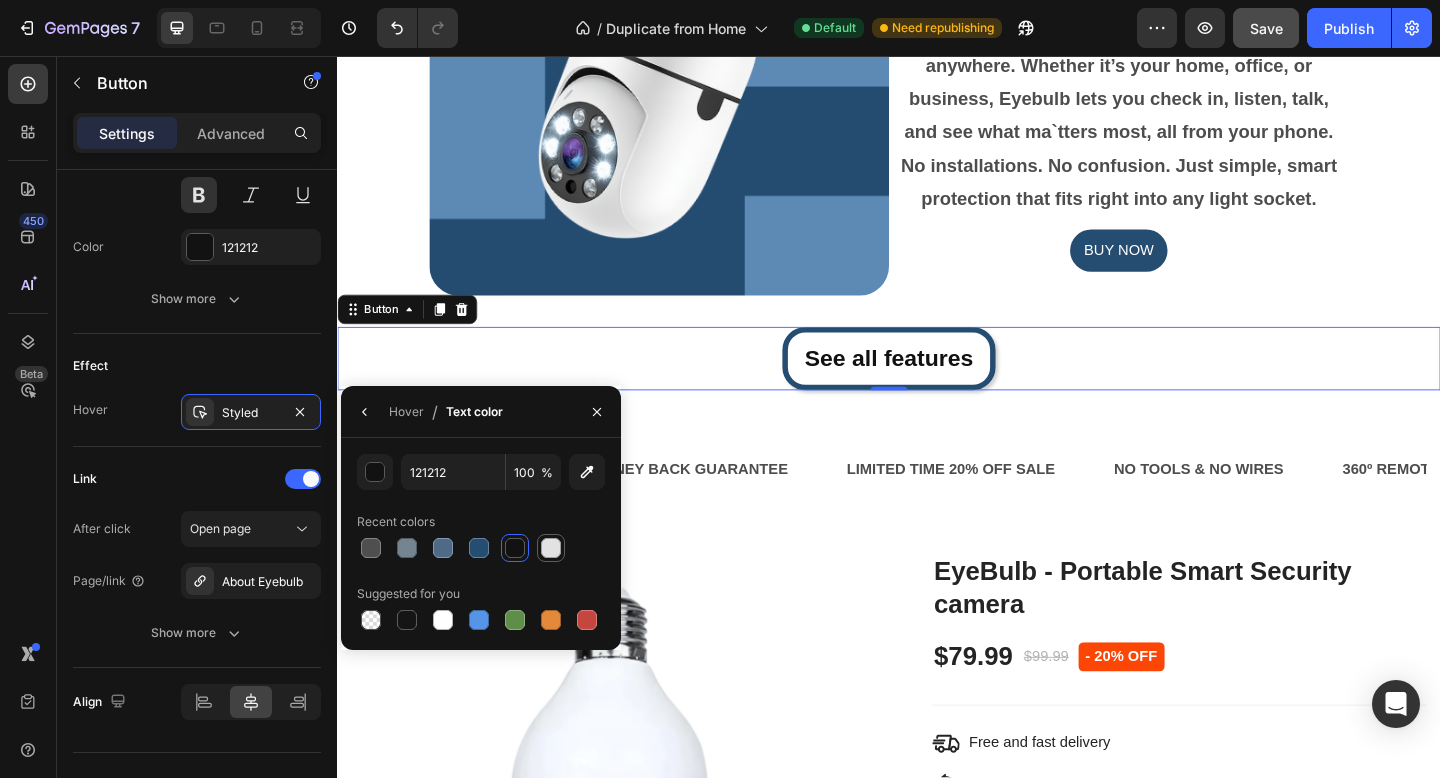 click at bounding box center [551, 548] 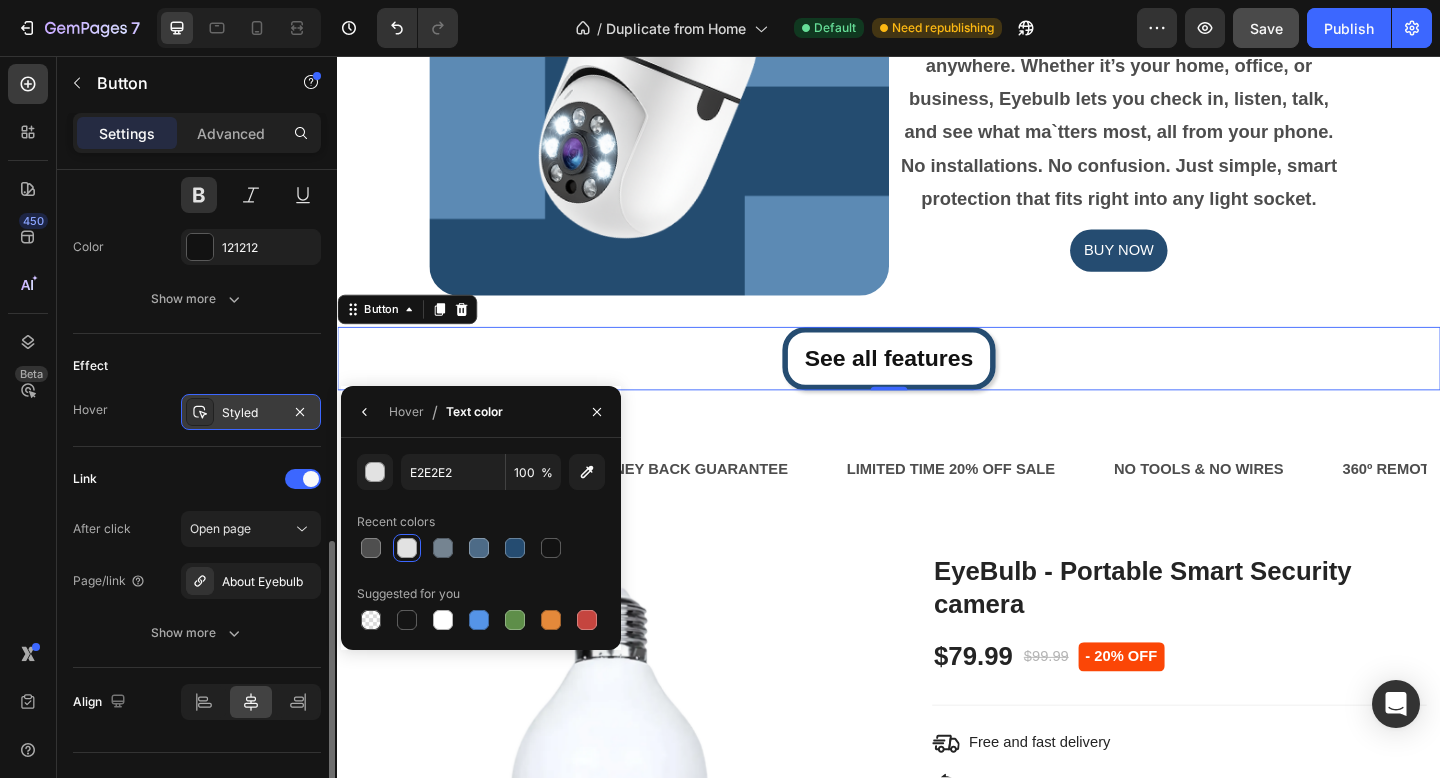 click on "Styled" at bounding box center [251, 412] 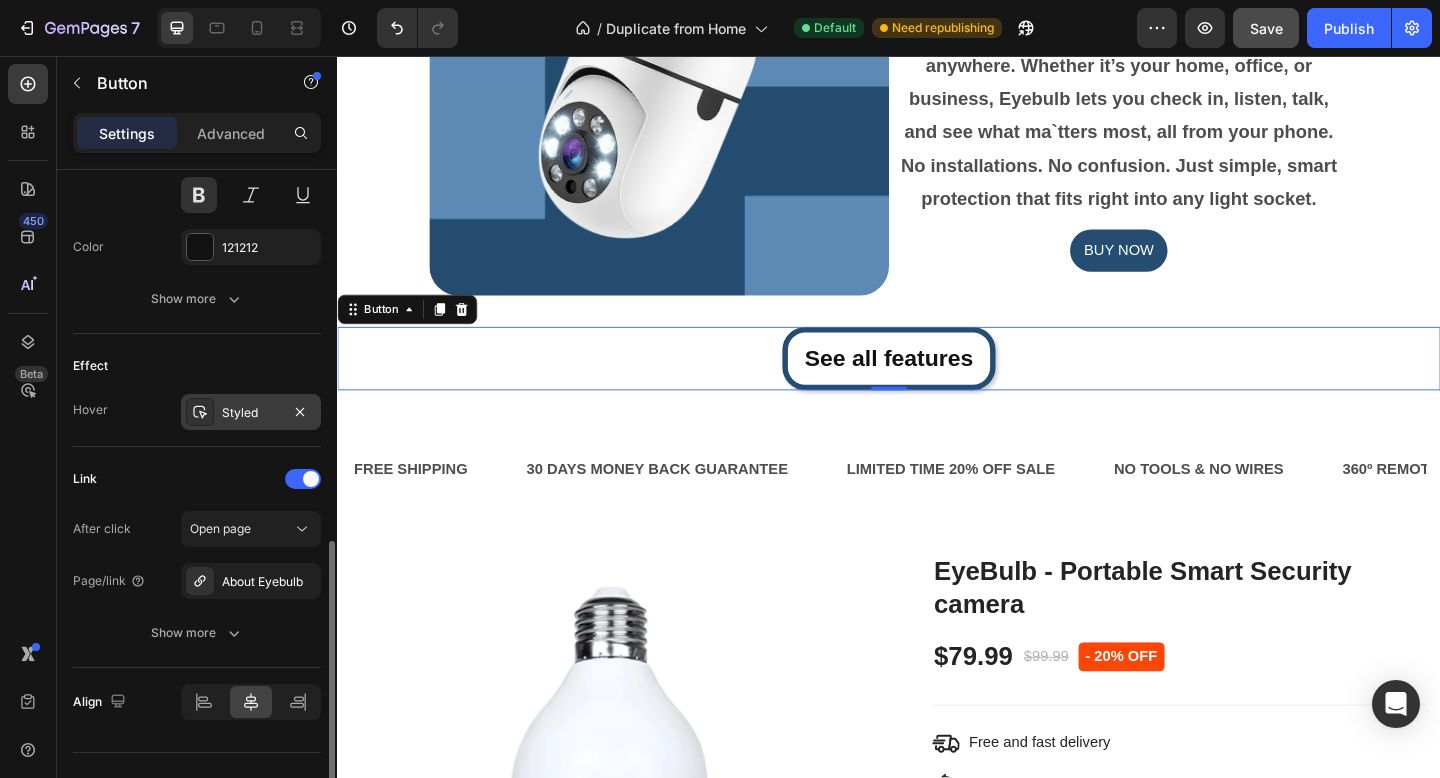 click on "Styled" at bounding box center (251, 412) 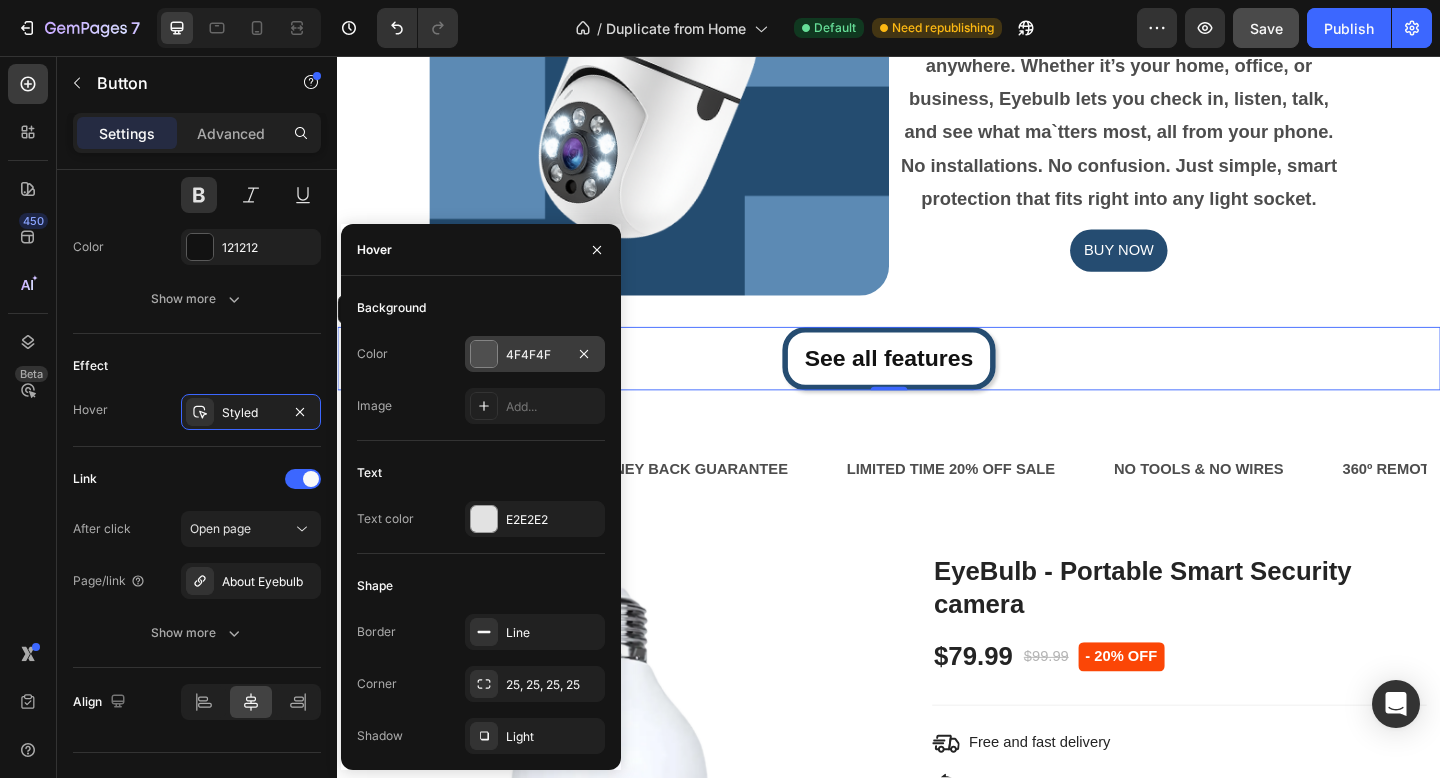 click at bounding box center (484, 354) 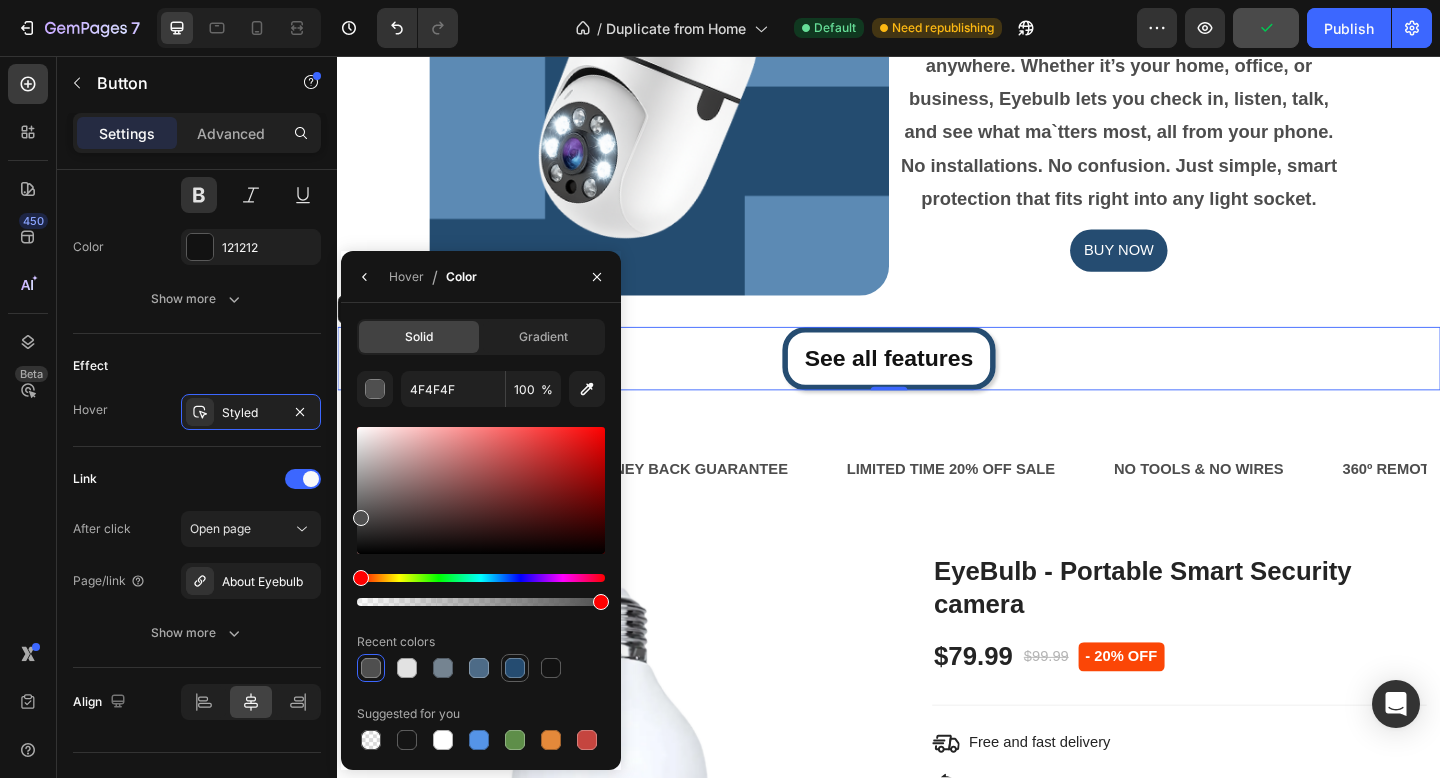 click at bounding box center [515, 668] 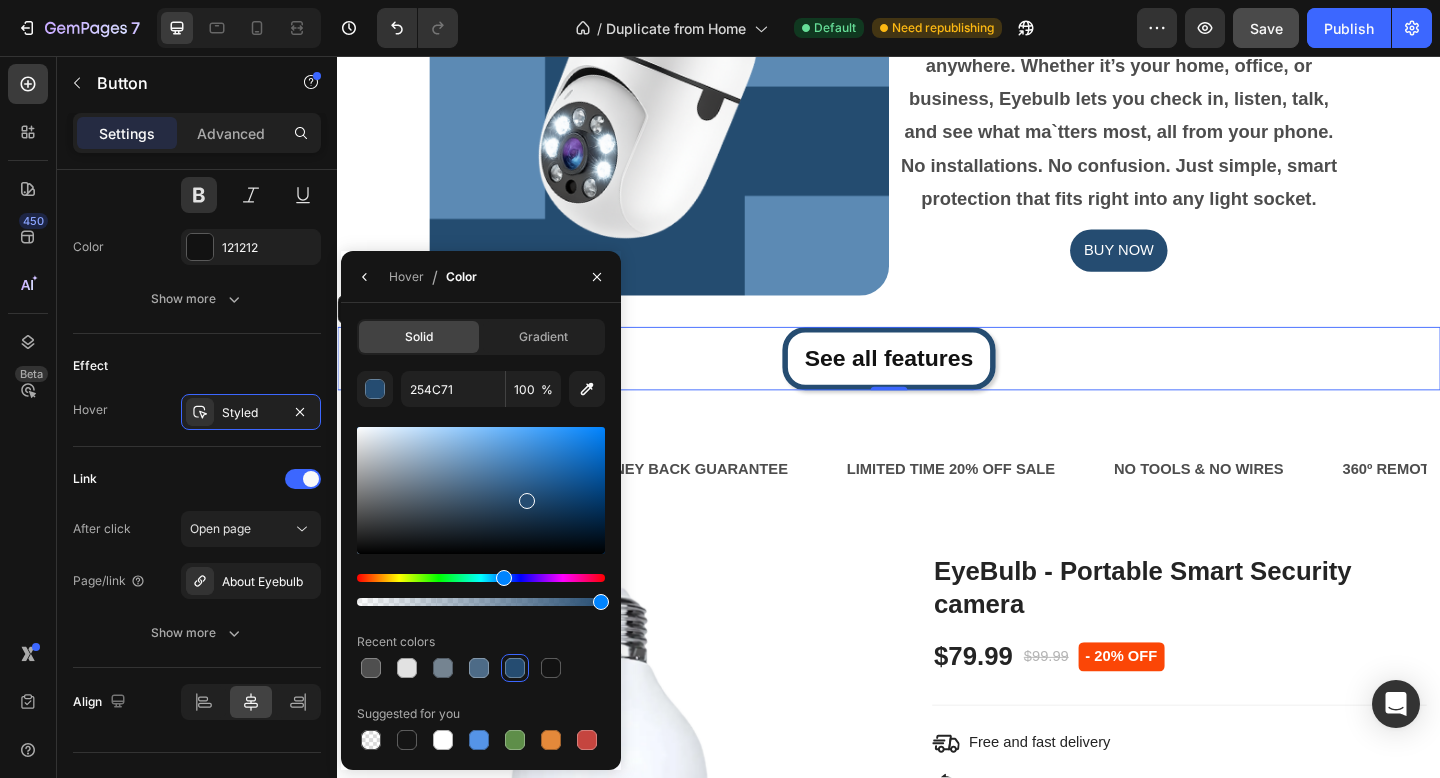 click on "0" at bounding box center (937, 436) 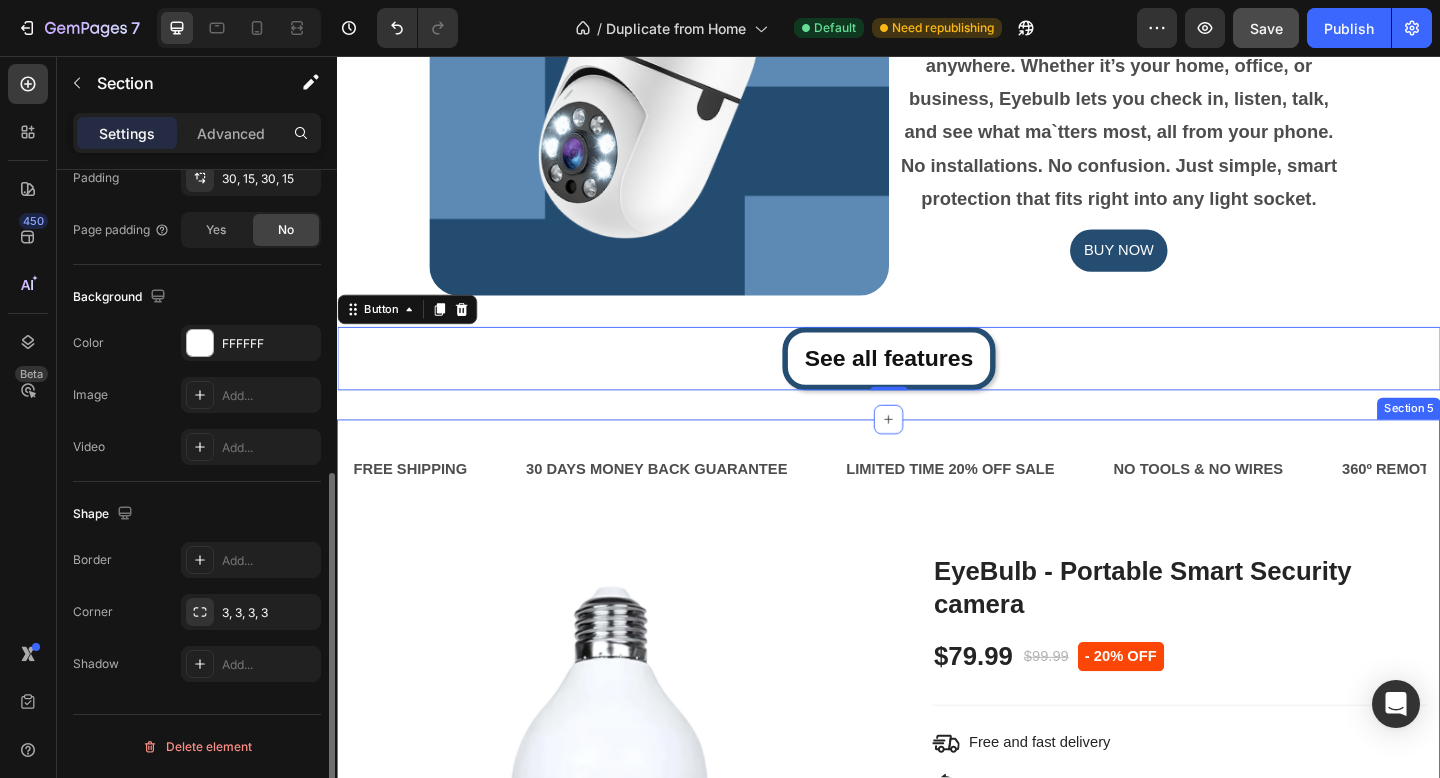 click on "FREE SHIPPING Text Block 30 DAYS MONEY BACK GUARANTEE Text Block LIMITED TIME 20% OFF SALE Text Block NO TOOLS & NO WIRES Text Block 360º REMOTE PAN/TILT Text Block FREE SHIPPING Text Block 30 DAYS MONEY BACK GUARANTEE Text Block LIMITED TIME 20% OFF SALE Text Block NO TOOLS & NO WIRES Text Block 360º REMOTE PAN/TILT Text Block Marquee Product Images & Gallery EyeBulb - Portable Smart Security camera (P) Title $79.99 (P) Price (P) Price $99.99 (P) Price (P) Price - 20% off Product Badge Row                Title Line                   Icon Free and fast delivery Text block       Icon 30-day Money Back Guarantee Text block Icon List                Title Line Your smart set of eyes & ears... Anywhere!
eyeBulb is not just a light Its your second pair of eyes and ears. A powerful HD camera and LED light in one, it screws into any normal socket in seconds. No tools, no wires, no installers. Just plug in and protect.
Why EyeBulb?
Instant Setup
360° Panoramic View
Crystal-Clear HD Video" at bounding box center [937, 996] 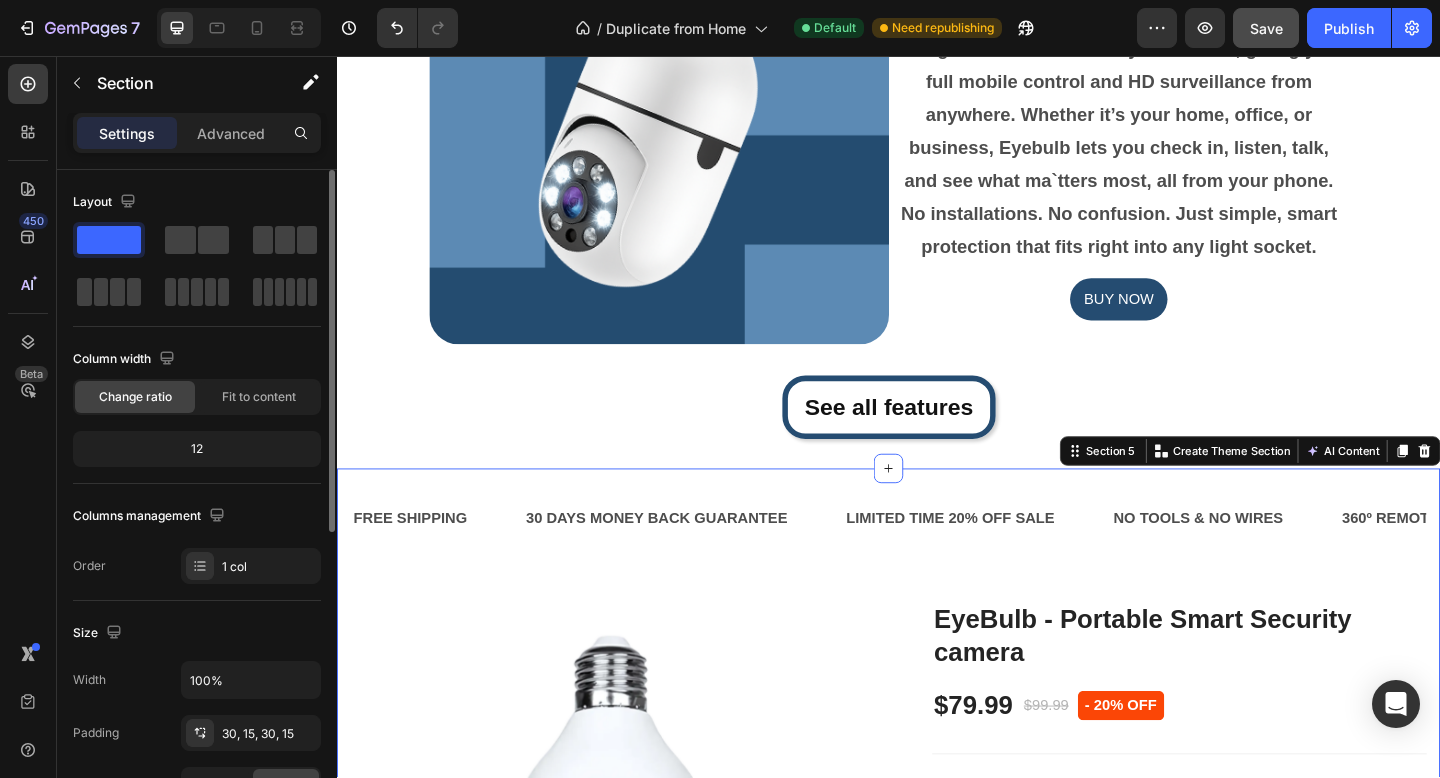 scroll, scrollTop: 1868, scrollLeft: 0, axis: vertical 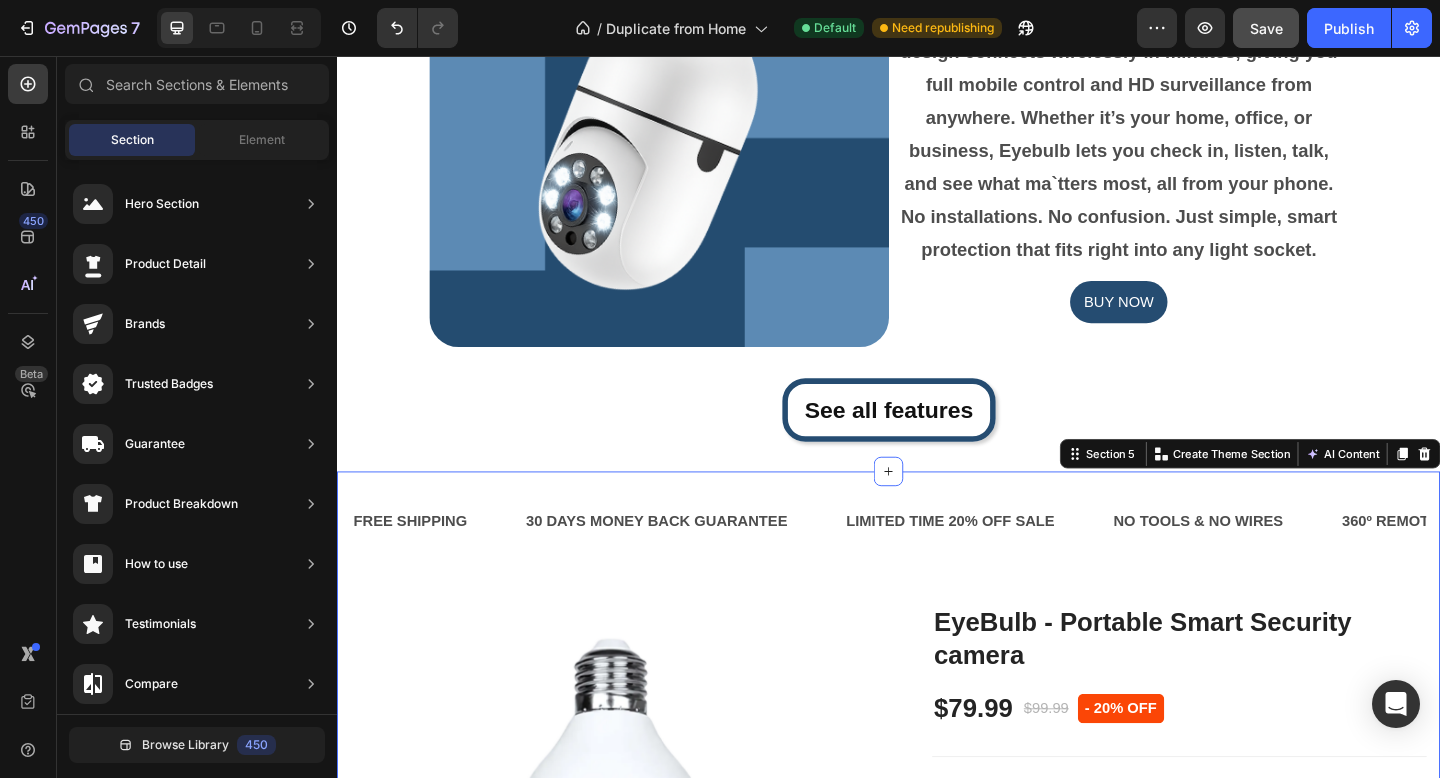 click on "Image Smart, Practical, Effortless. Heading Eyebulb gives you instant peace of mind, without the wires, fees, or headaches. Its sleek, screw-in design connects wirelessly in minutes, giving you full mobile control and HD surveillance from anywhere. Whether it’s your home, office, or business, Eyebulb lets you check in, listen, talk, and see what ma`tters most, all from your phone. No installations. No confusion. Just simple, smart protection that fits right into any light socket. Text Block BUY NOW Button Section 3 See all features Button Section 4 FREE SHIPPING Text Block 30 DAYS MONEY BACK GUARANTEE Text Block LIMITED TIME 20% OFF SALE Text Block NO TOOLS & NO WIRES Text Block 360º REMOTE PAN/TILT Text Block FREE SHIPPING Text Block 30 DAYS MONEY BACK GUARANTEE Text Block LIMITED TIME 20% OFF SALE Text Block NO TOOLS & NO WIRES Text Block 360º REMOTE PAN/TILT Text Block Marquee Product Images & Gallery EyeBulb - Portable Smart Security camera (P) Title $79.99 (P) Price (P) Price $99.99 (P) Price Row" at bounding box center [937, -88] 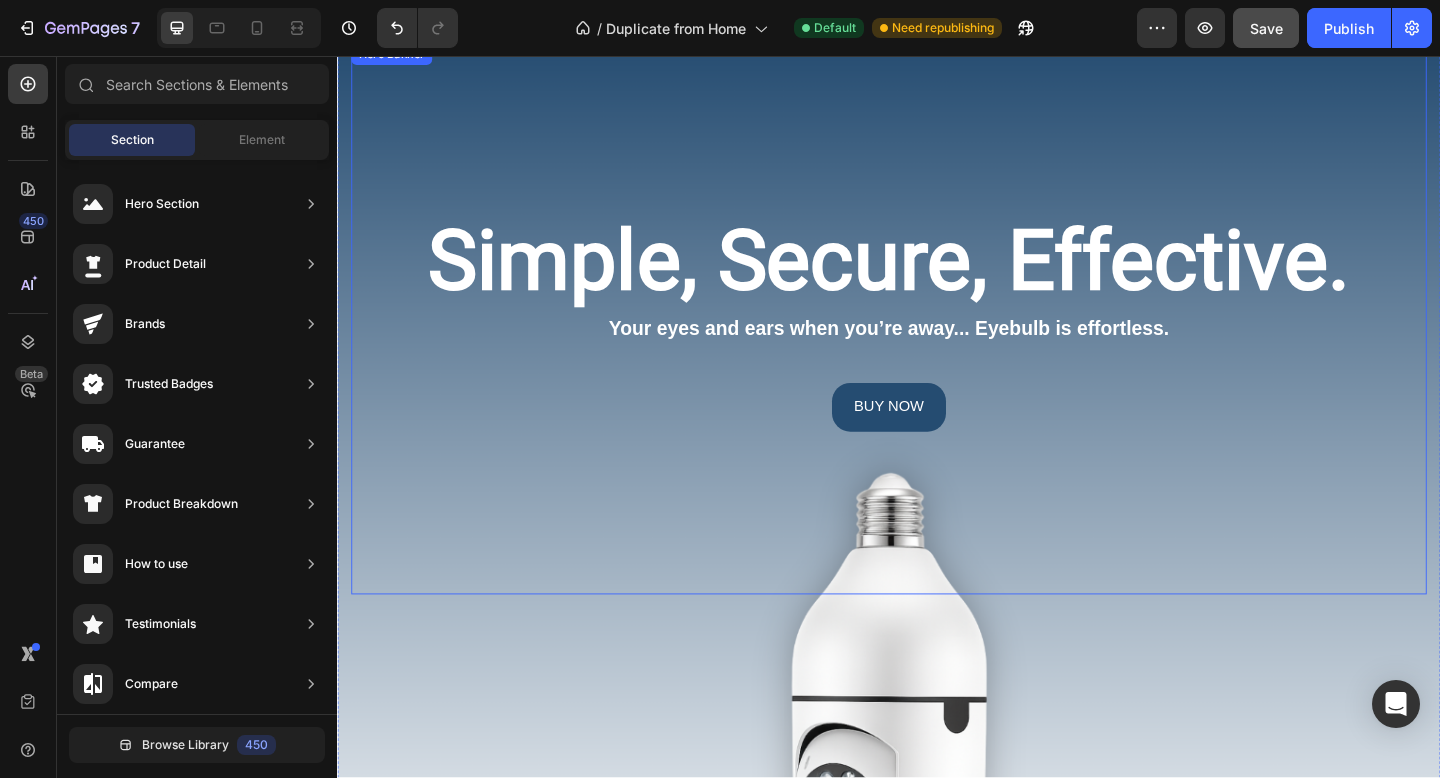 scroll, scrollTop: 59, scrollLeft: 0, axis: vertical 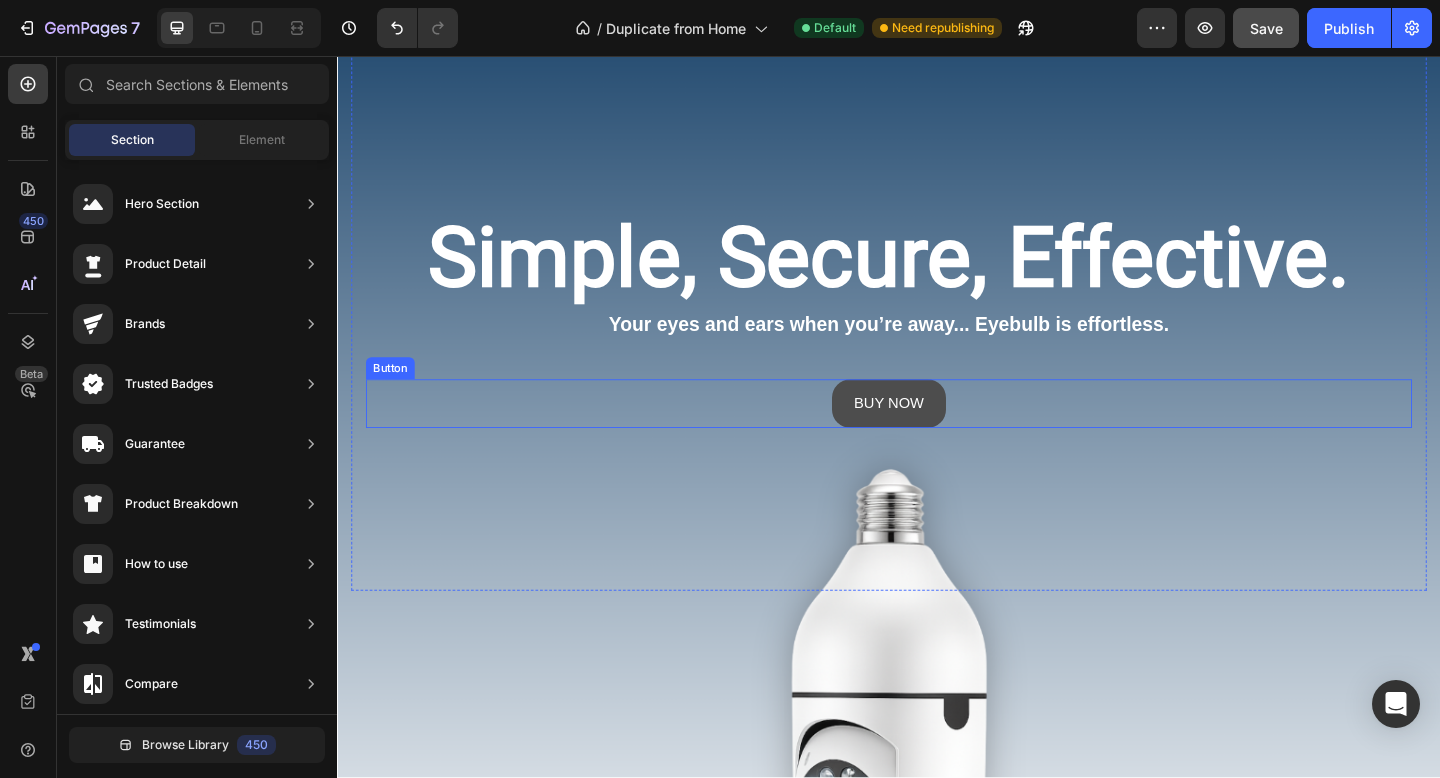 click on "BUY NOW" at bounding box center [937, 434] 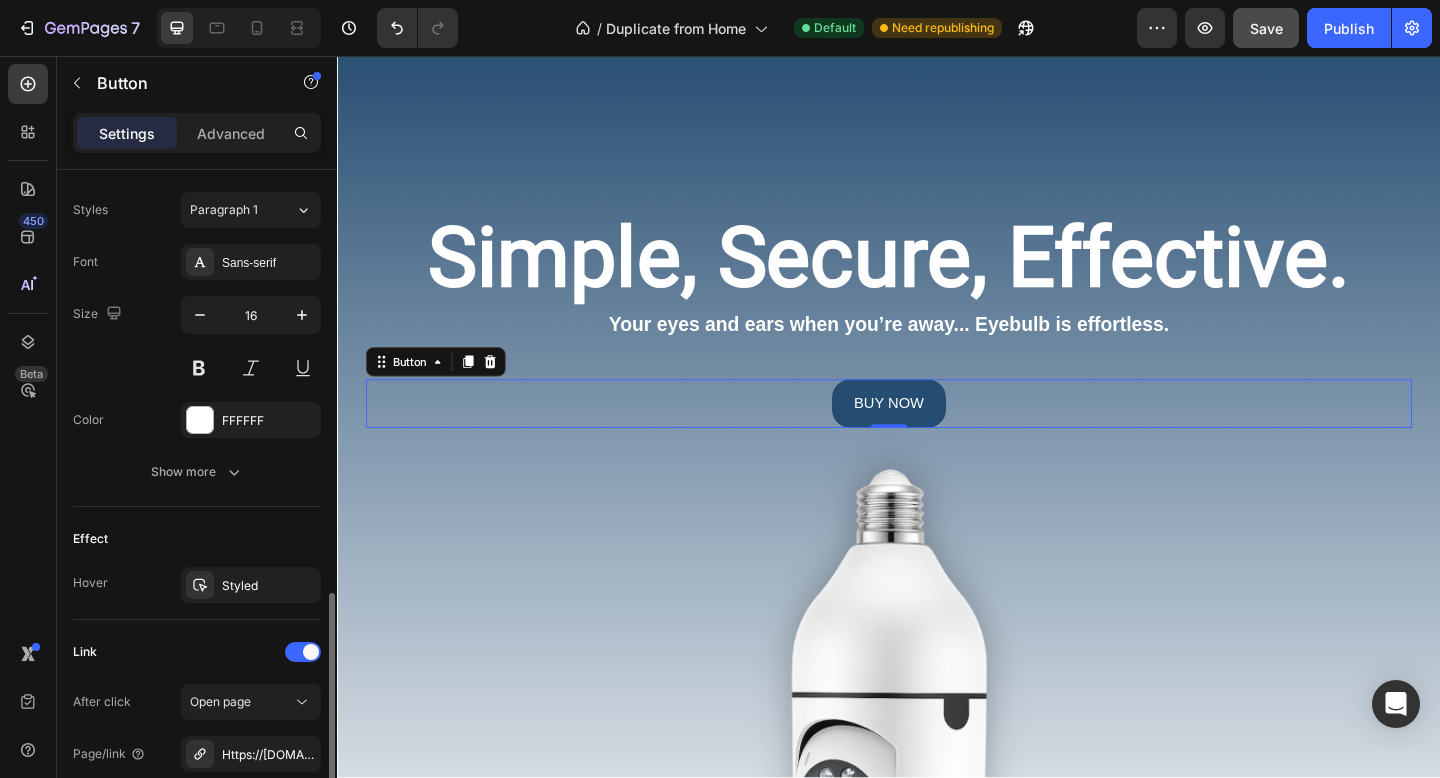 scroll, scrollTop: 873, scrollLeft: 0, axis: vertical 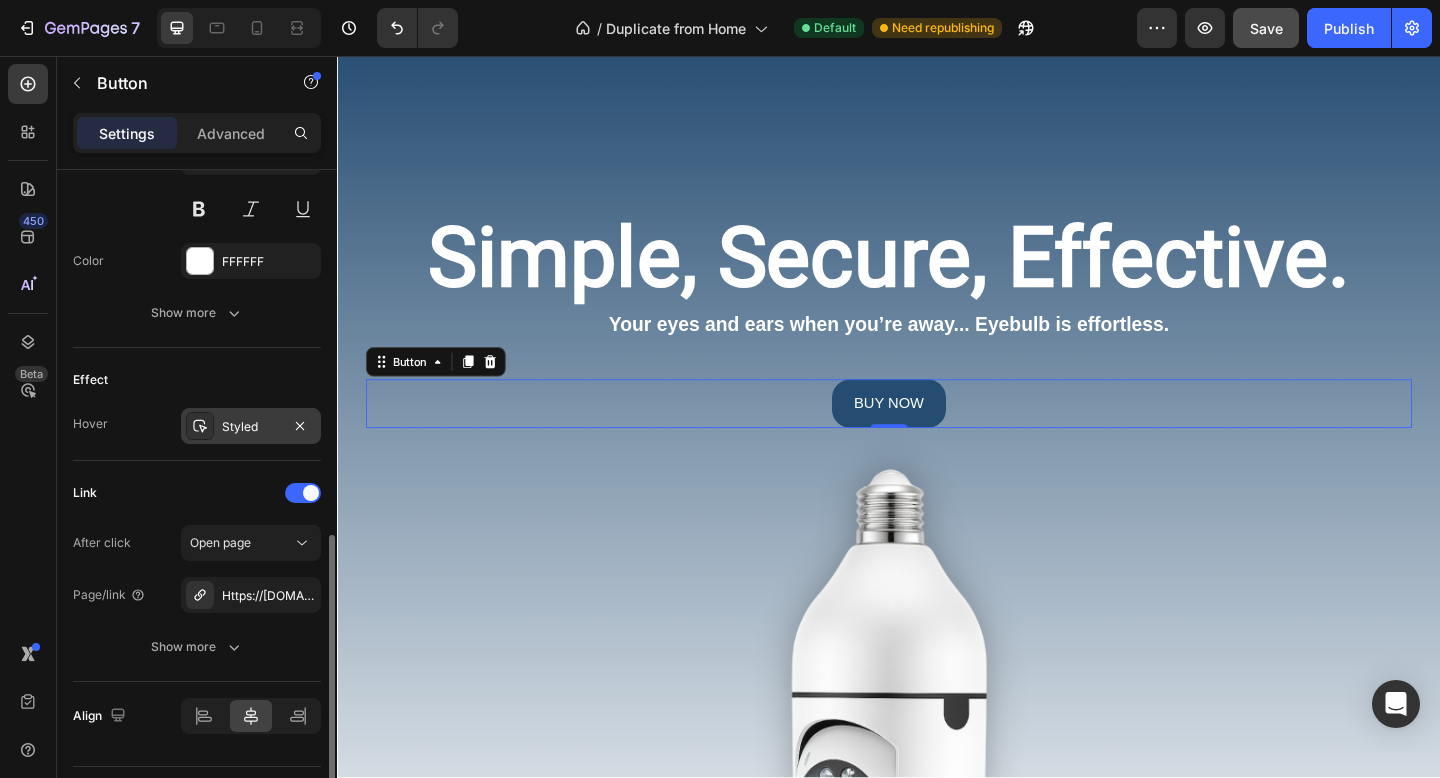click 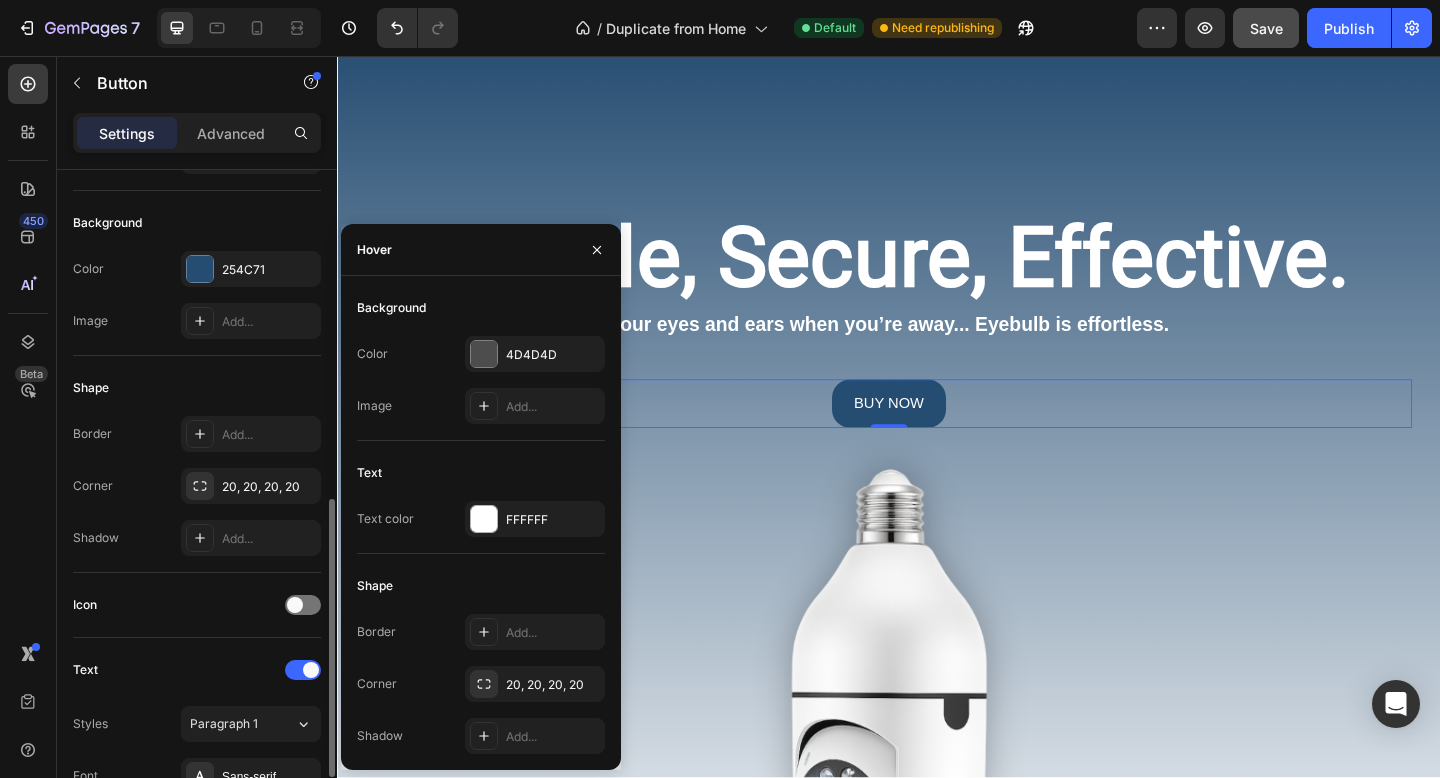 scroll, scrollTop: 141, scrollLeft: 0, axis: vertical 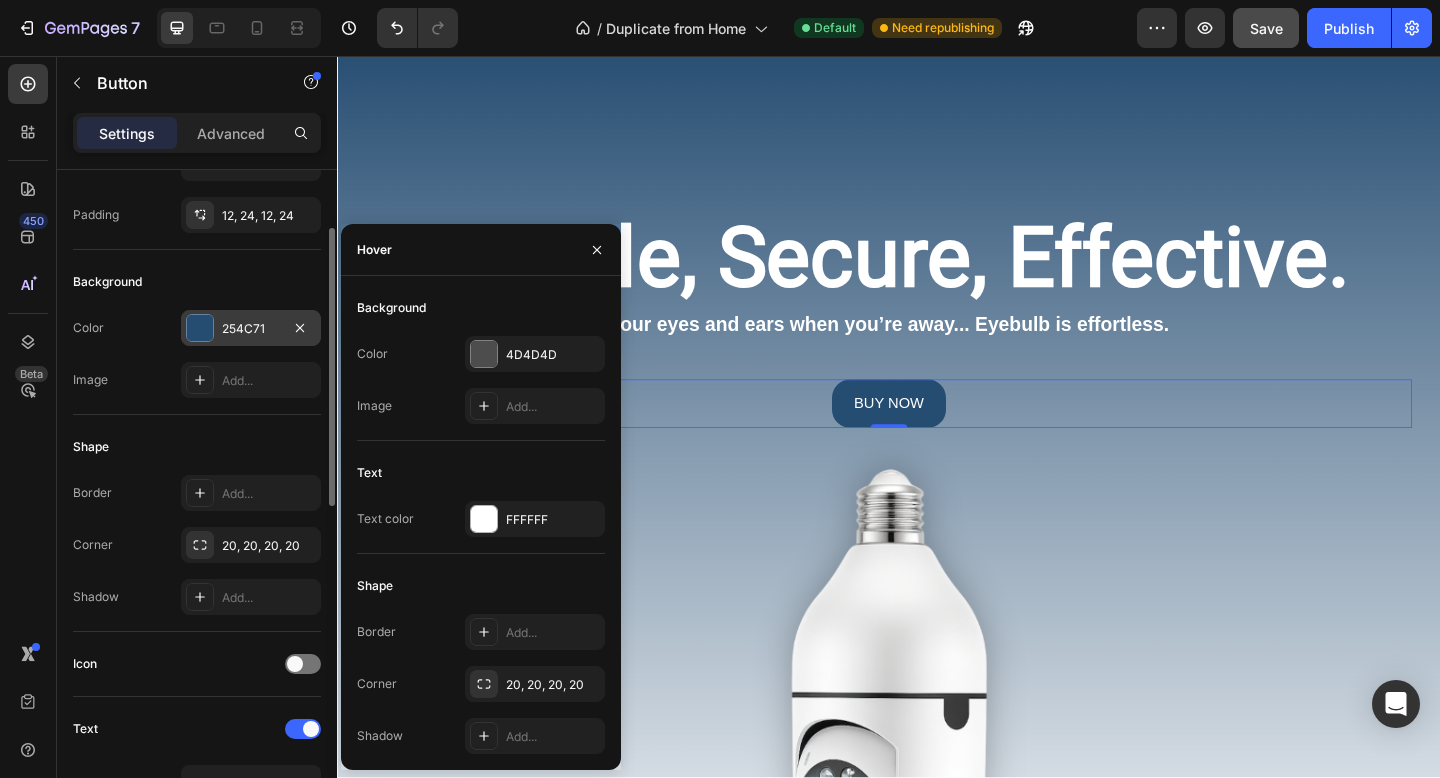 click on "254C71" at bounding box center (251, 328) 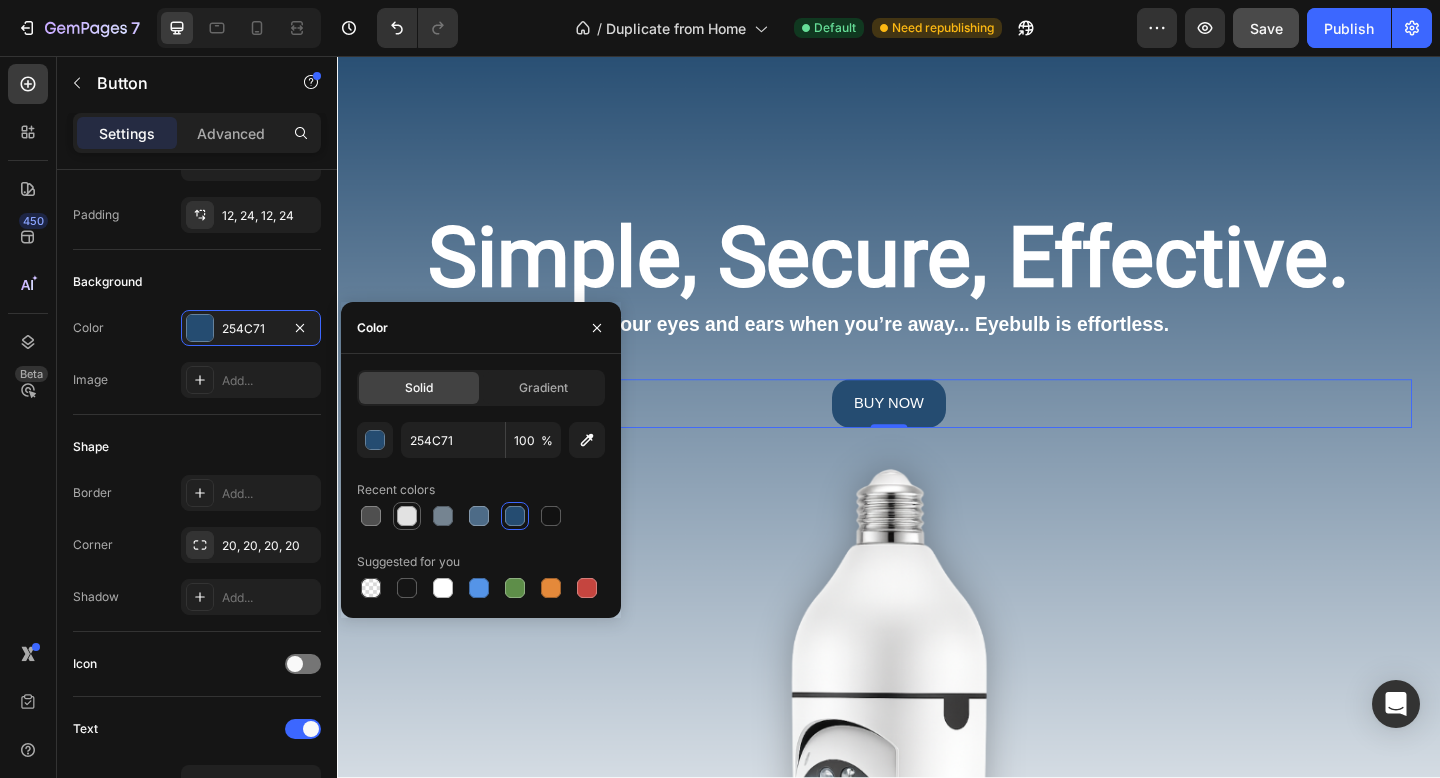 click at bounding box center [407, 516] 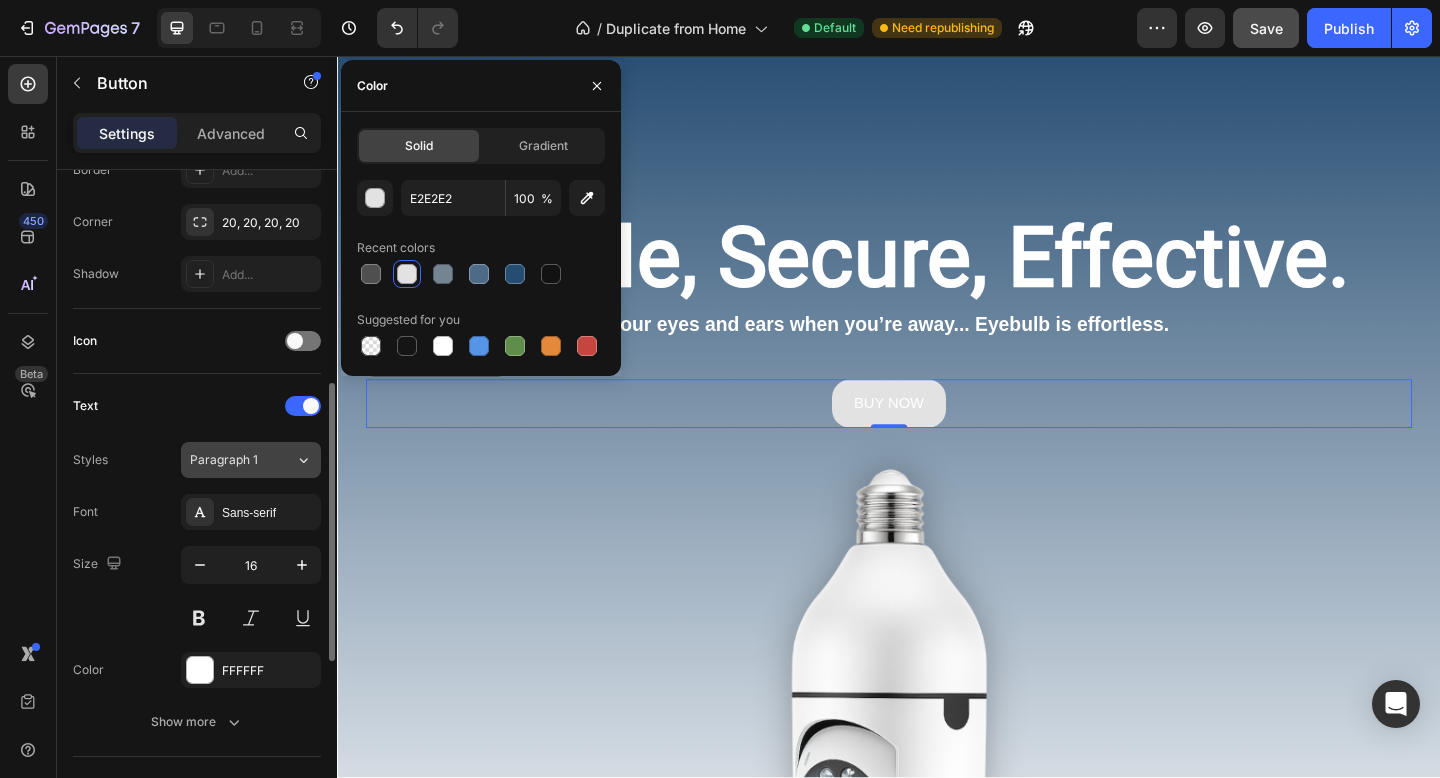 scroll, scrollTop: 478, scrollLeft: 0, axis: vertical 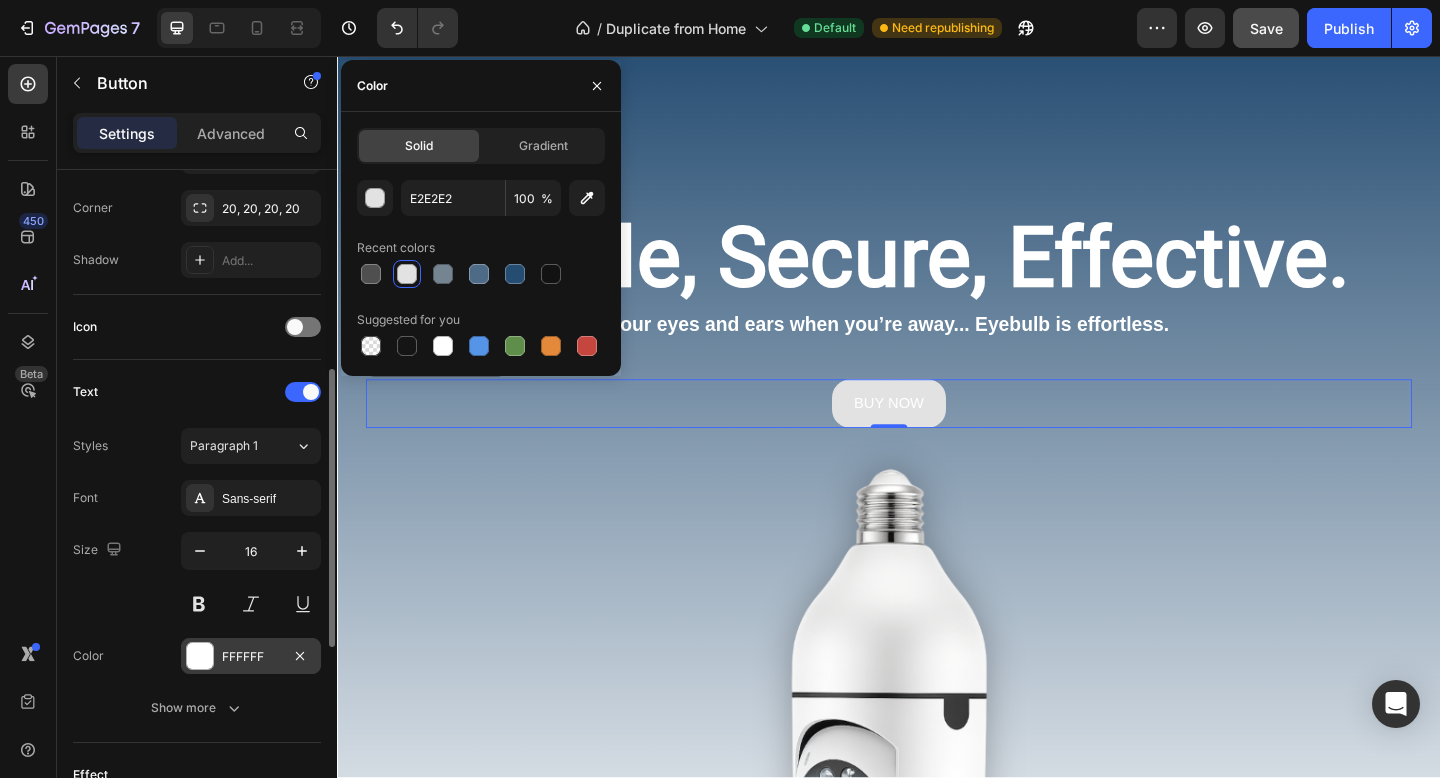 click at bounding box center (200, 656) 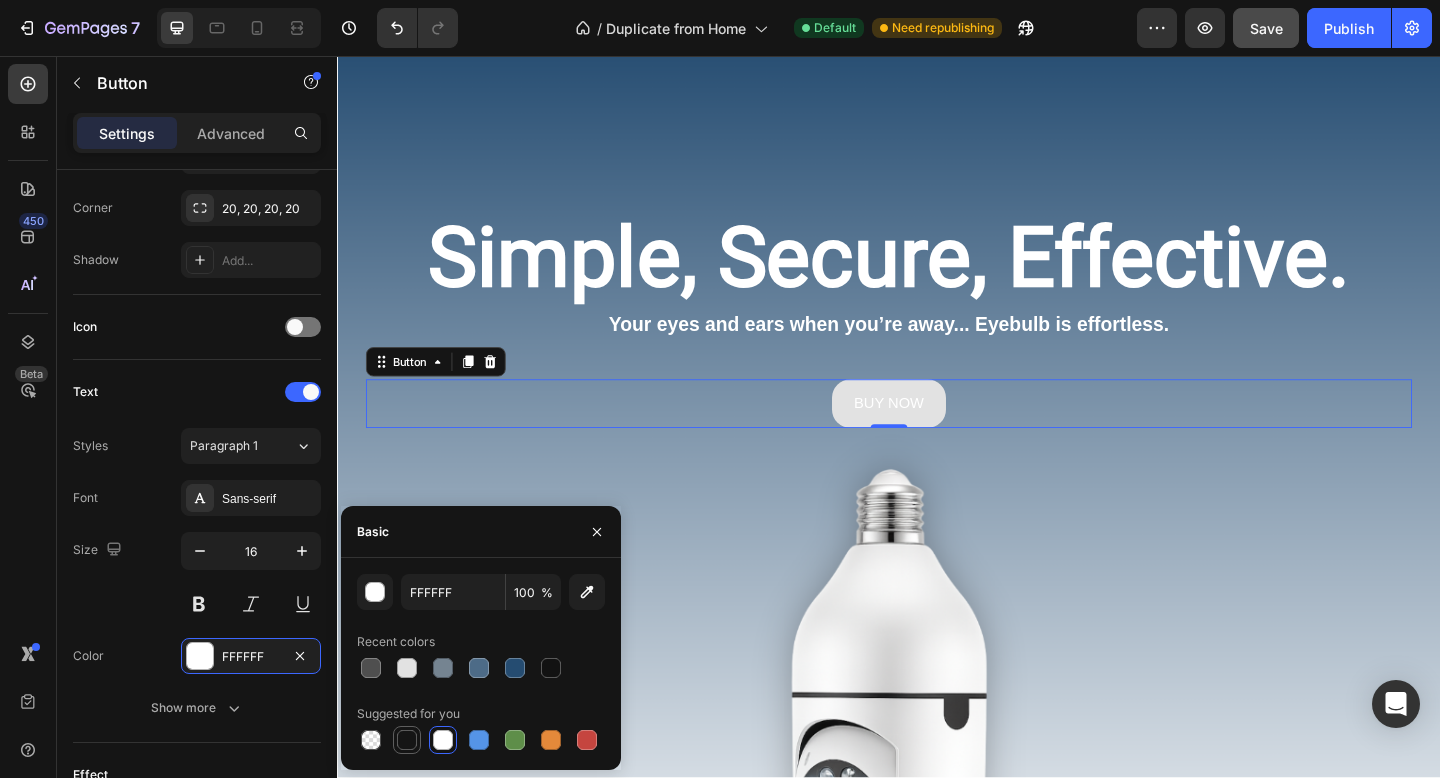 click at bounding box center (407, 740) 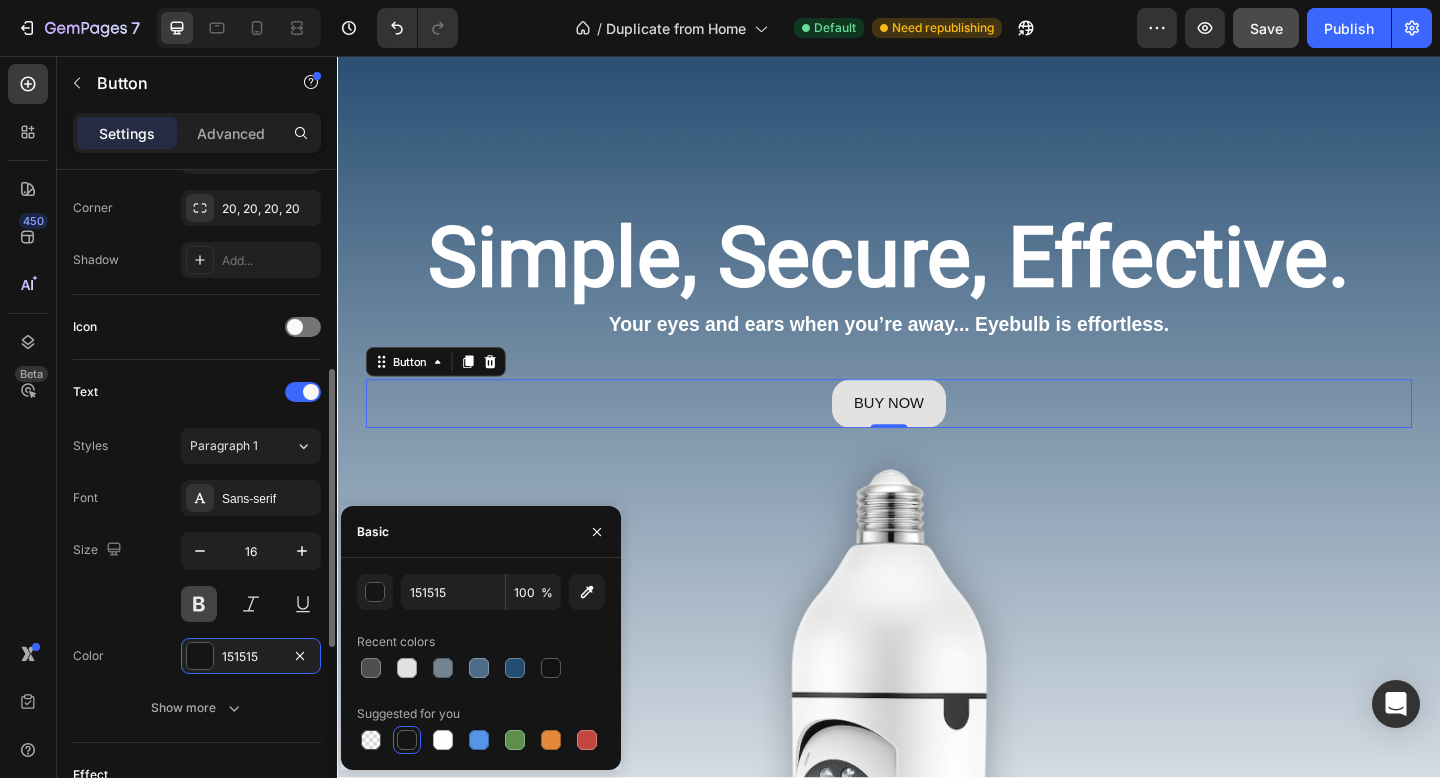 click at bounding box center (199, 604) 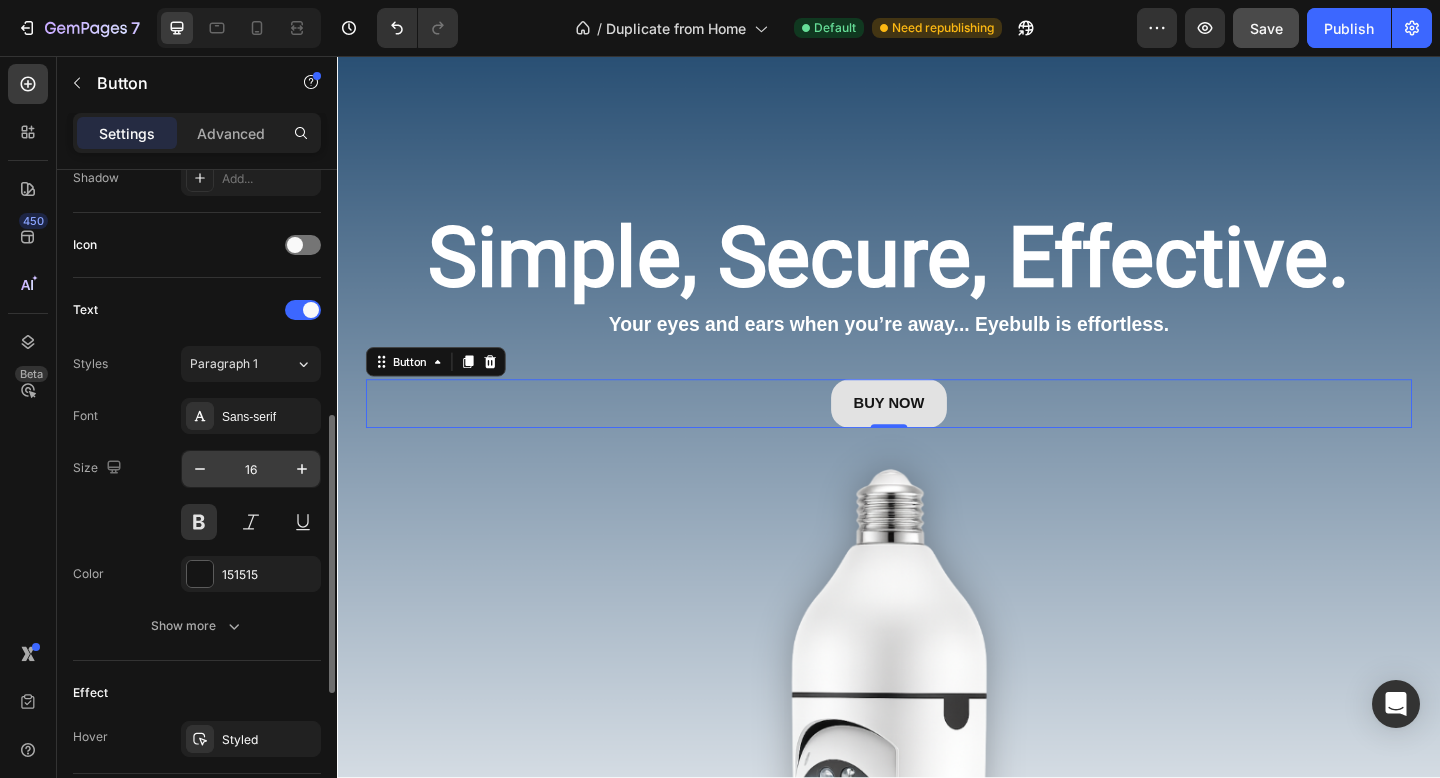 scroll, scrollTop: 568, scrollLeft: 0, axis: vertical 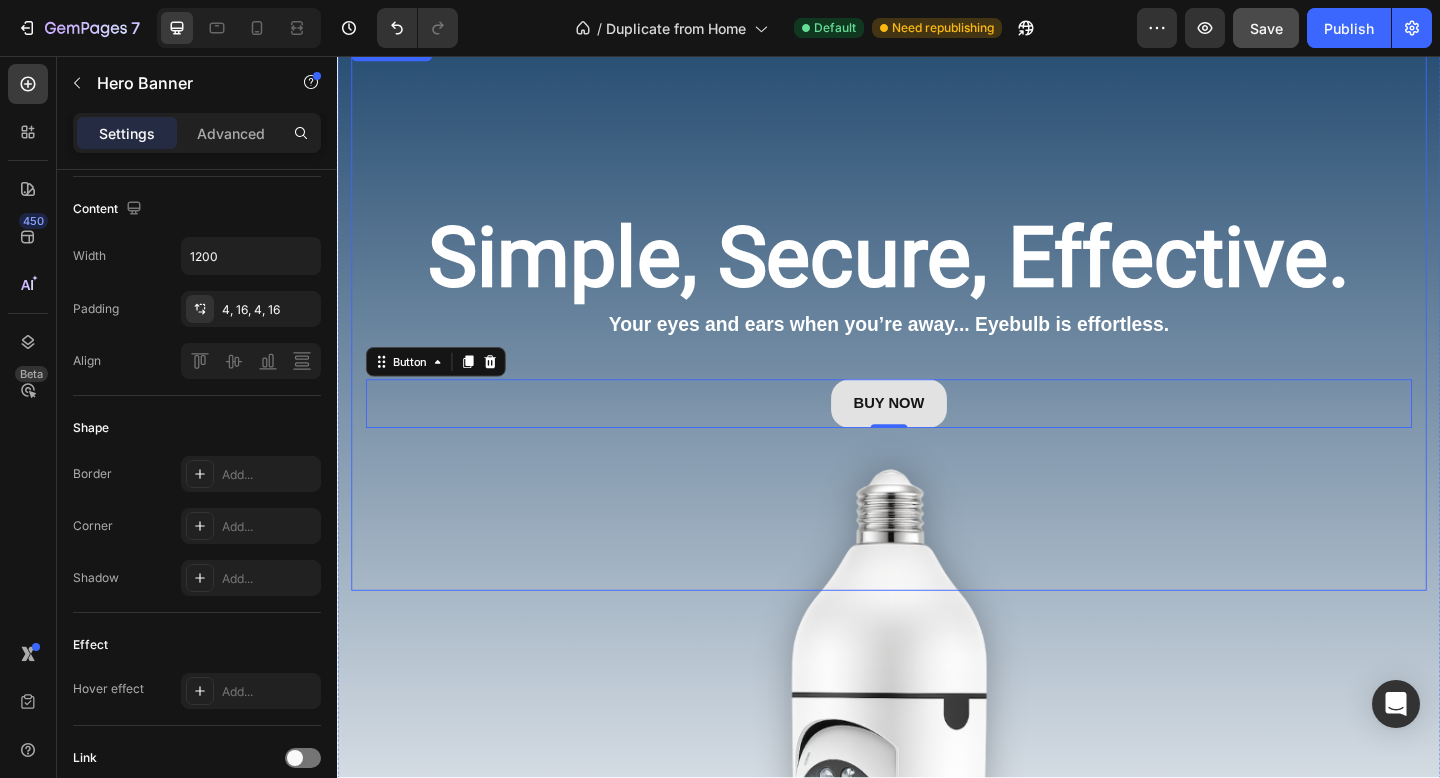 click at bounding box center (937, 338) 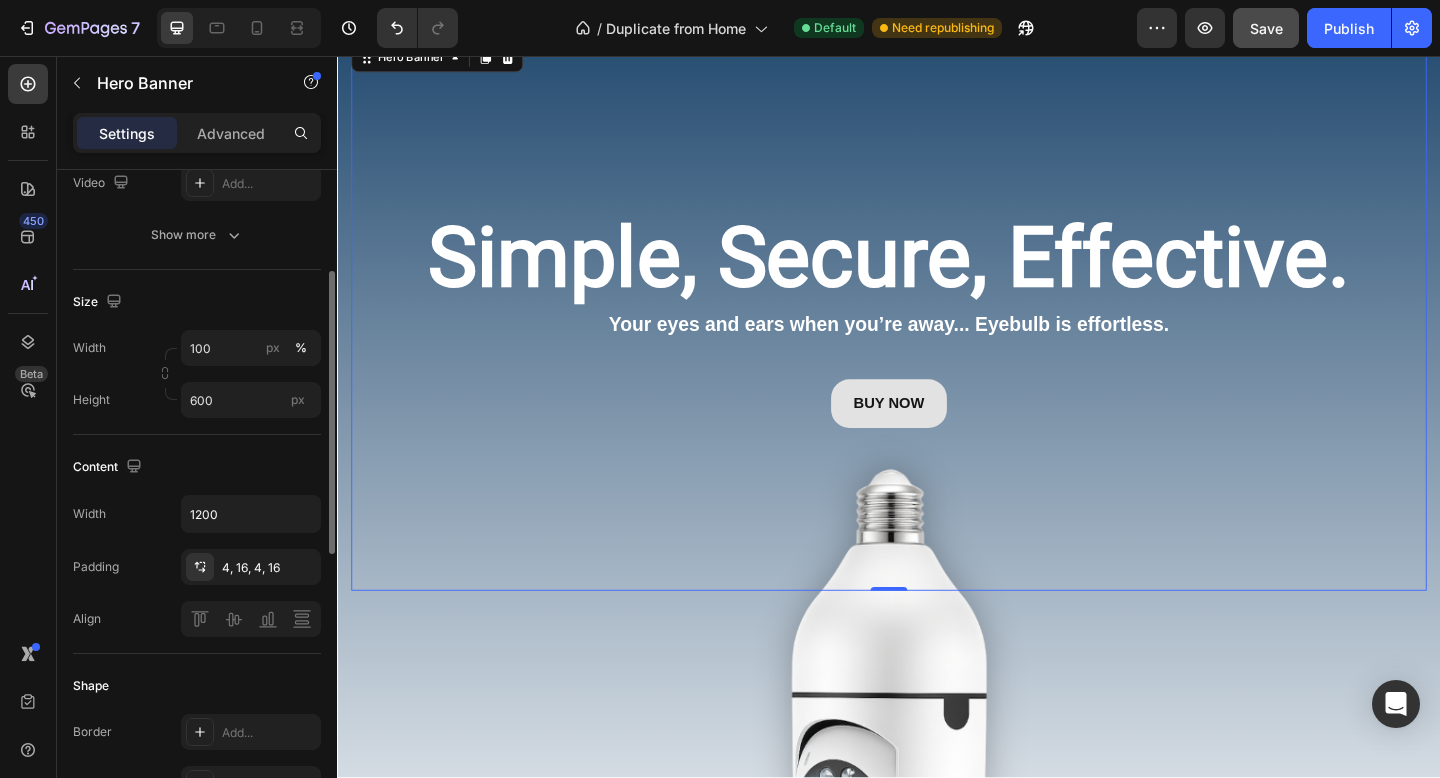 scroll, scrollTop: 288, scrollLeft: 0, axis: vertical 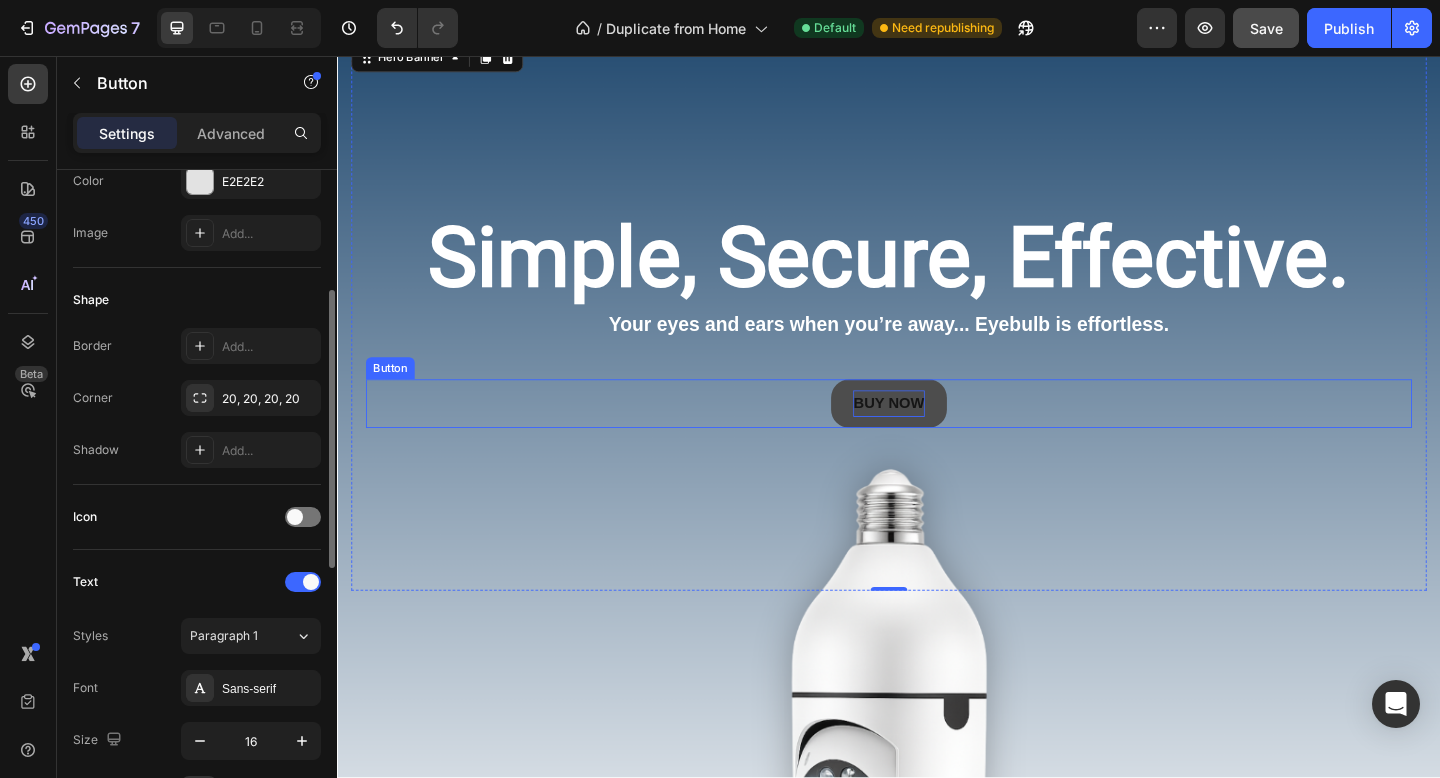 click on "BUY NOW" at bounding box center (936, 434) 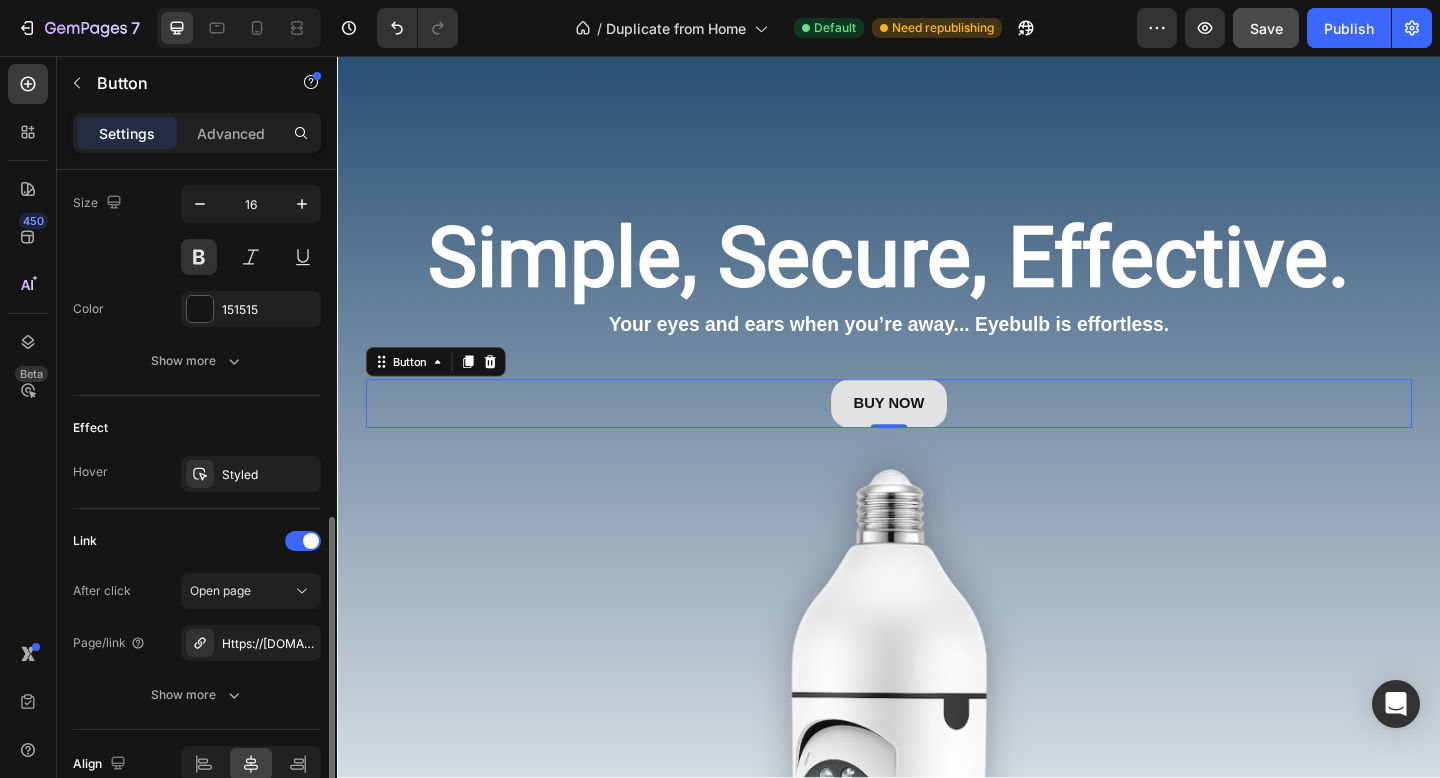 scroll, scrollTop: 827, scrollLeft: 0, axis: vertical 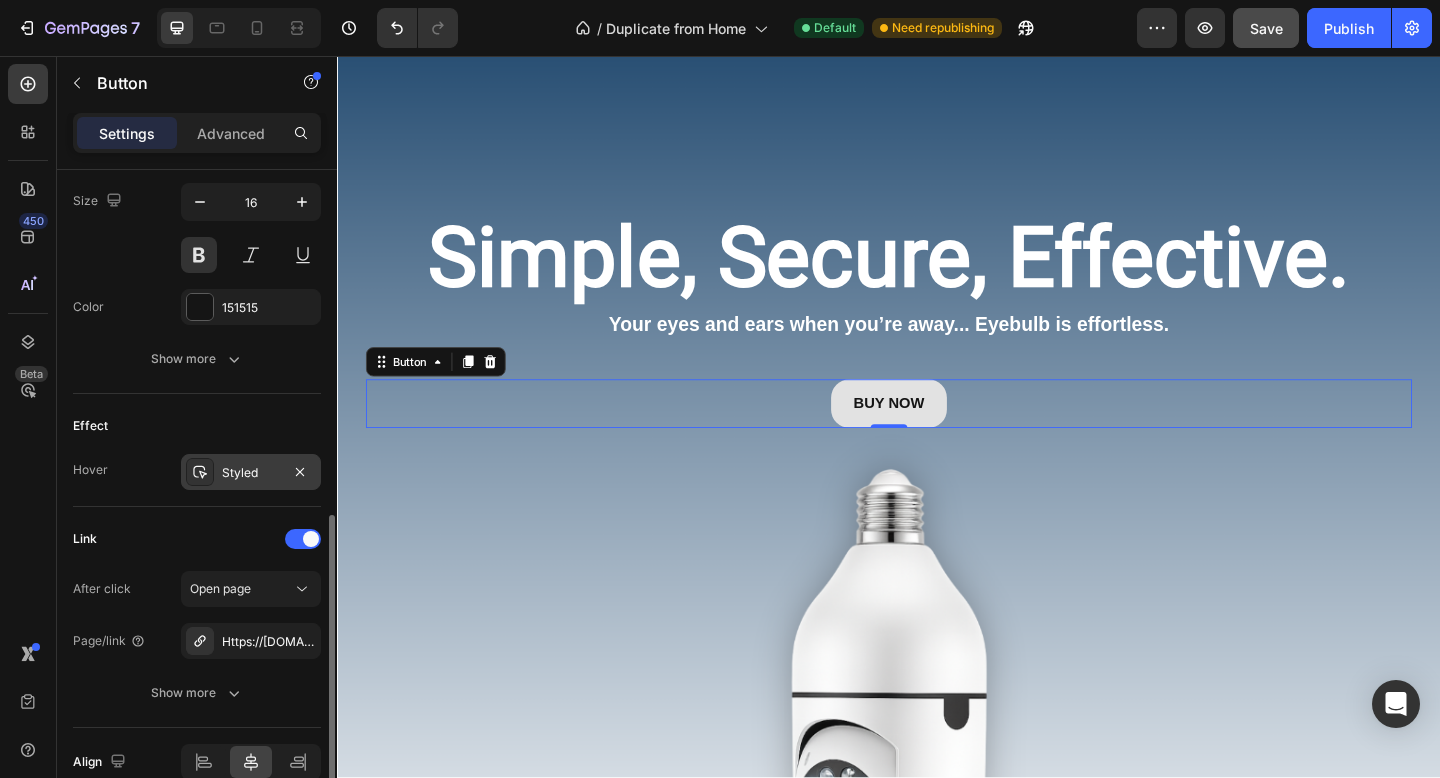 click at bounding box center (200, 472) 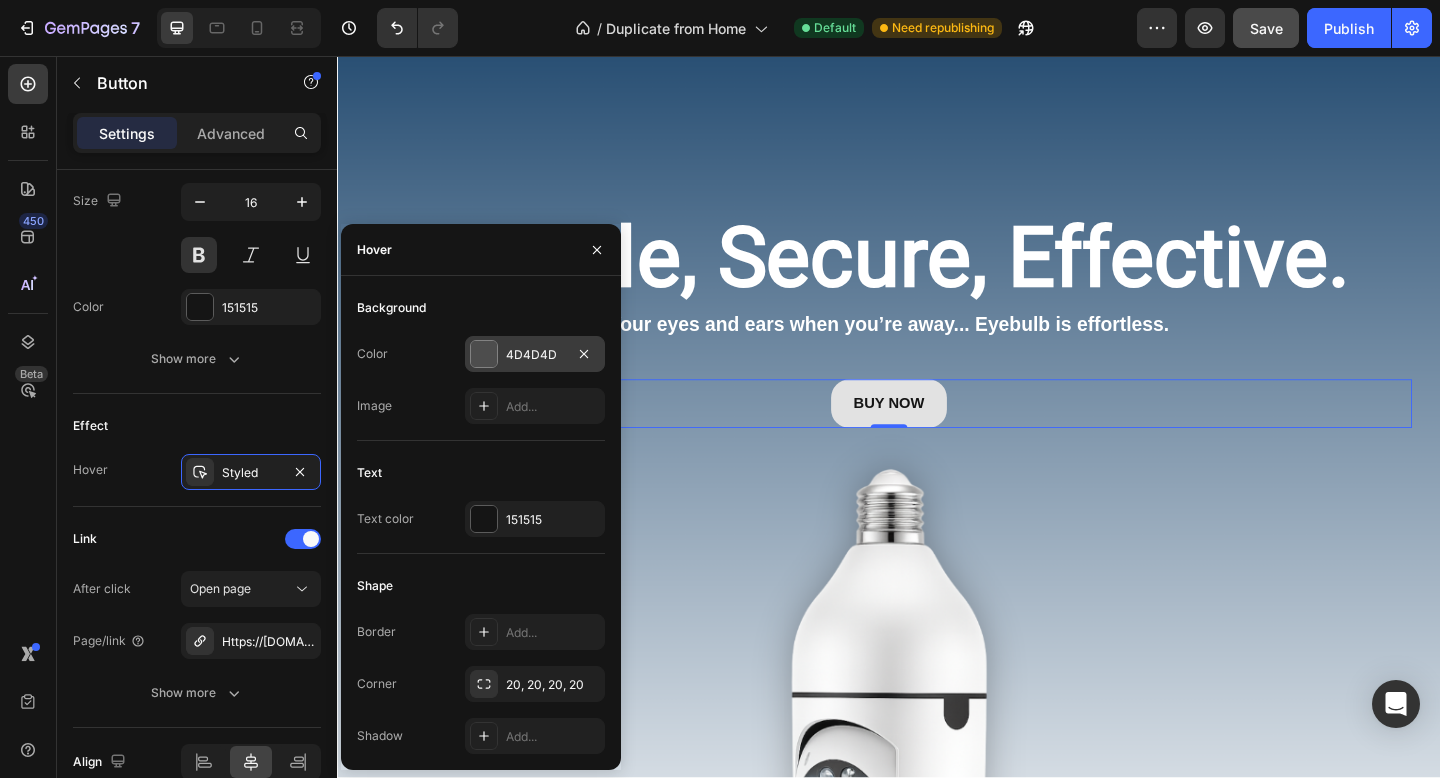 click on "4D4D4D" at bounding box center (535, 354) 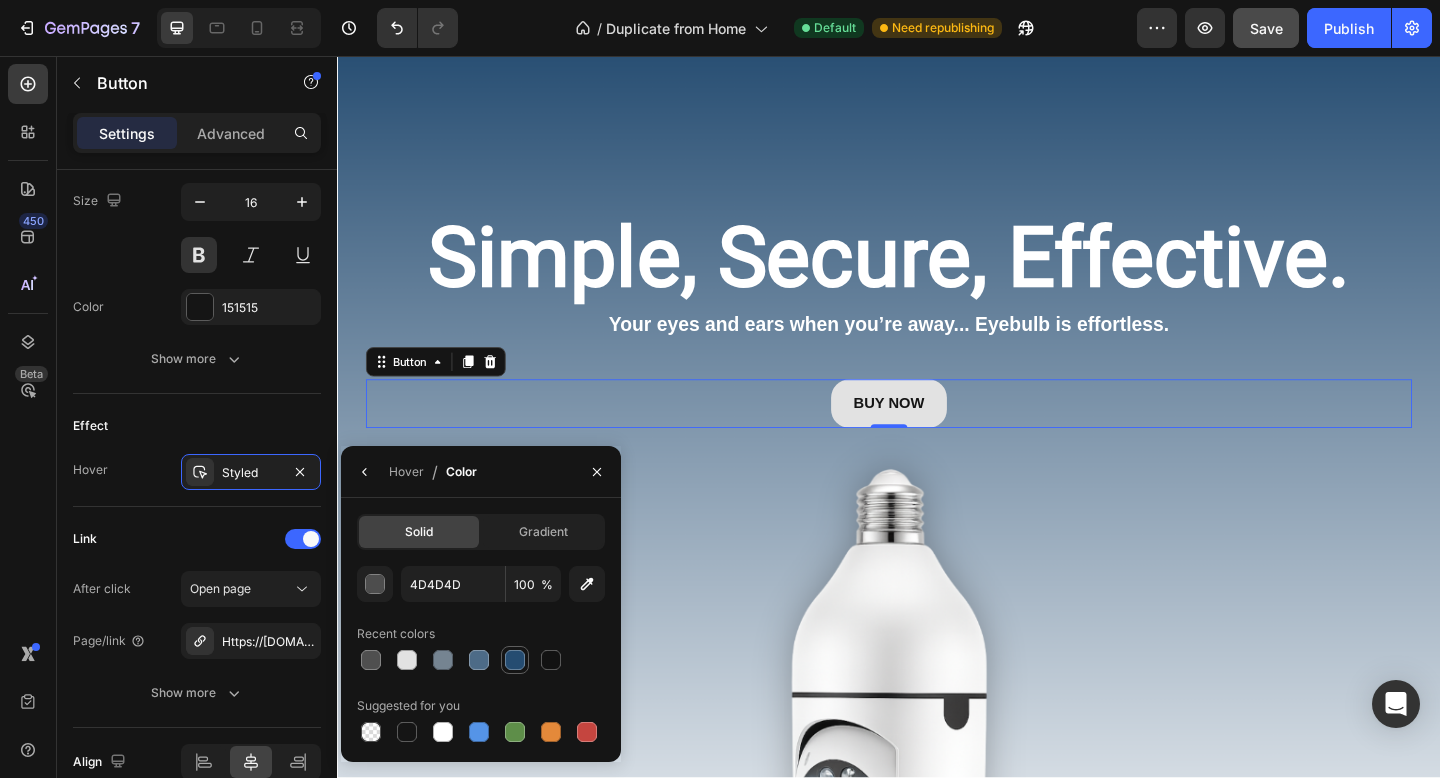 click at bounding box center (515, 660) 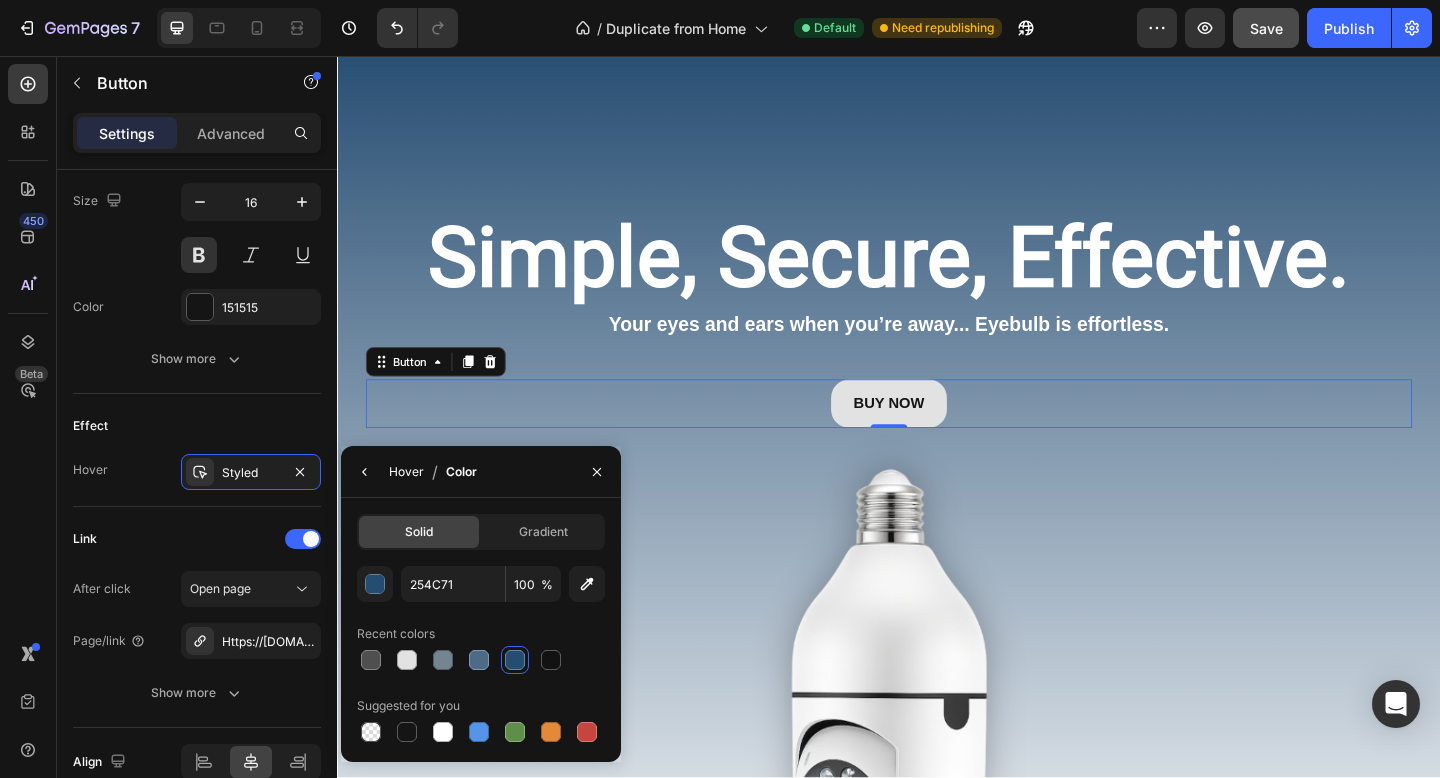 click on "Hover" at bounding box center (406, 472) 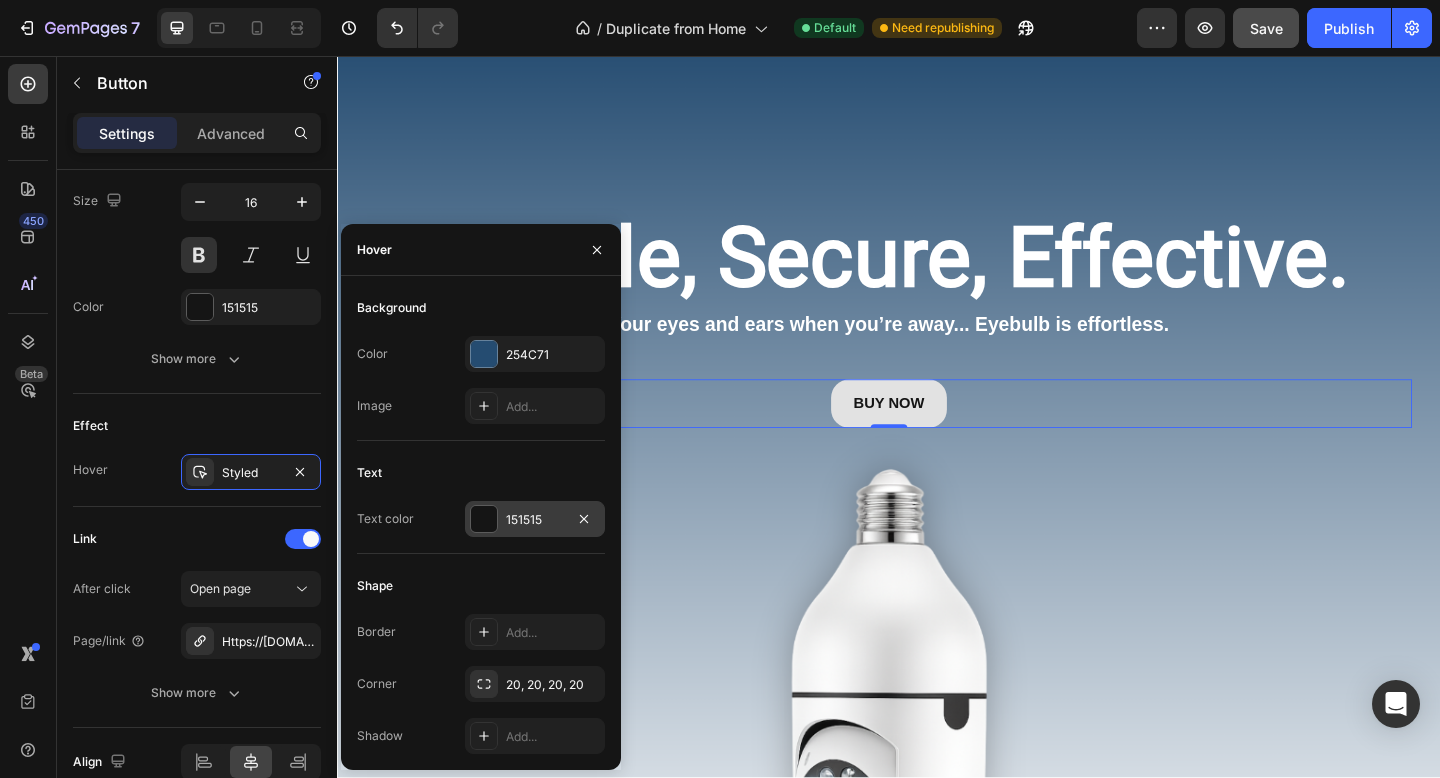 click at bounding box center [484, 519] 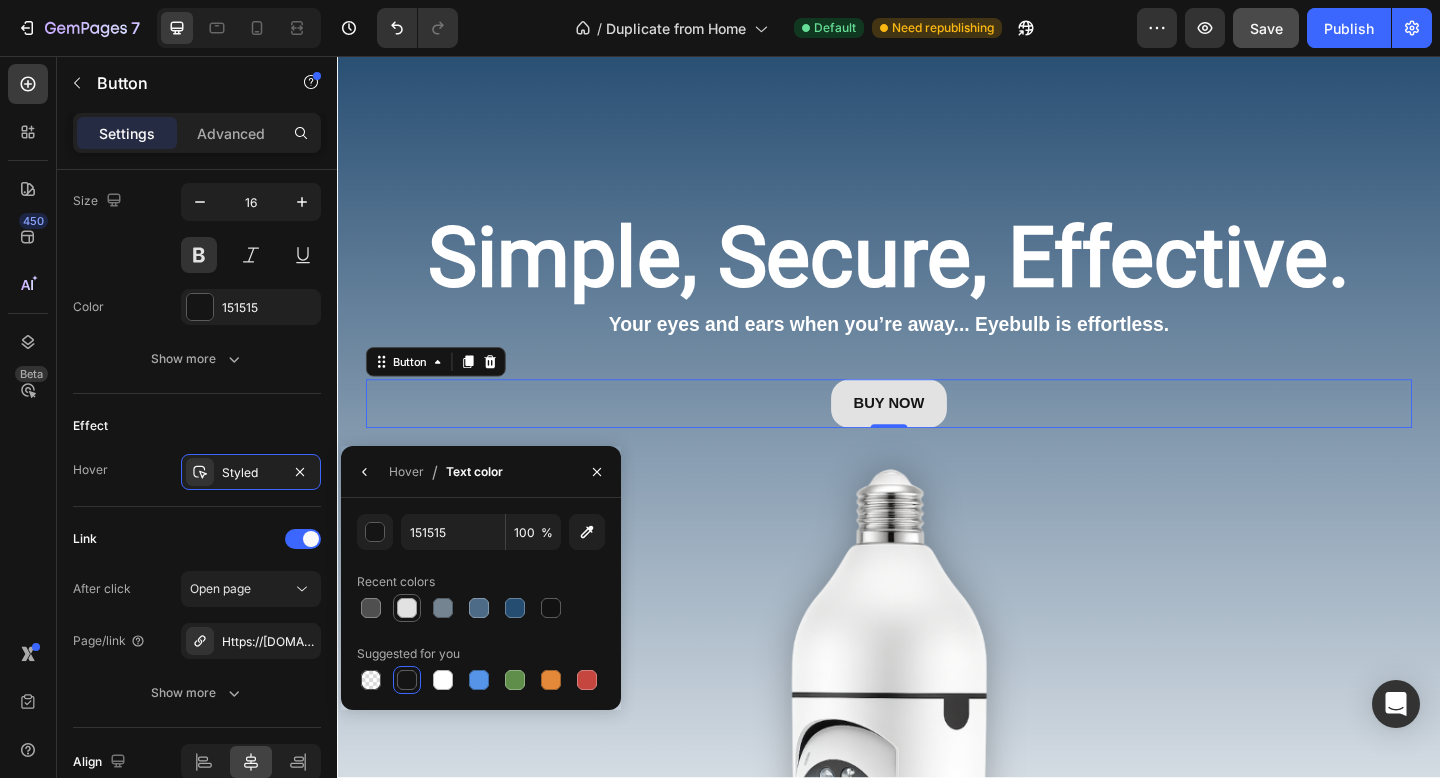click at bounding box center [407, 608] 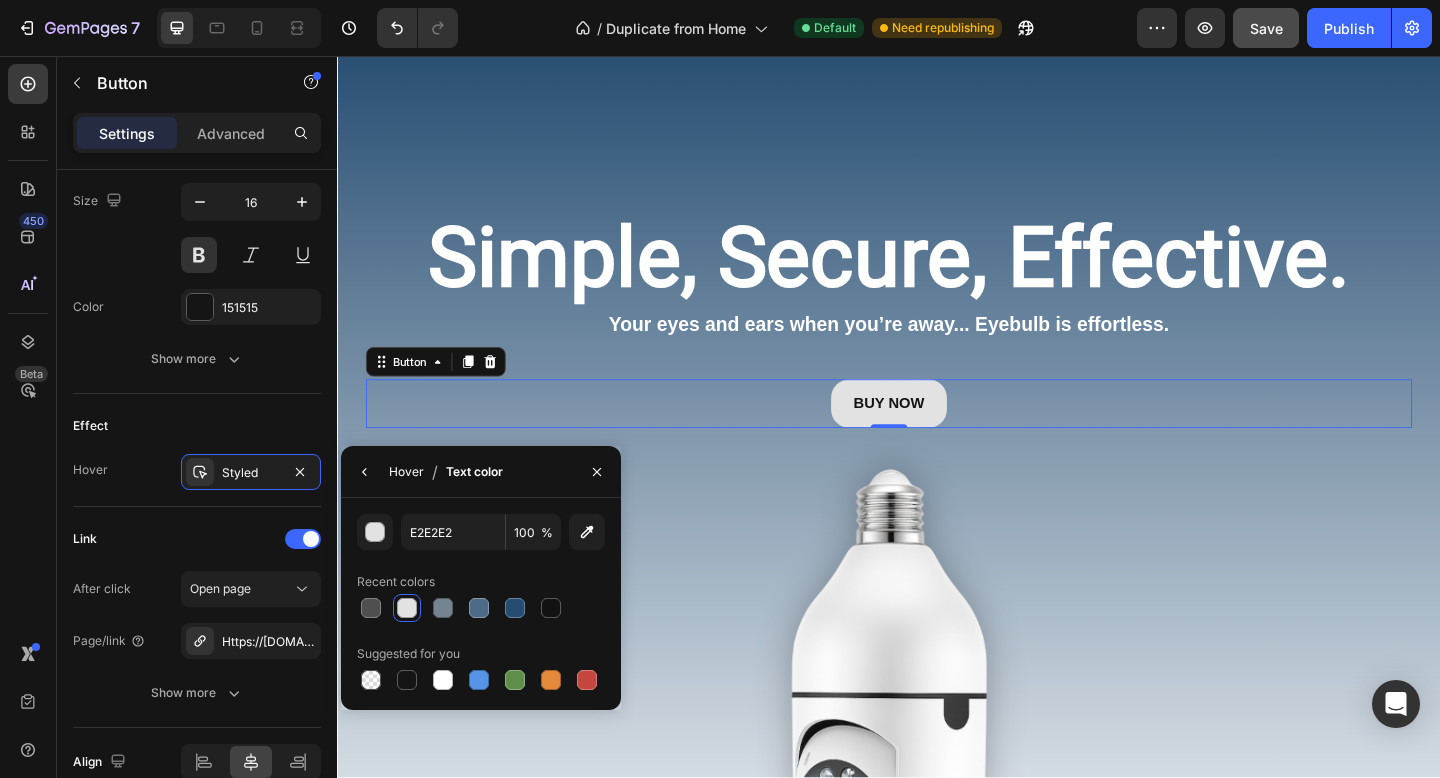 click on "Hover" at bounding box center [406, 472] 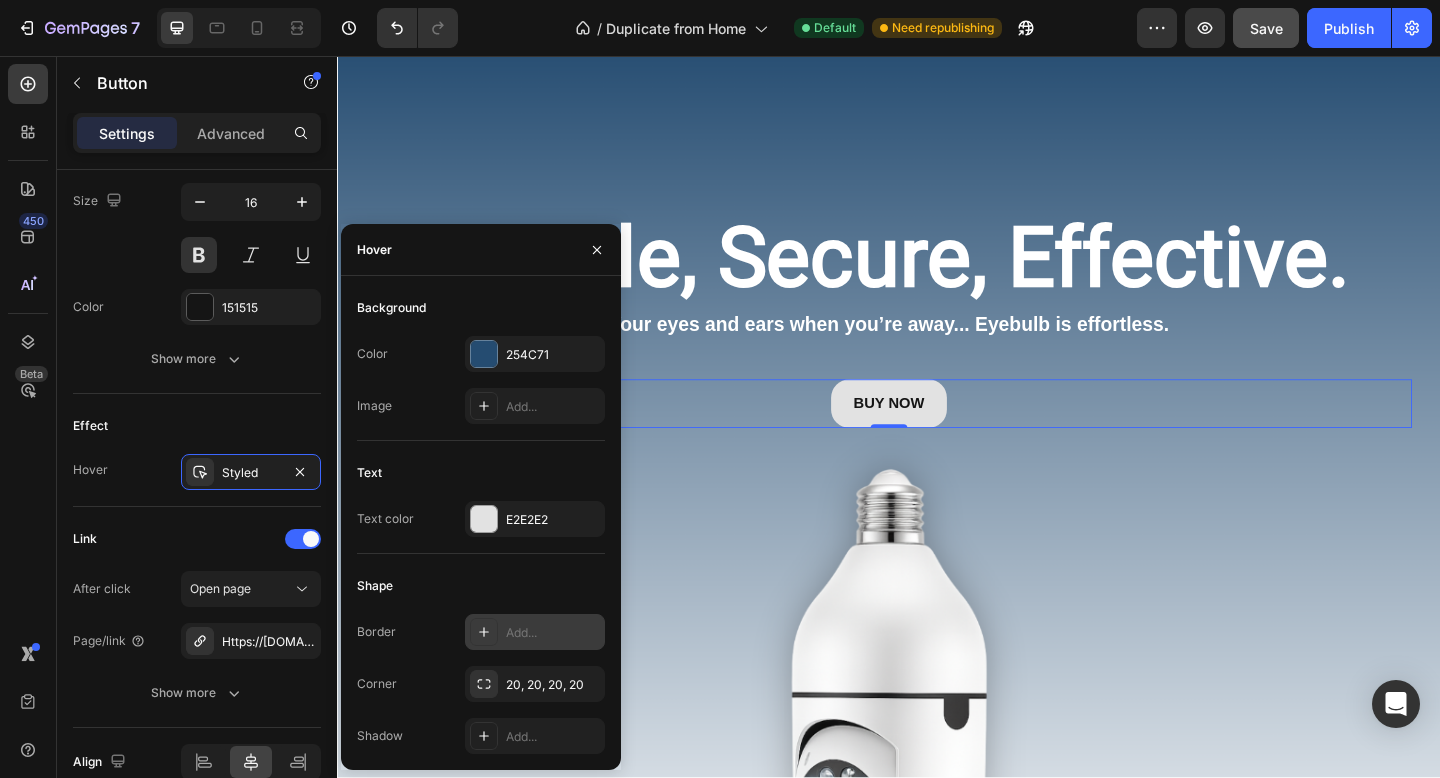 click at bounding box center (484, 632) 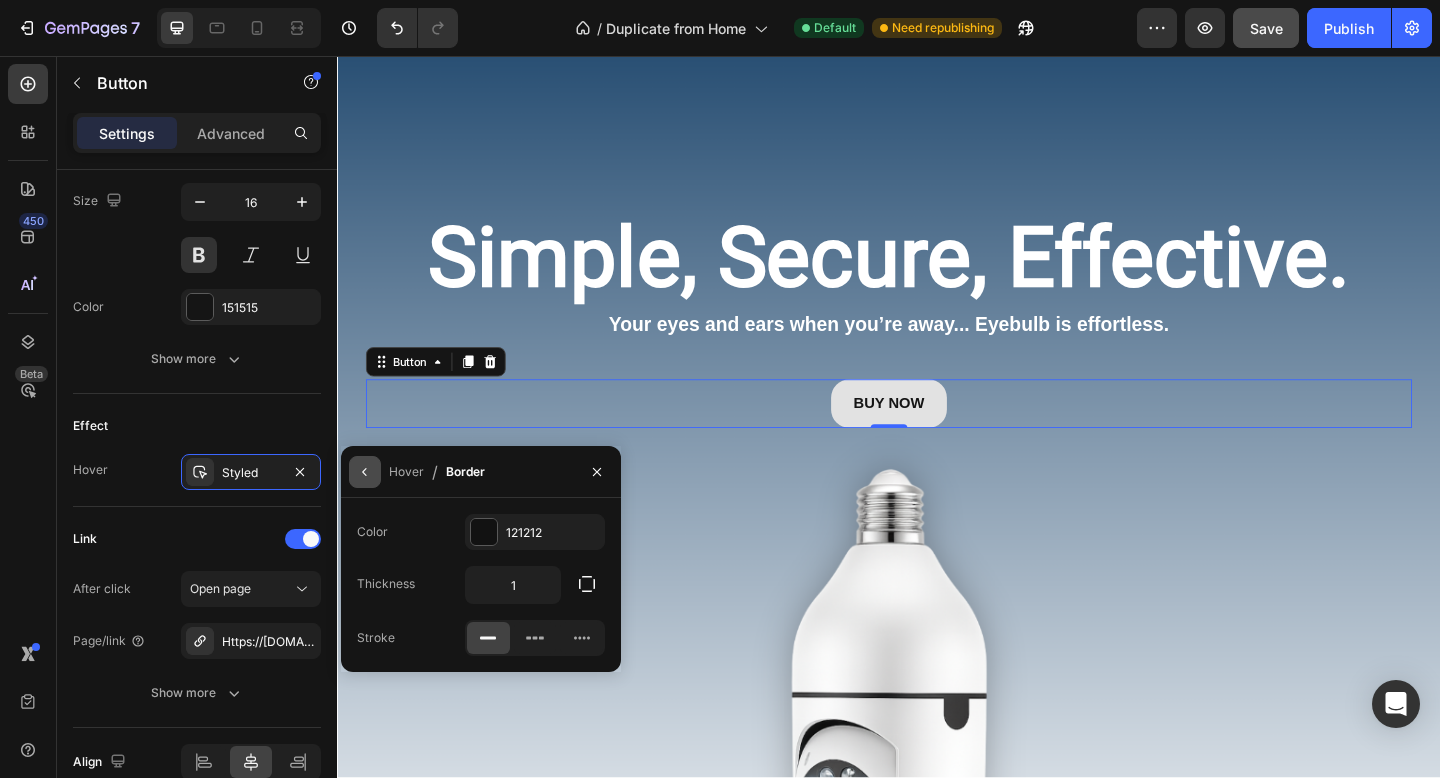 click 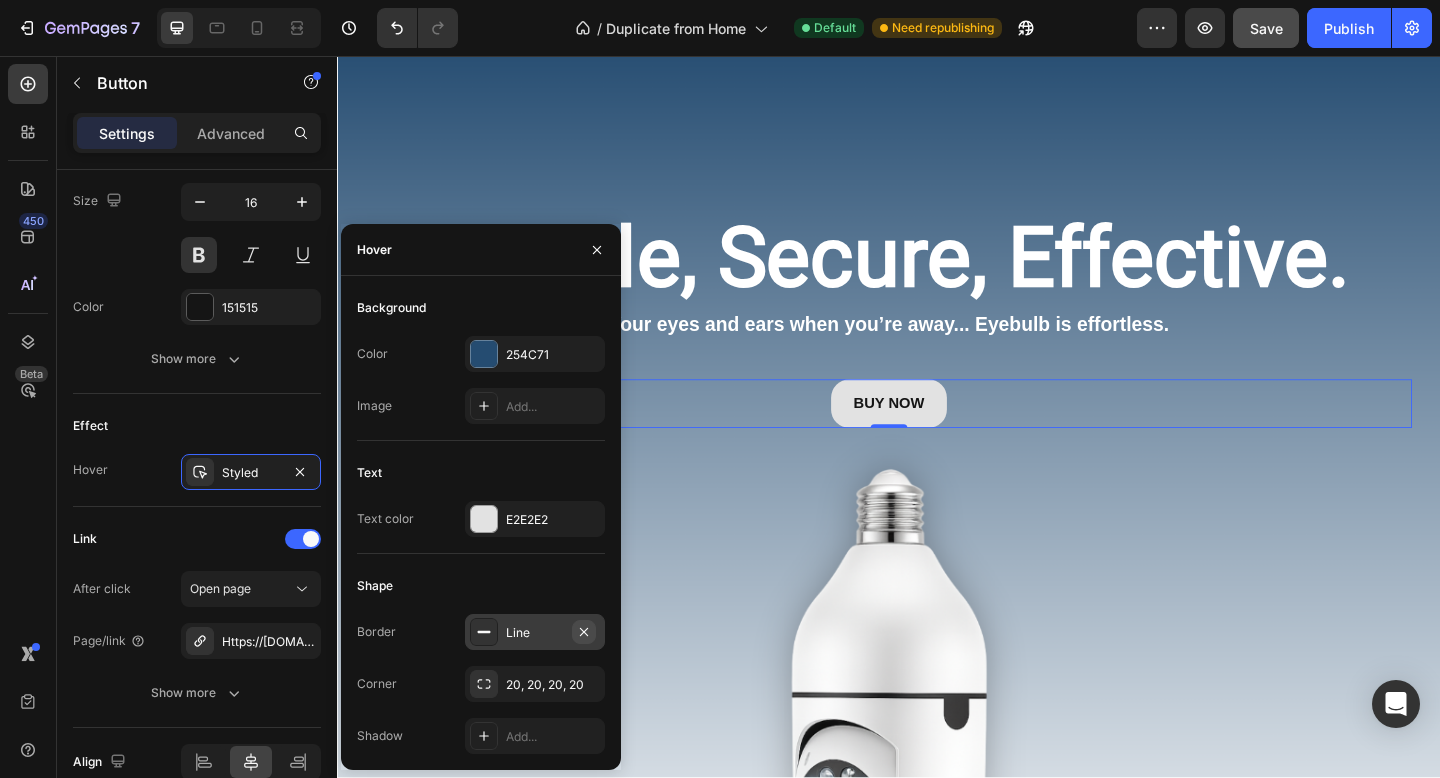 click 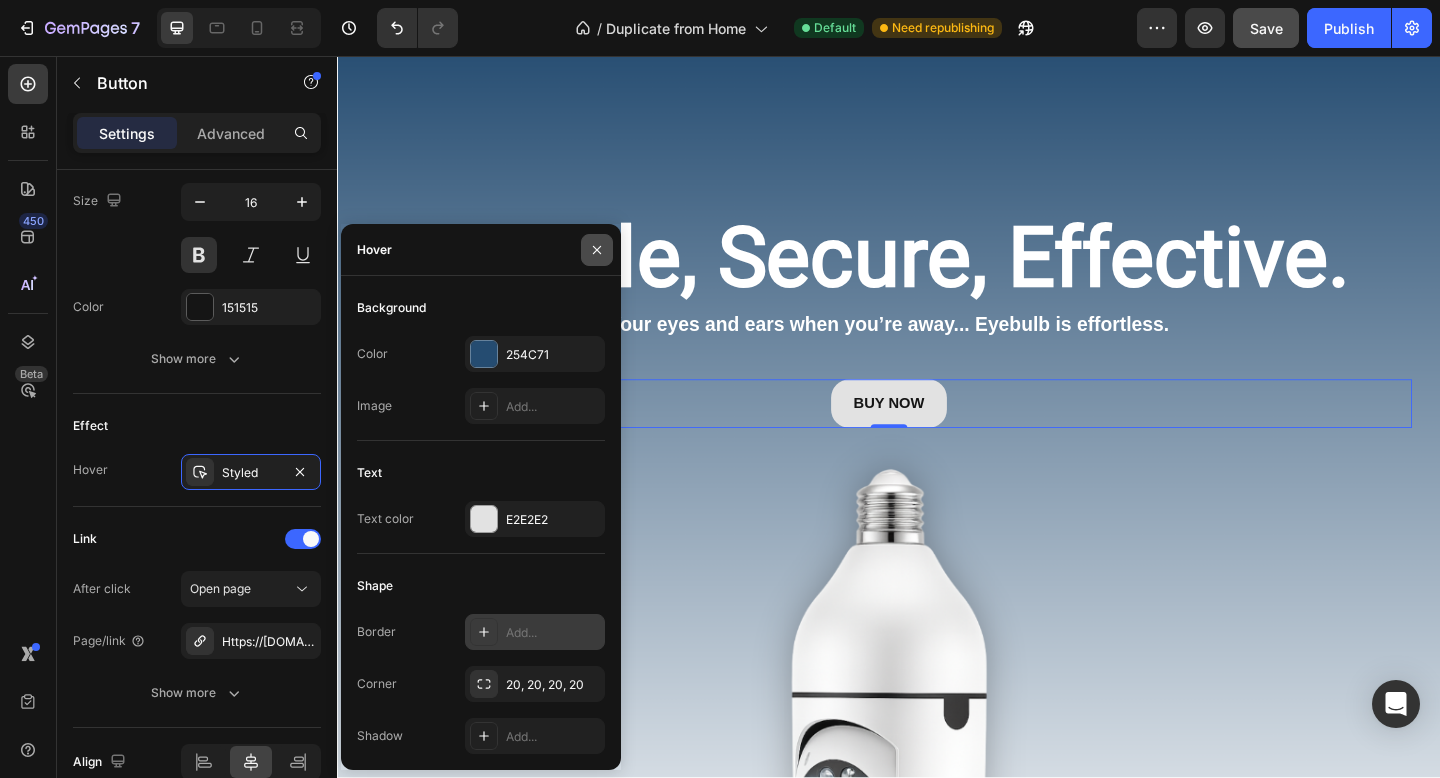 click at bounding box center (597, 250) 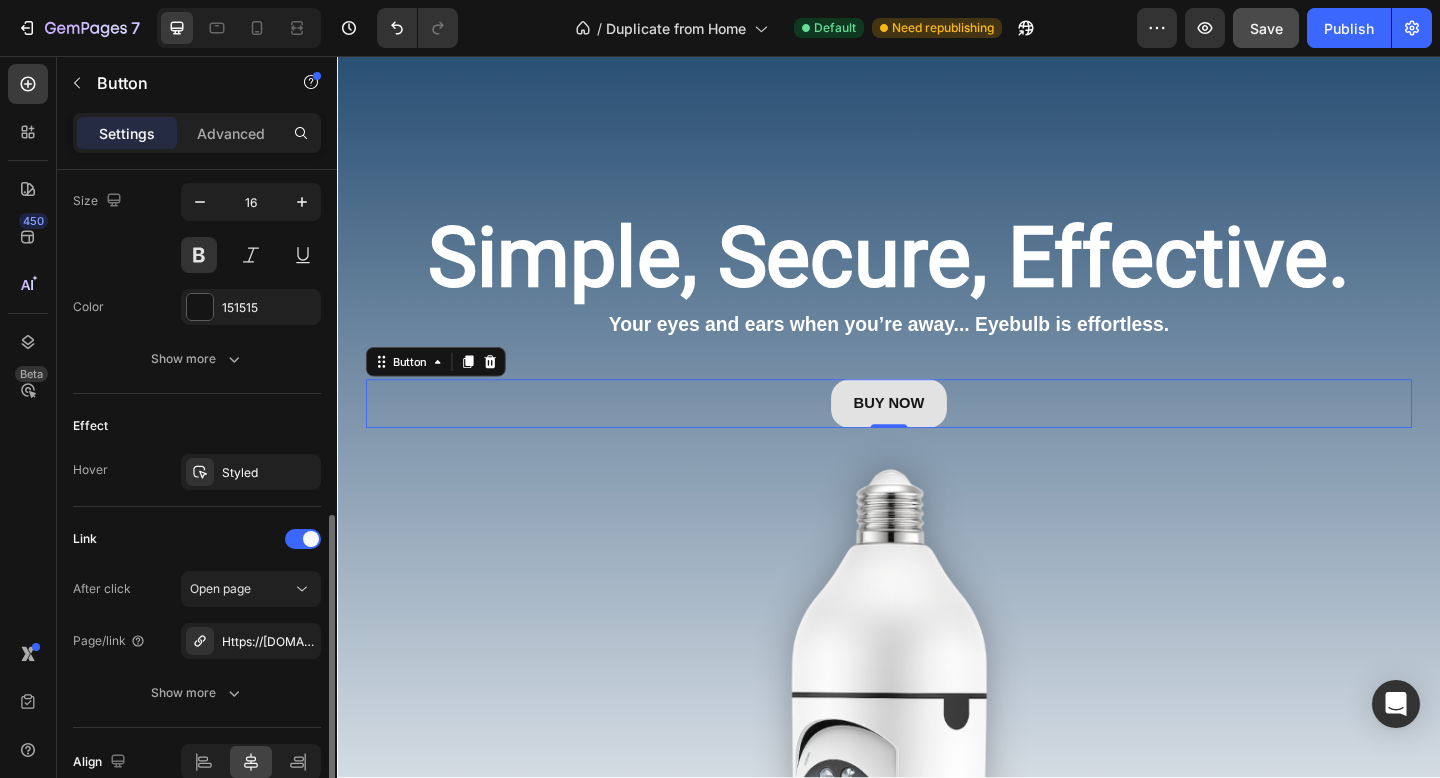 click on "Link After click Open page Page/link Https://[DOMAIN]/[PRODUCT_NAME] Show more" 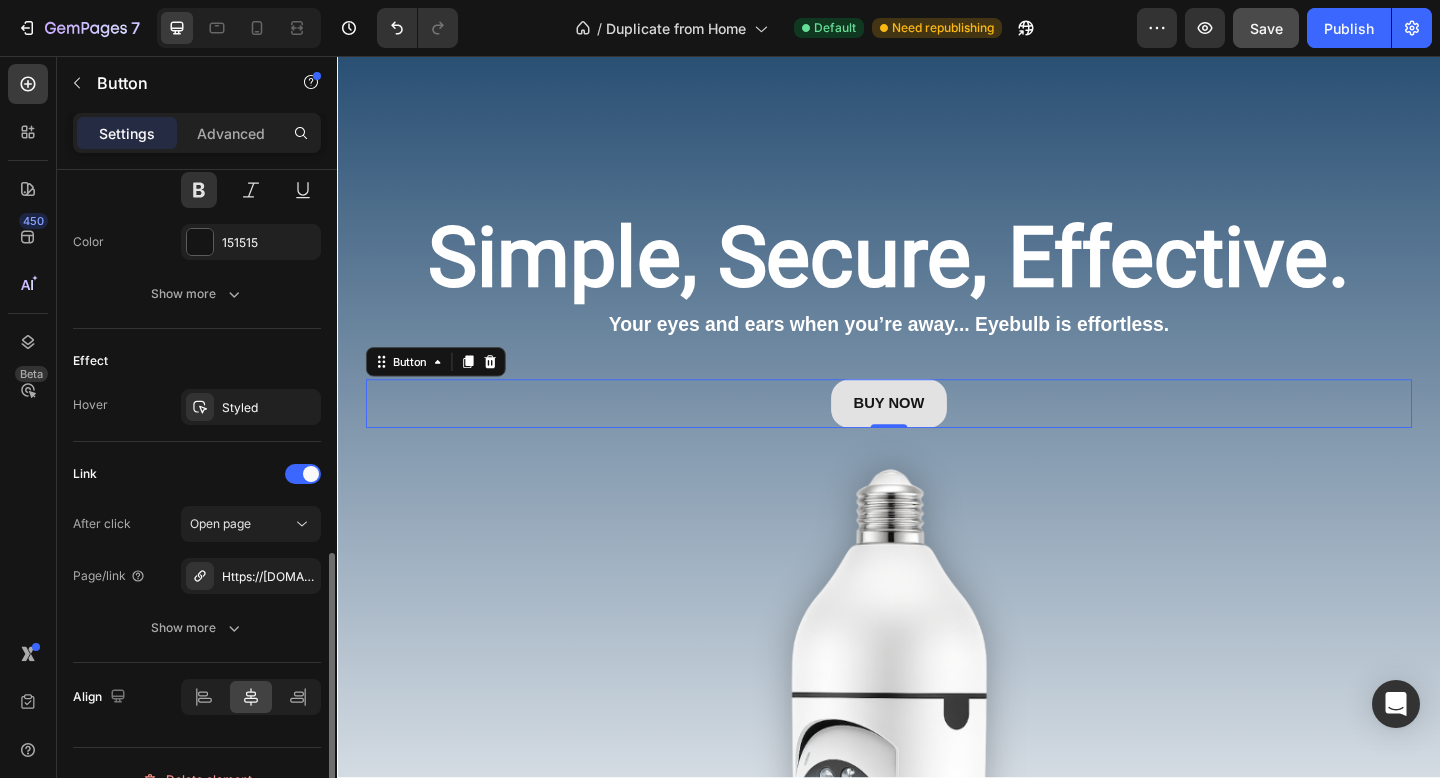 scroll, scrollTop: 925, scrollLeft: 0, axis: vertical 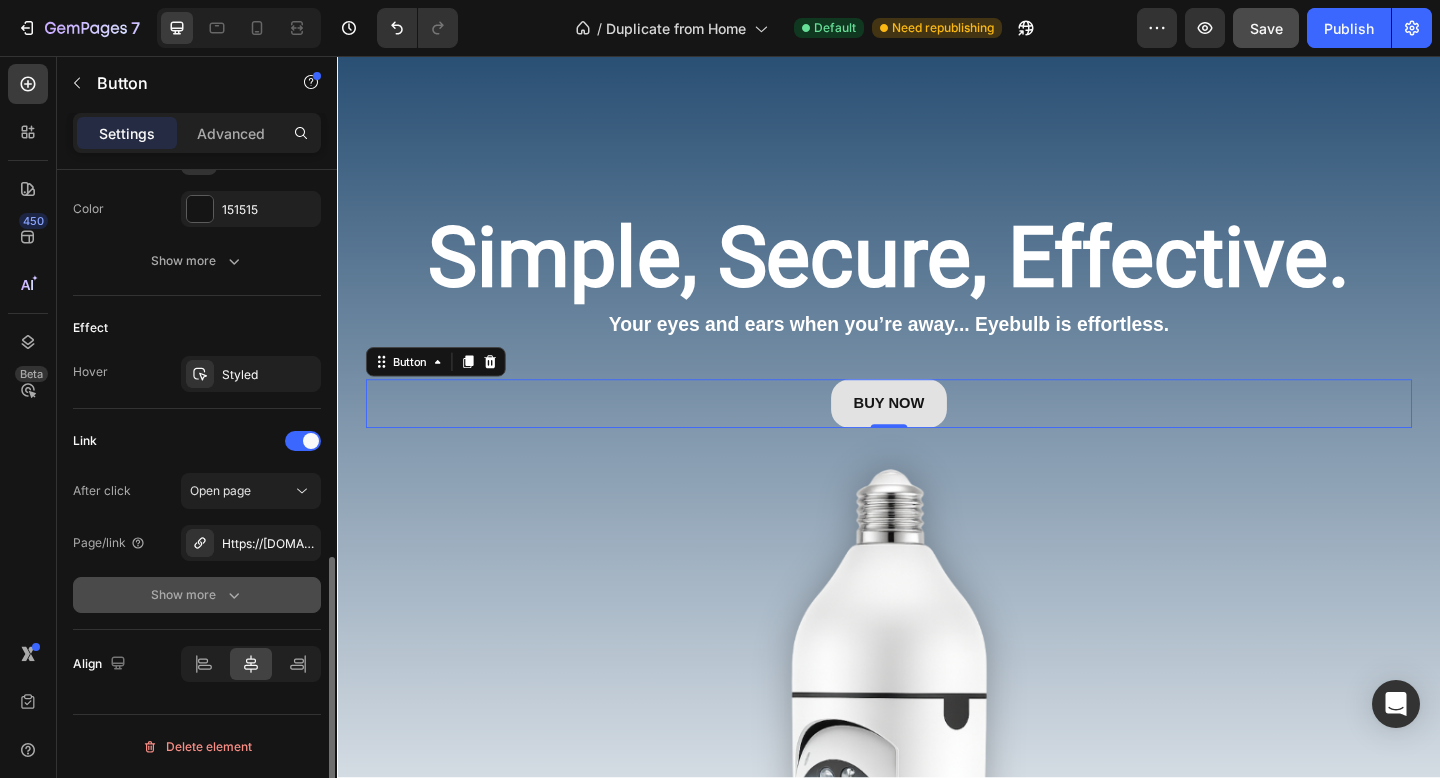 click 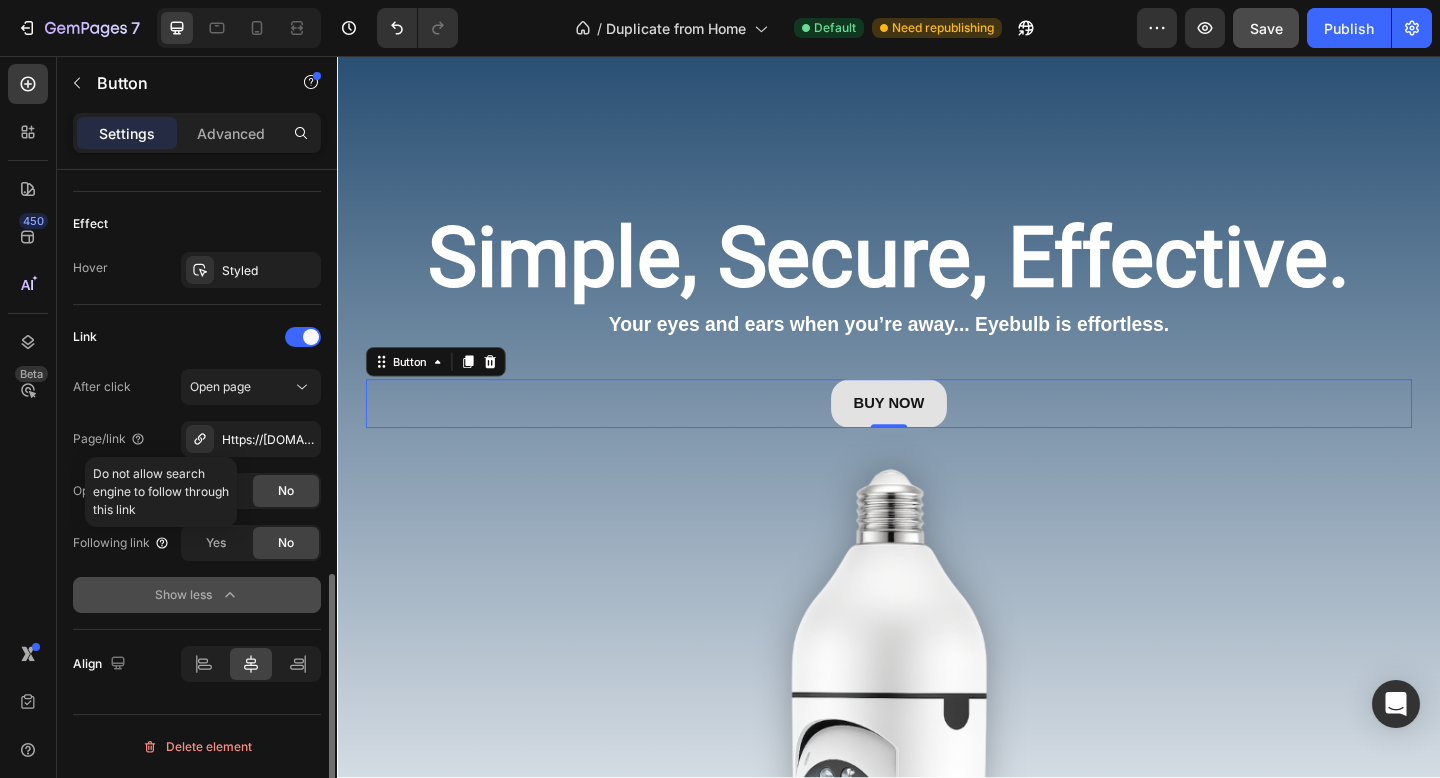 scroll, scrollTop: 1014, scrollLeft: 0, axis: vertical 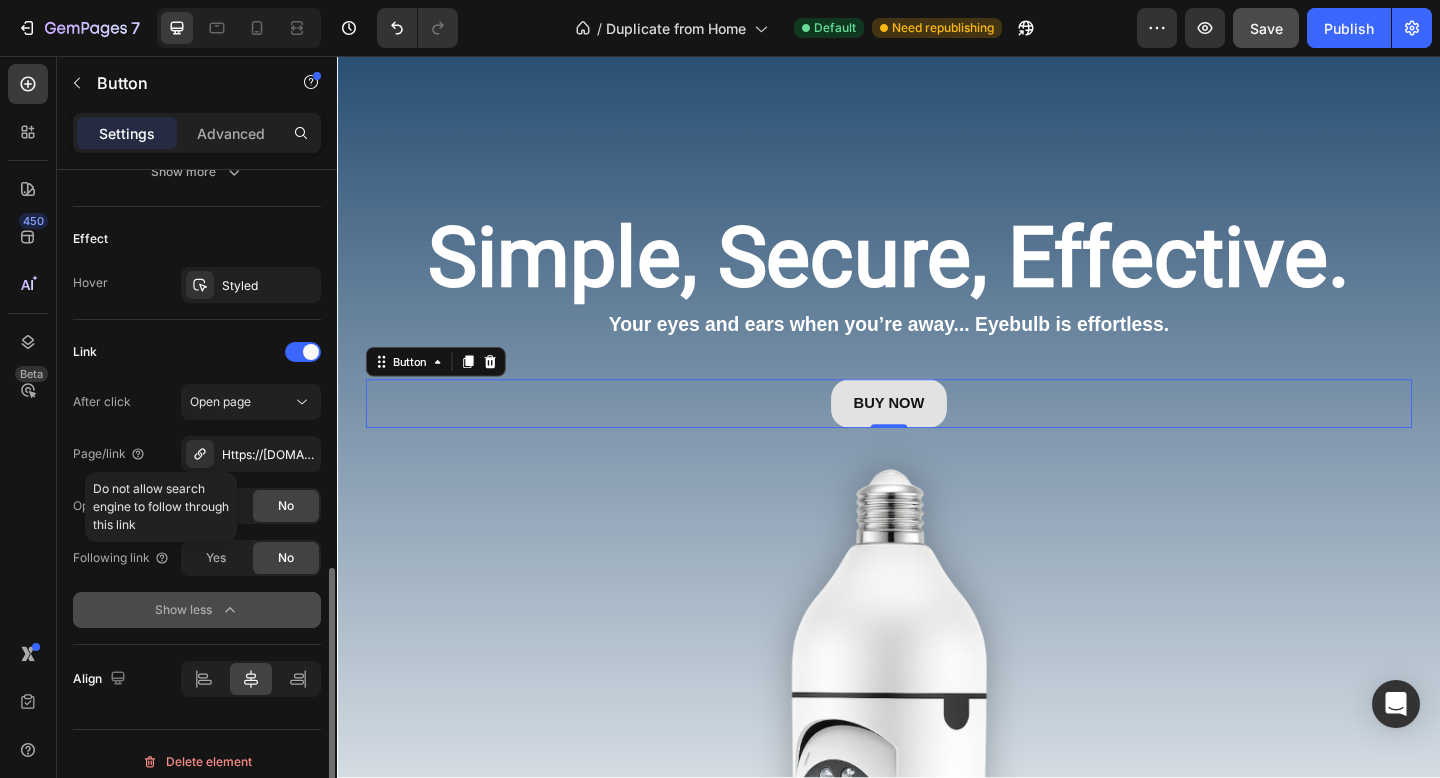 click on "Link" at bounding box center (197, 352) 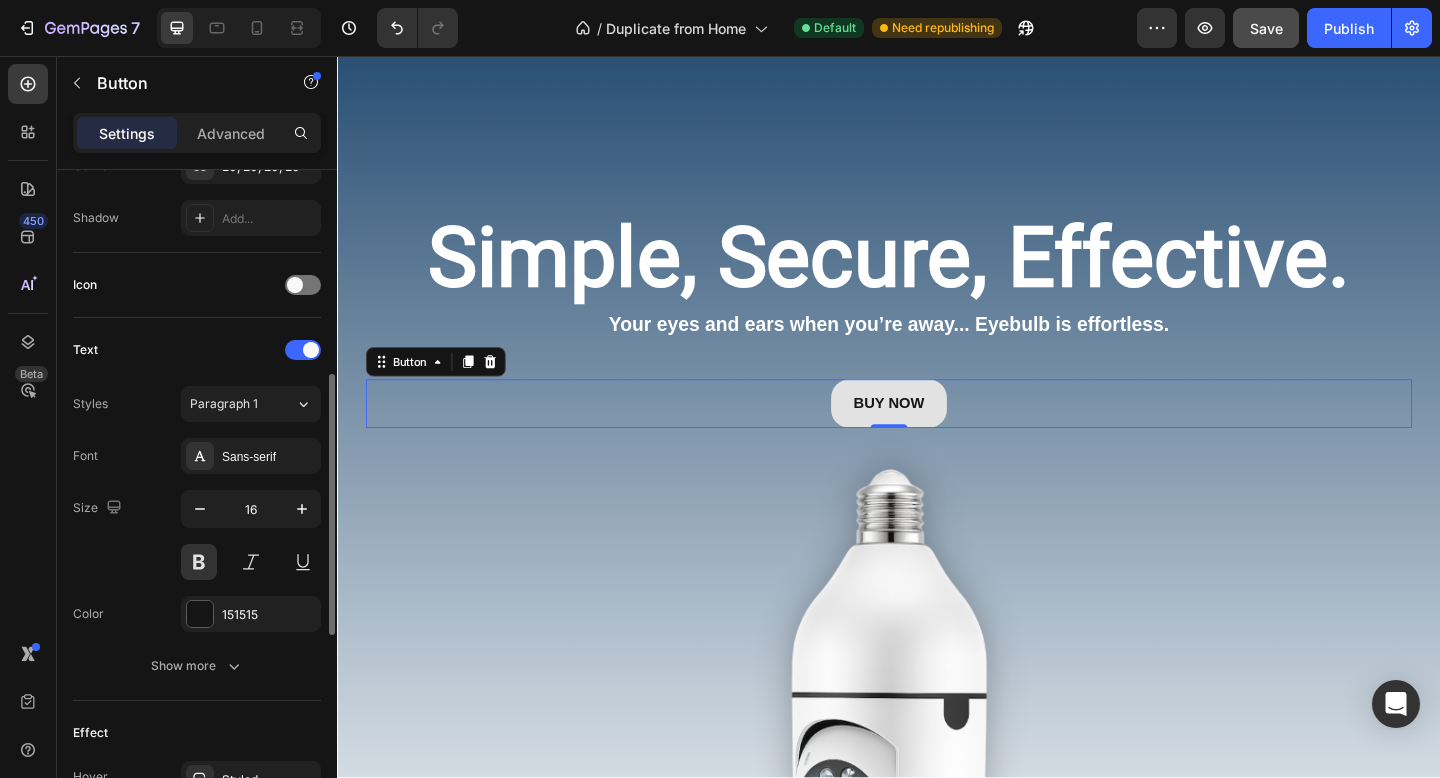 scroll, scrollTop: 541, scrollLeft: 0, axis: vertical 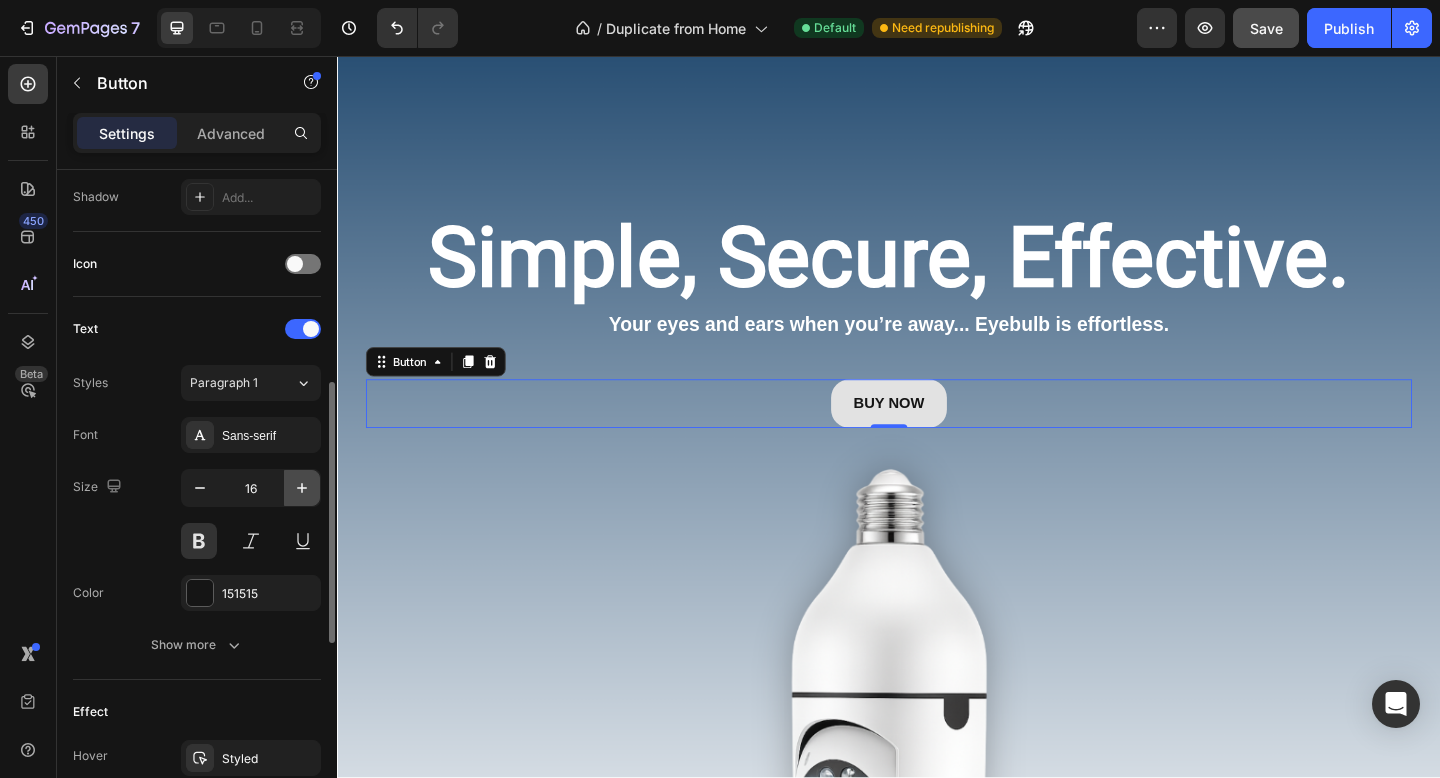 click 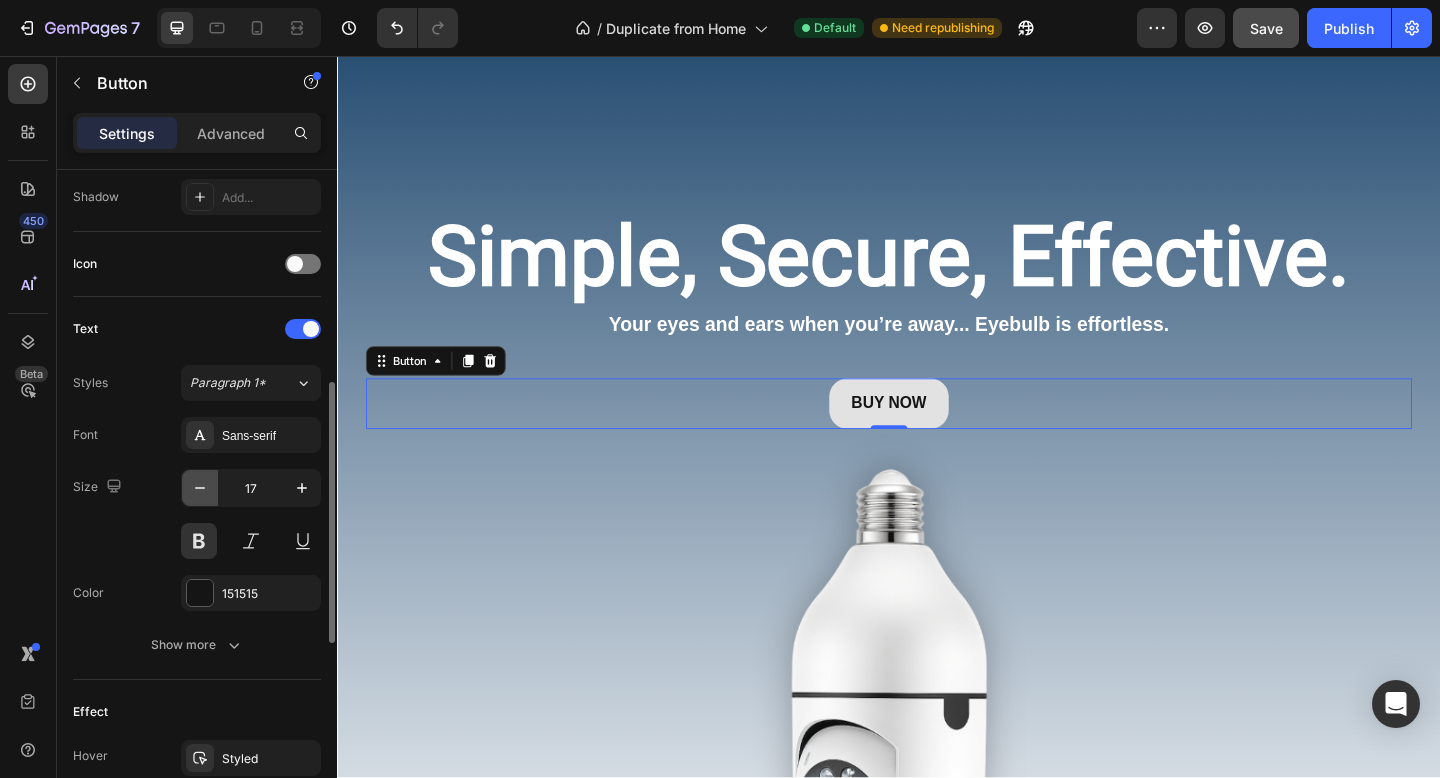 click at bounding box center [200, 488] 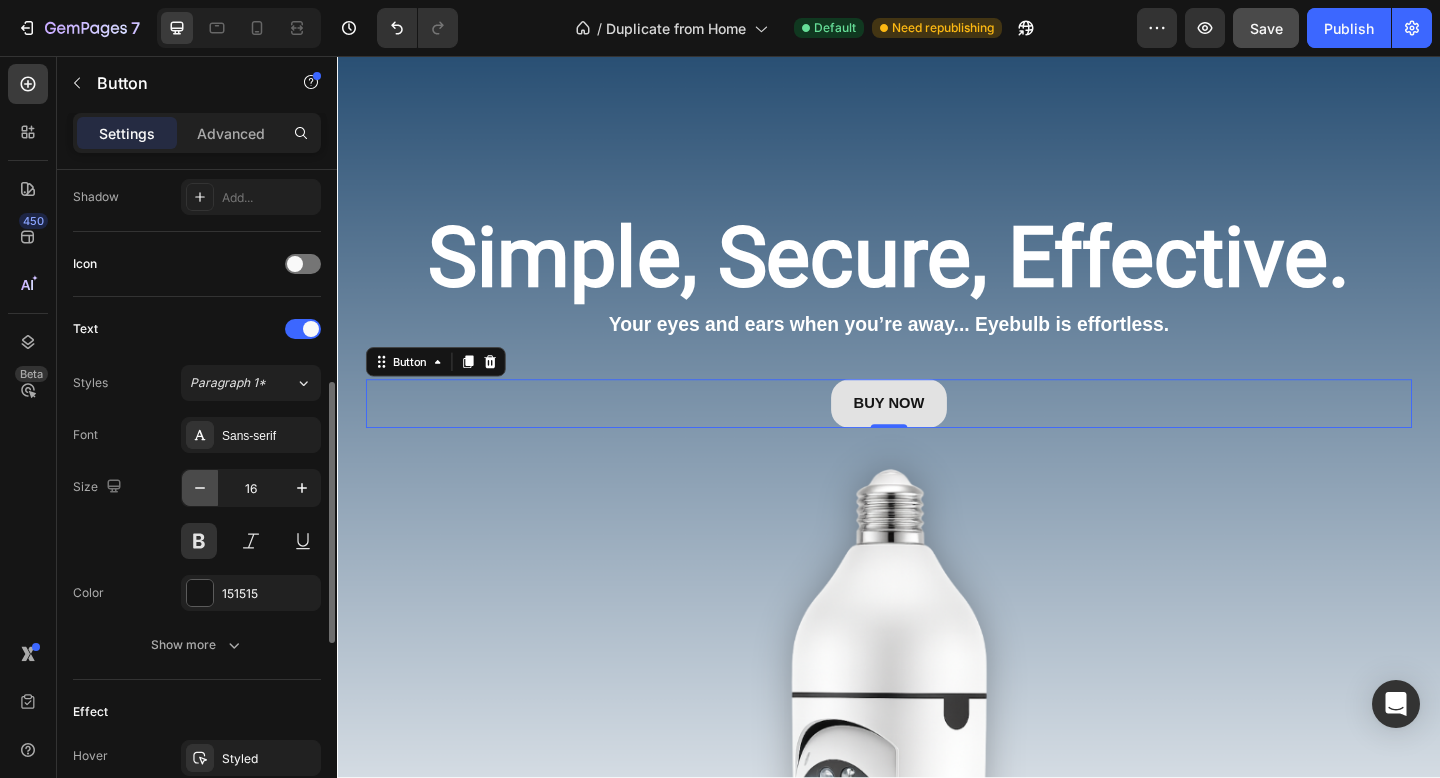 click at bounding box center (200, 488) 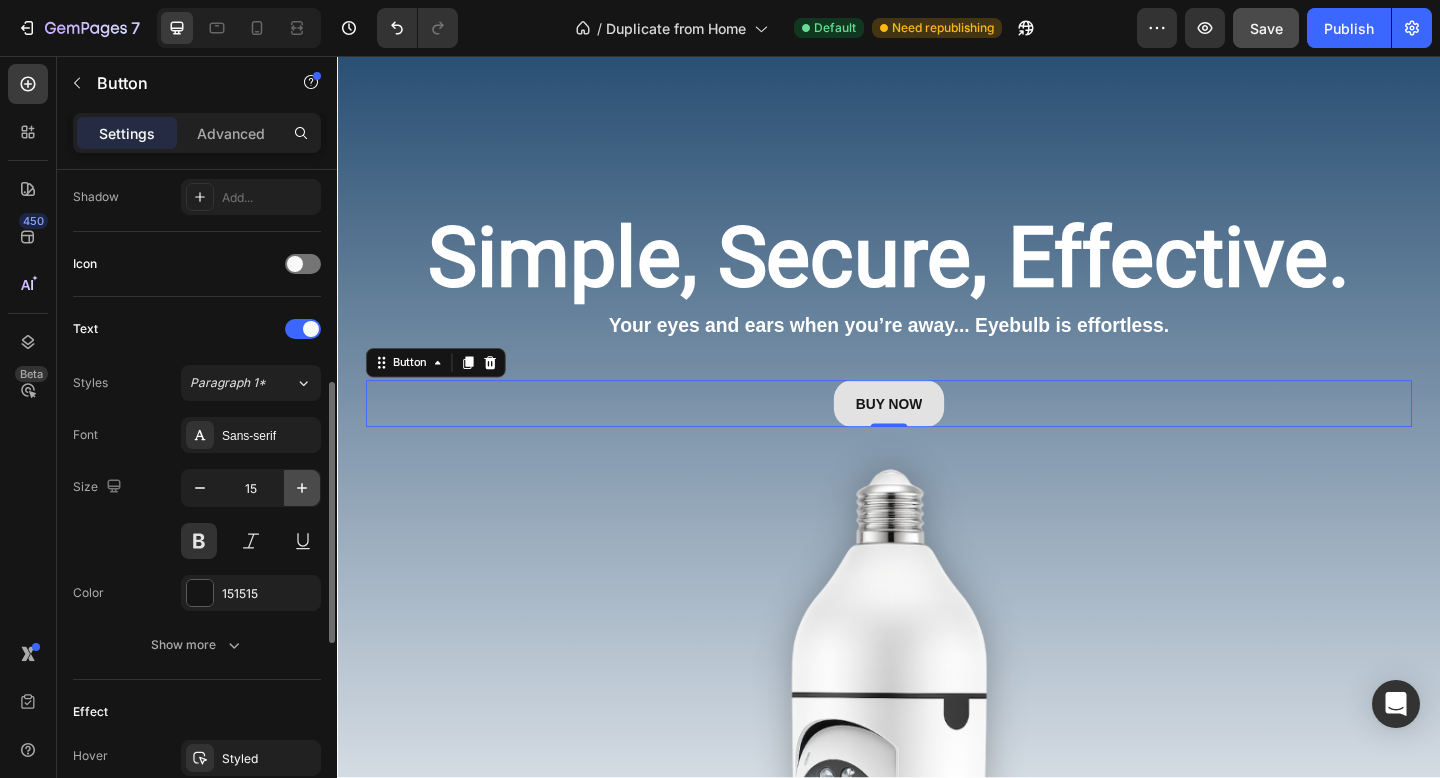 click 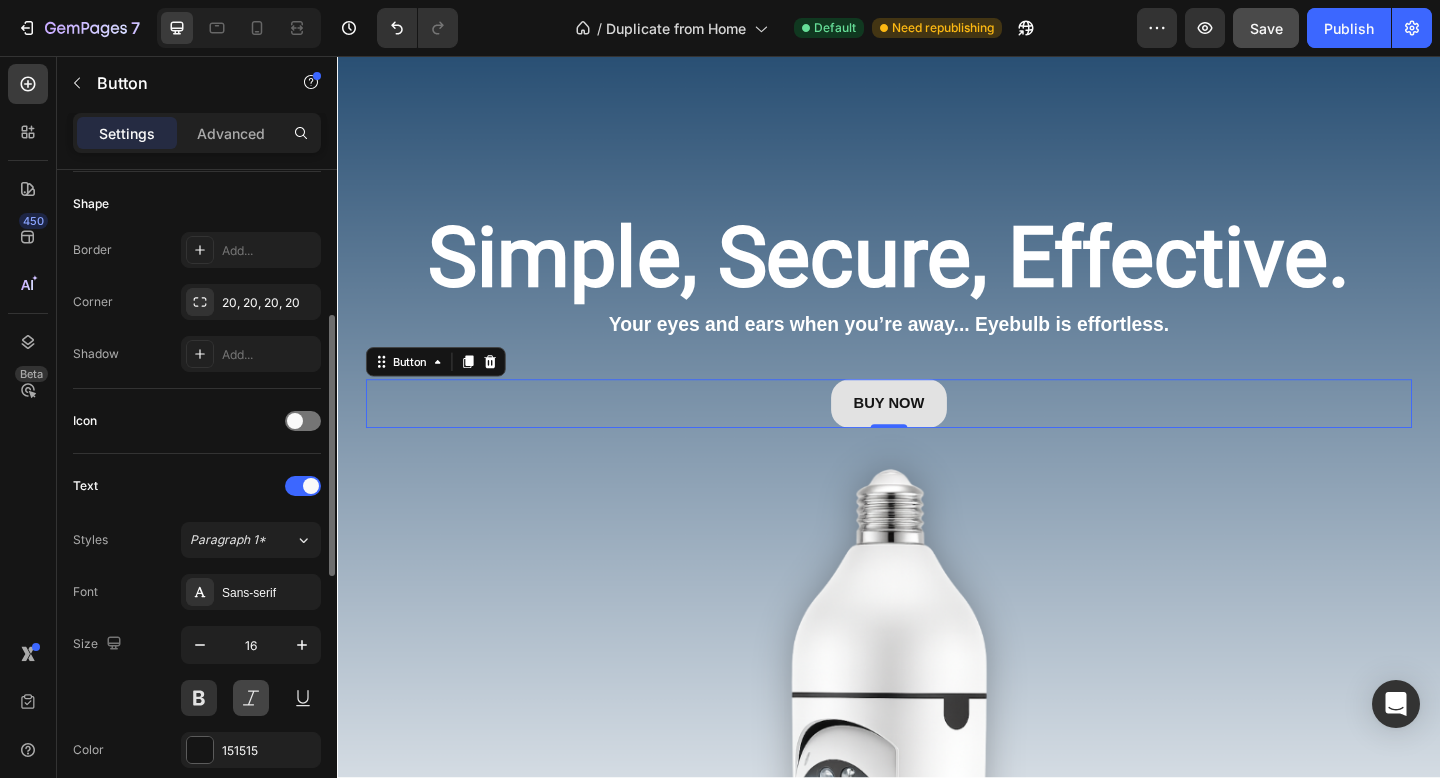 scroll, scrollTop: 380, scrollLeft: 0, axis: vertical 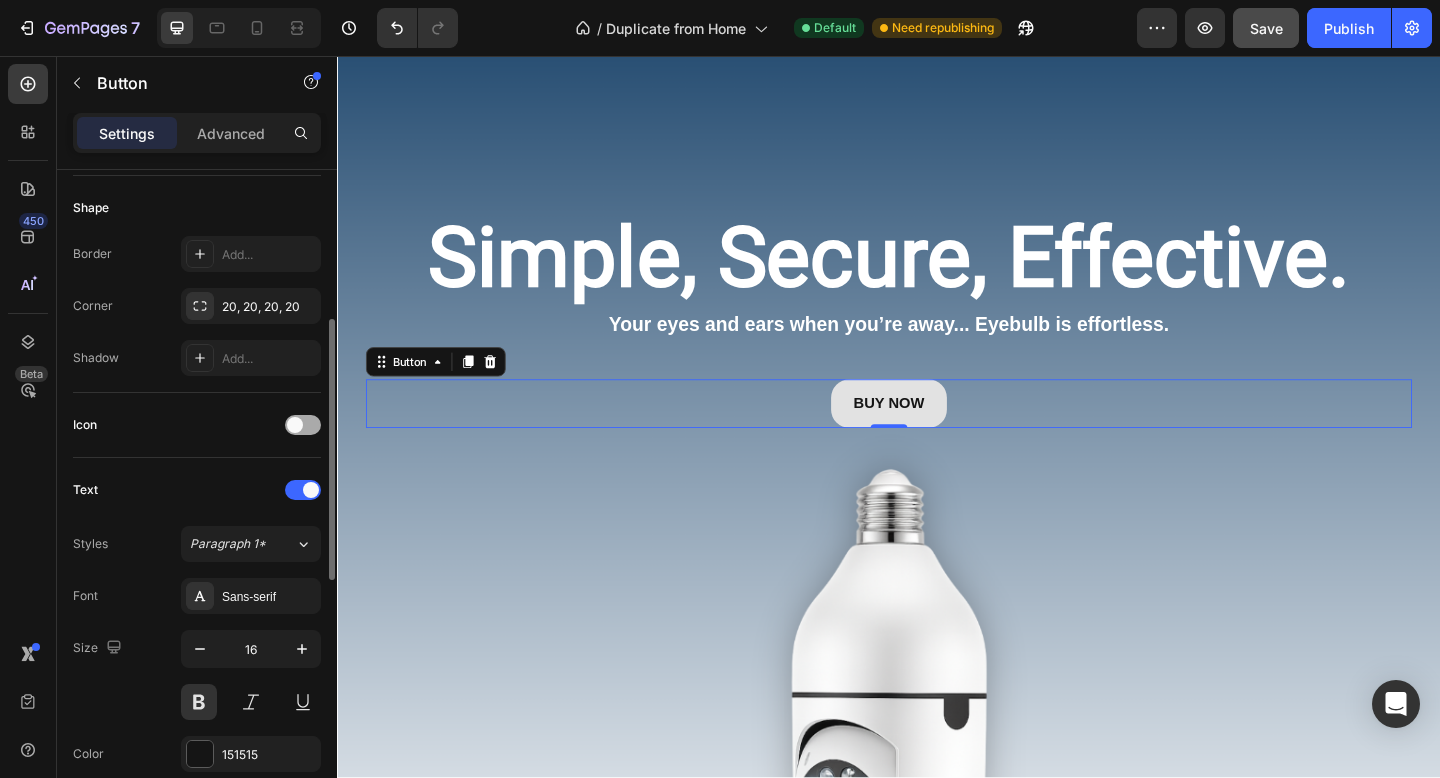 click at bounding box center (295, 425) 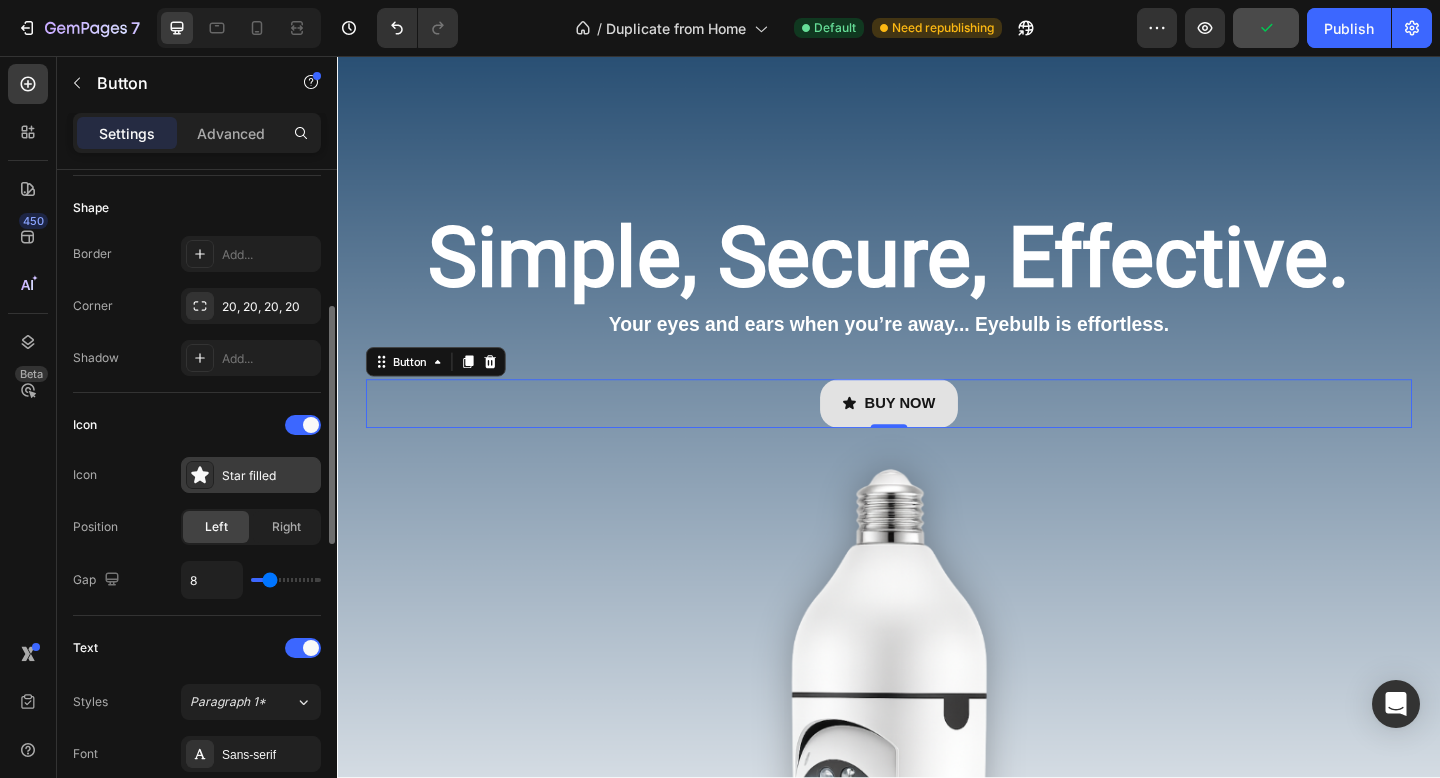 click 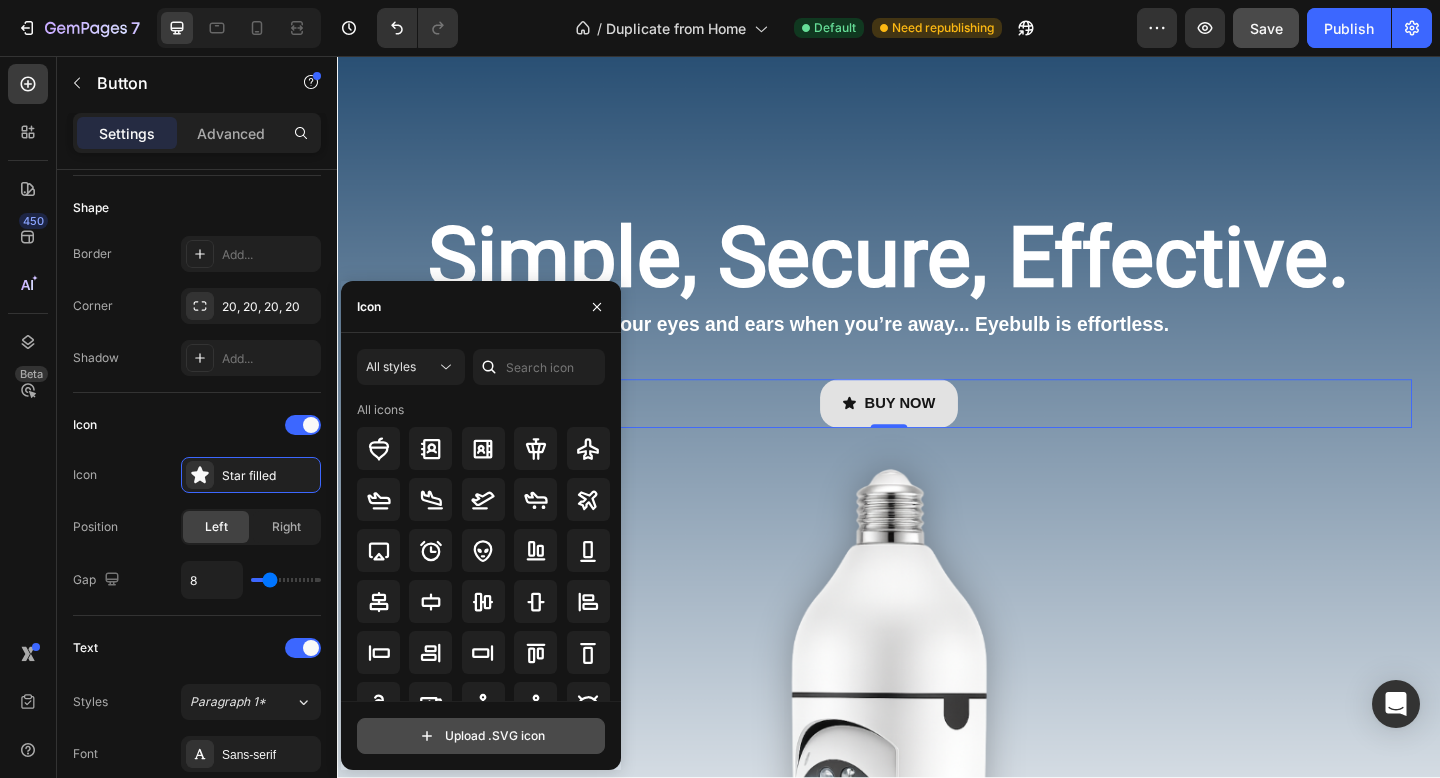 click 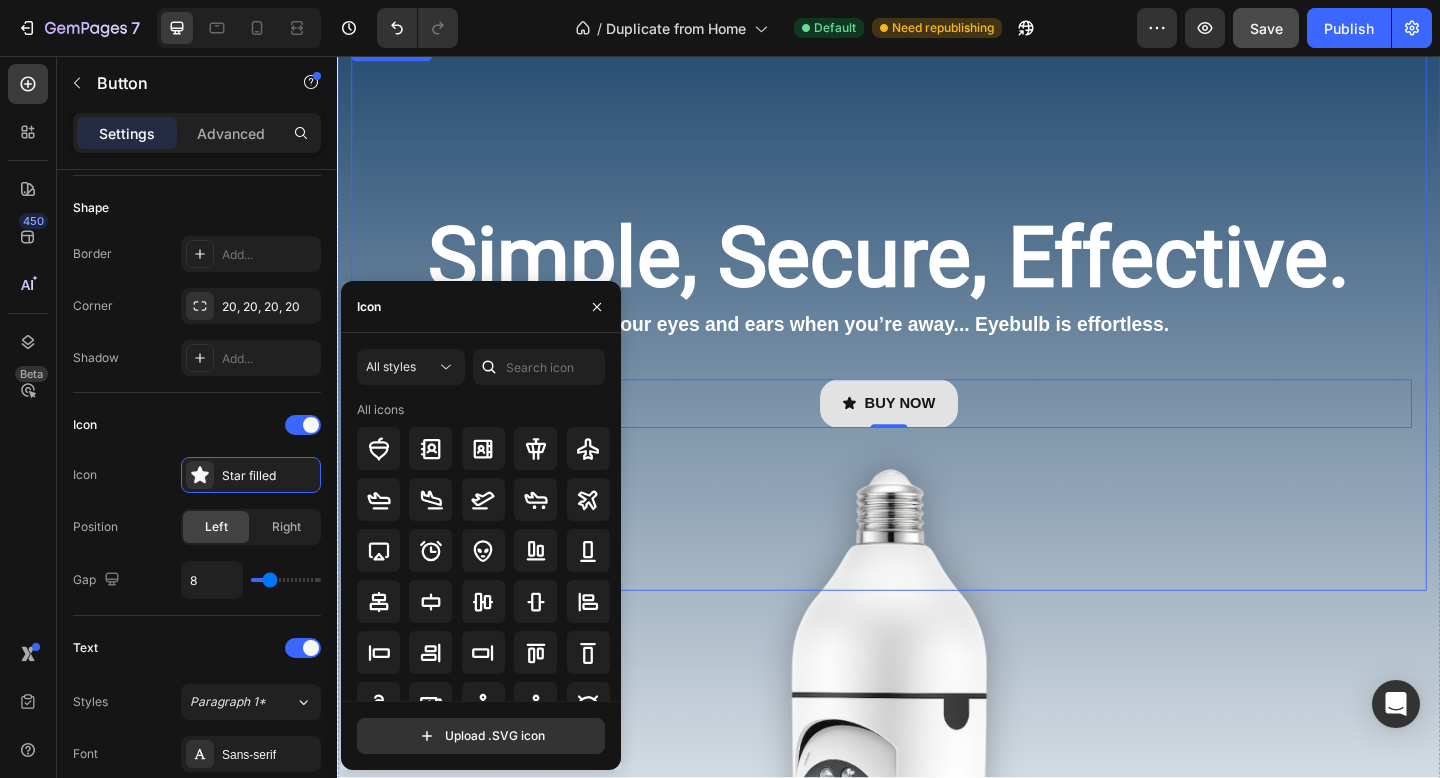 click on "Simple, Secure, Effective. Heading Your eyes and ears when you’re away... Eyebulb is effortless. Text Block
BUY NOW Button   0" at bounding box center (937, 338) 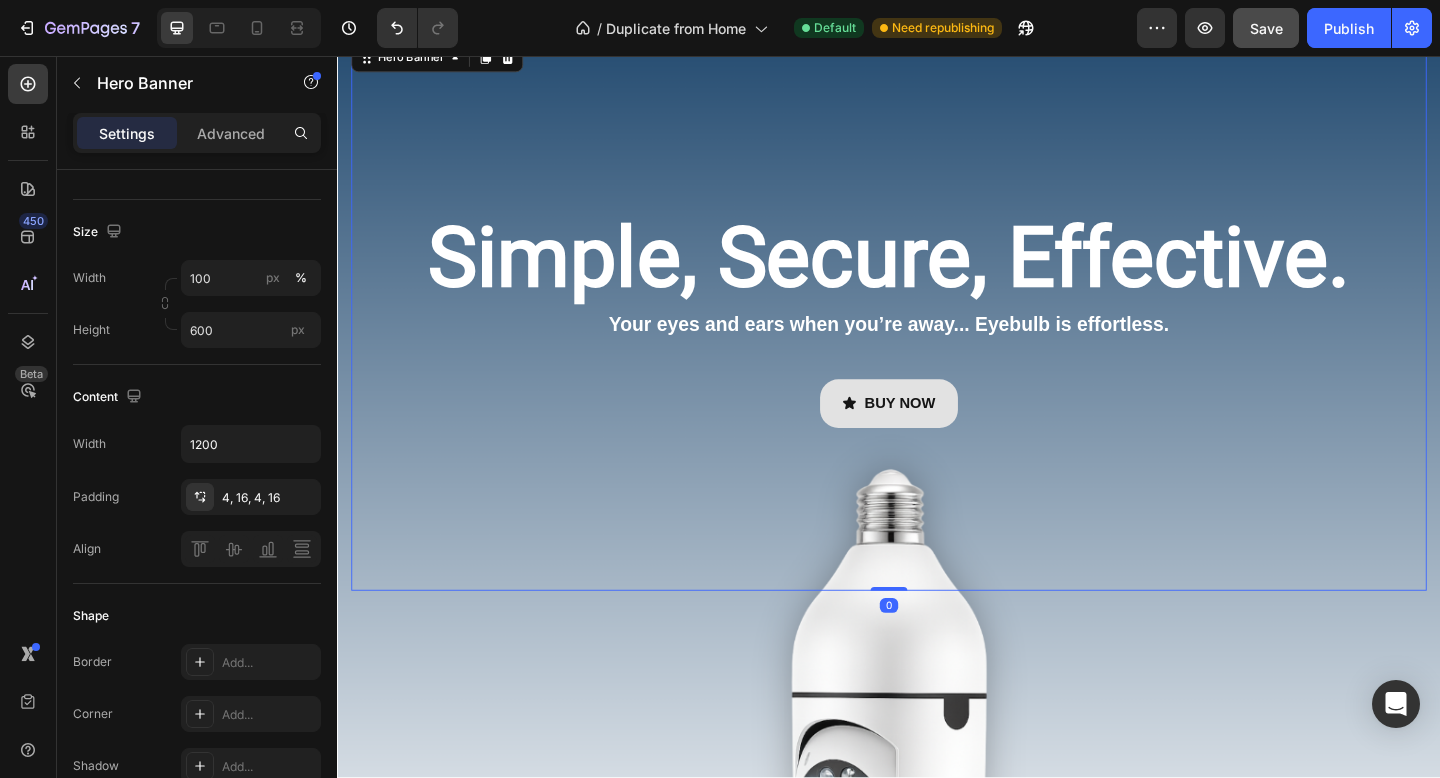 scroll, scrollTop: 0, scrollLeft: 0, axis: both 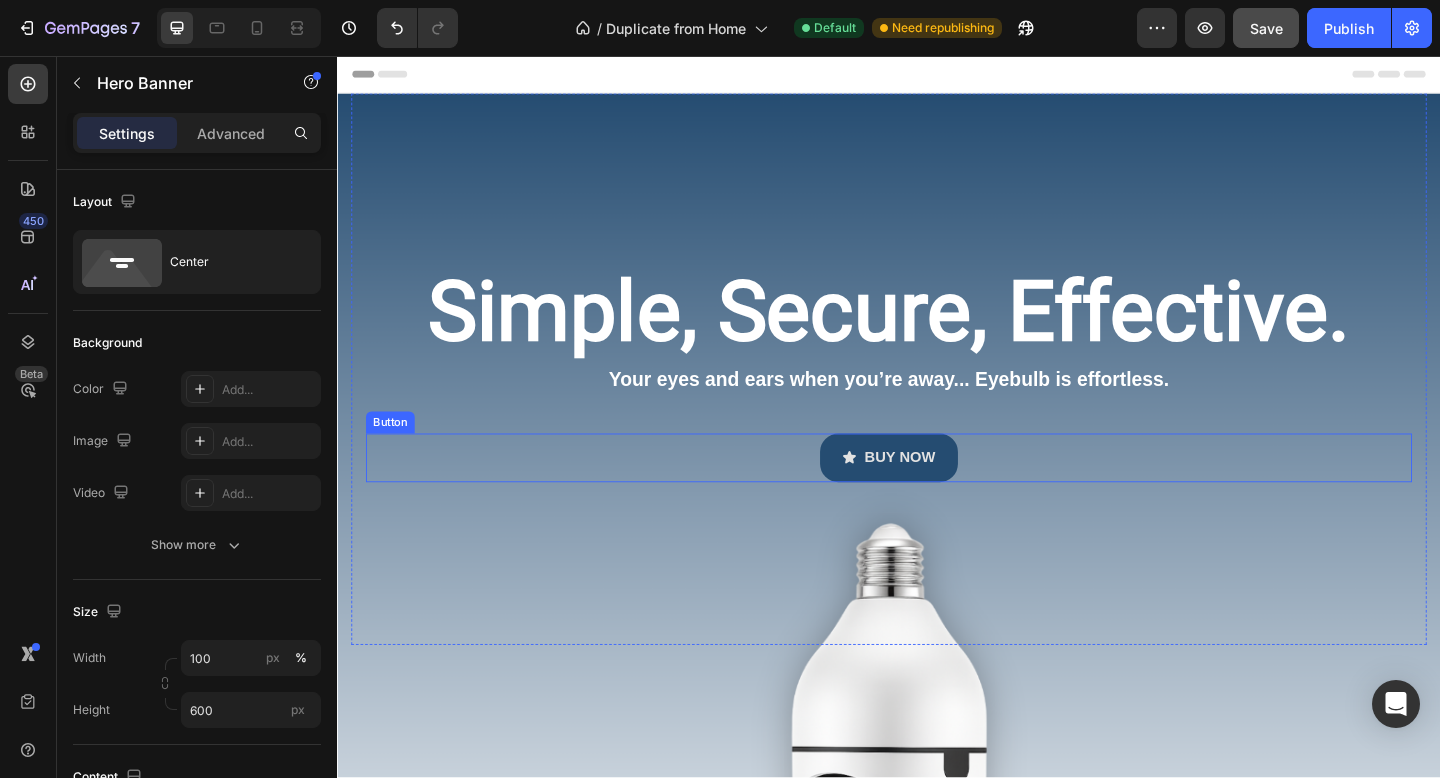 click on "BUY NOW" at bounding box center (936, 493) 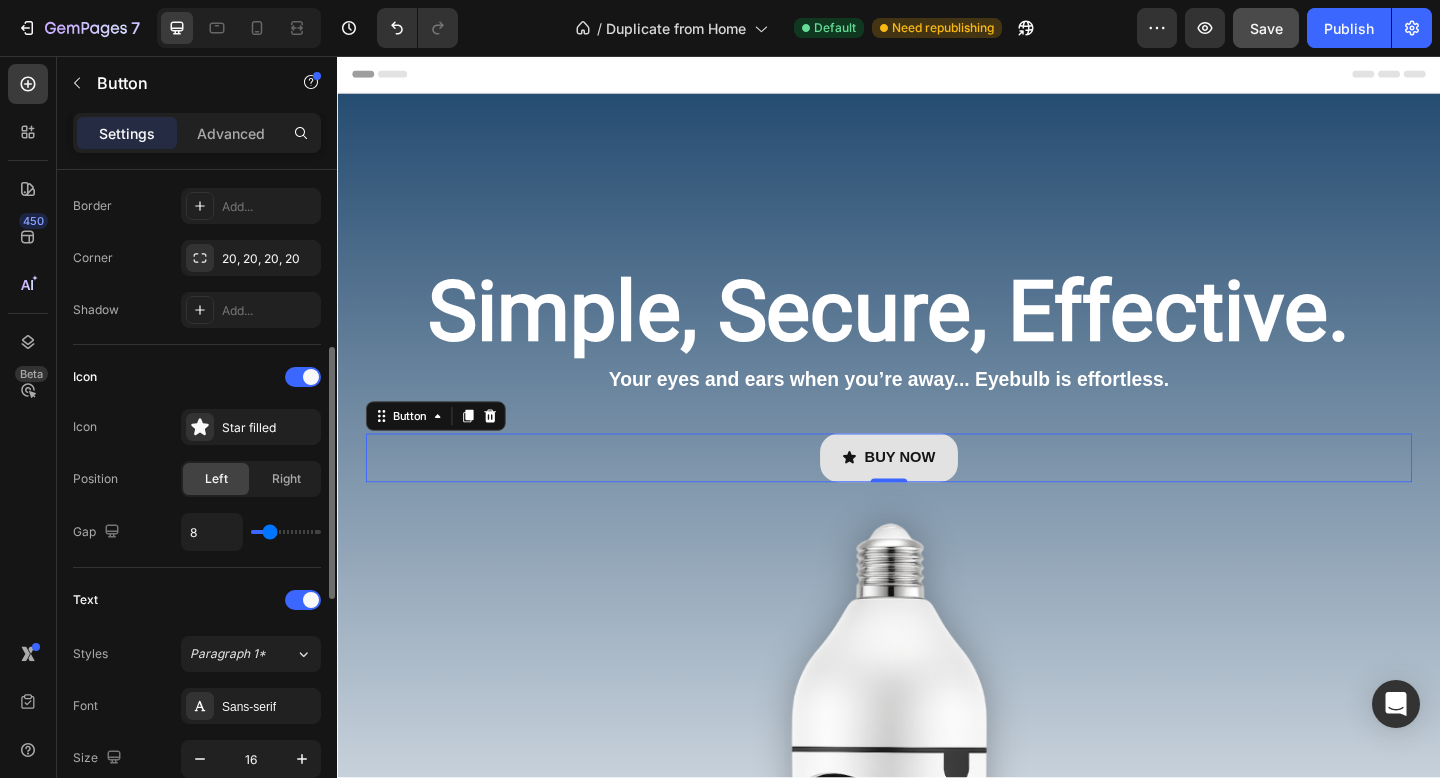 scroll, scrollTop: 413, scrollLeft: 0, axis: vertical 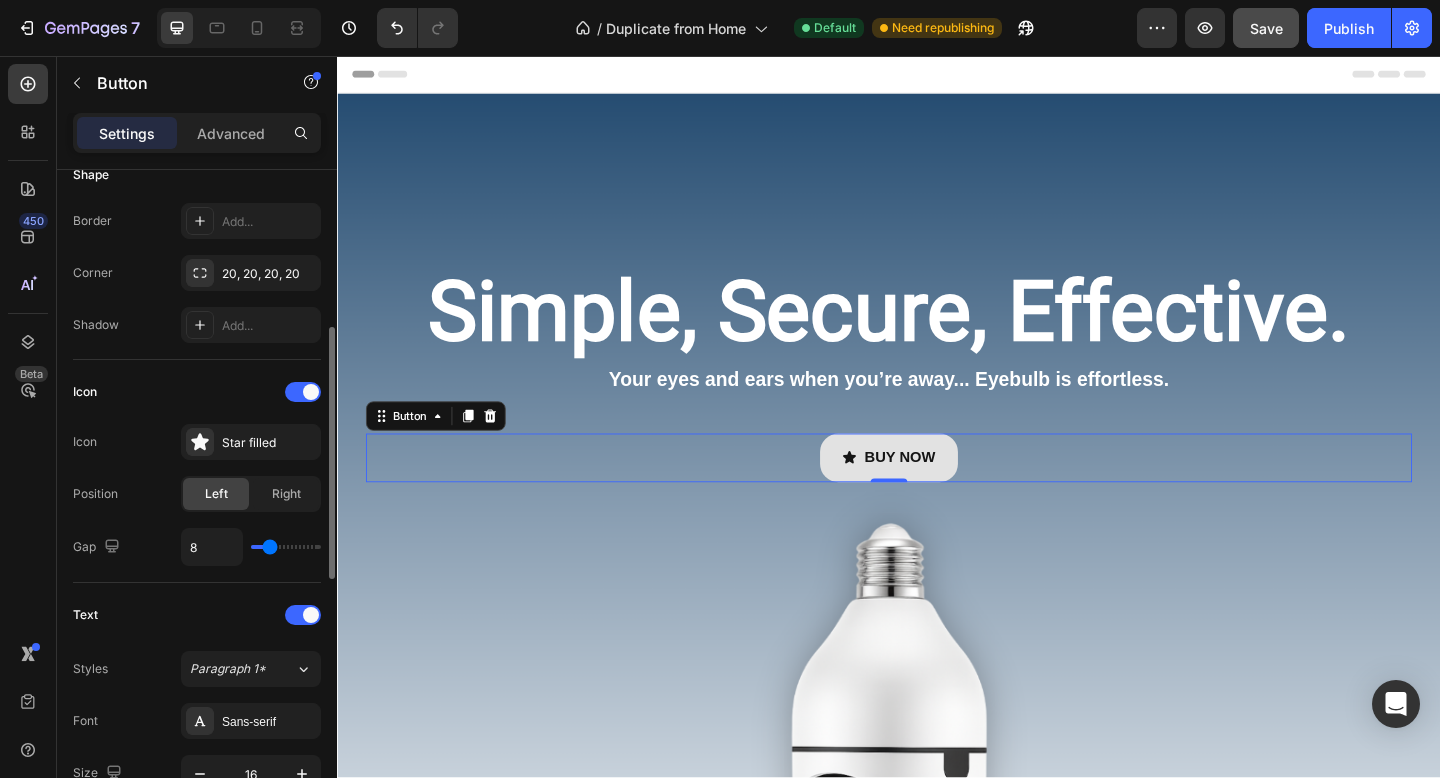 click on "Icon Icon
Star filled Position Left Right Gap 8" at bounding box center (197, 471) 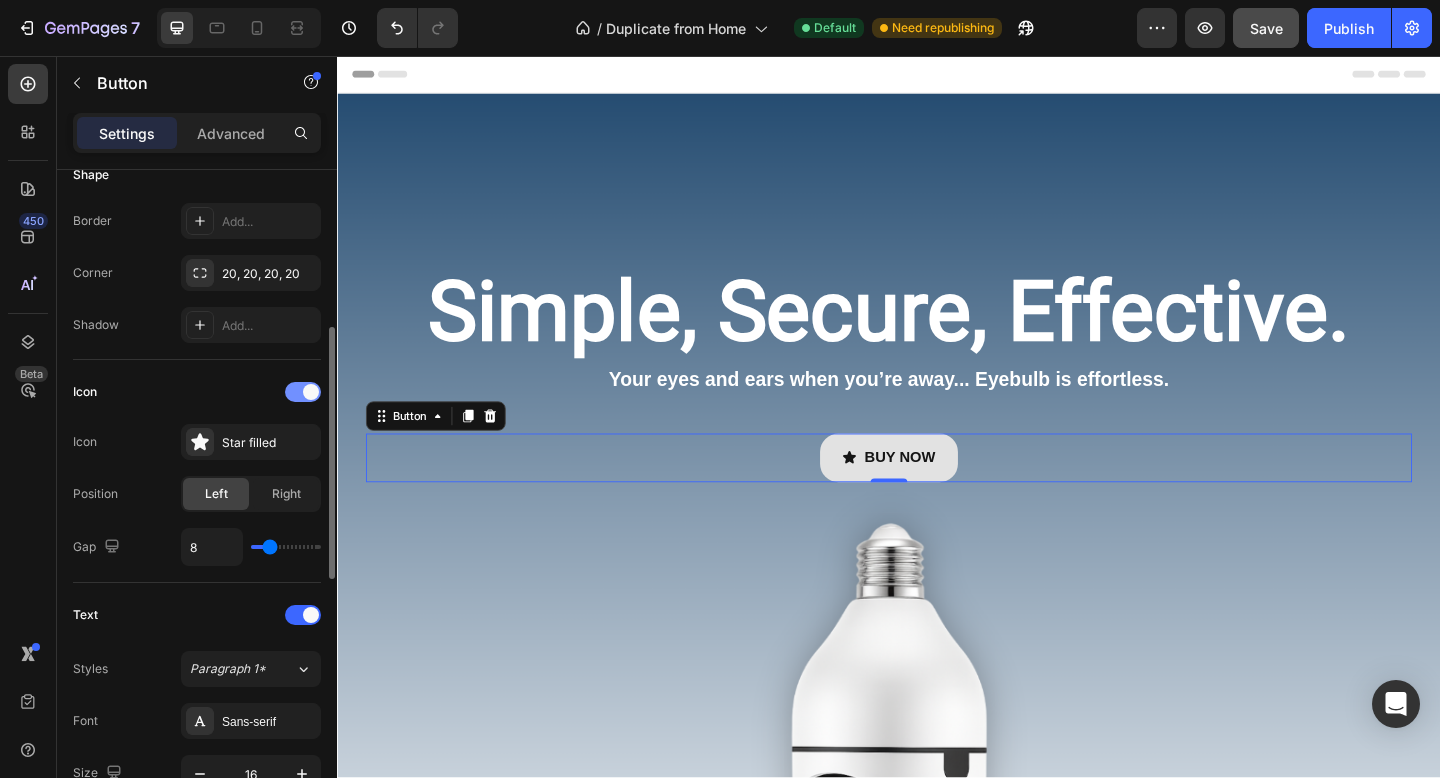 click at bounding box center (311, 392) 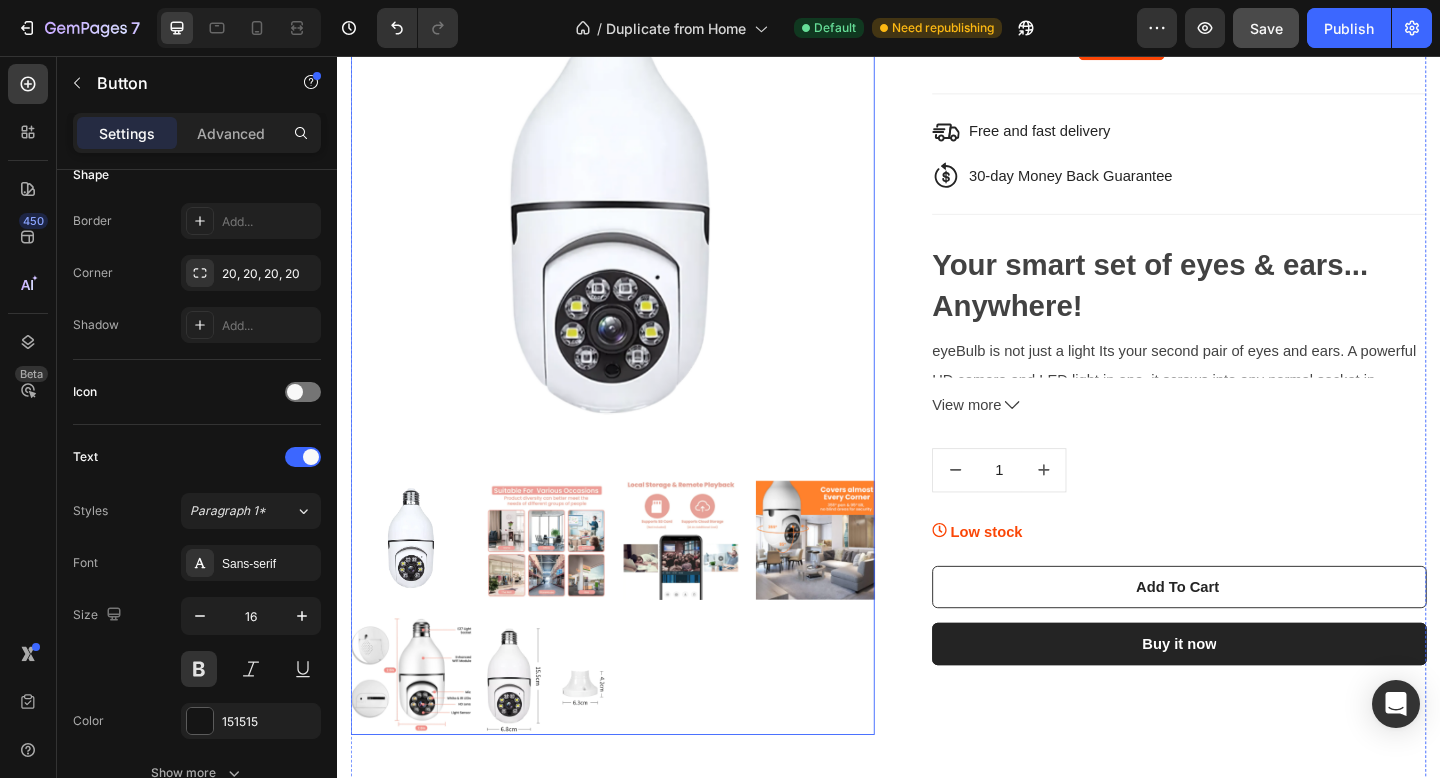 scroll, scrollTop: 2551, scrollLeft: 0, axis: vertical 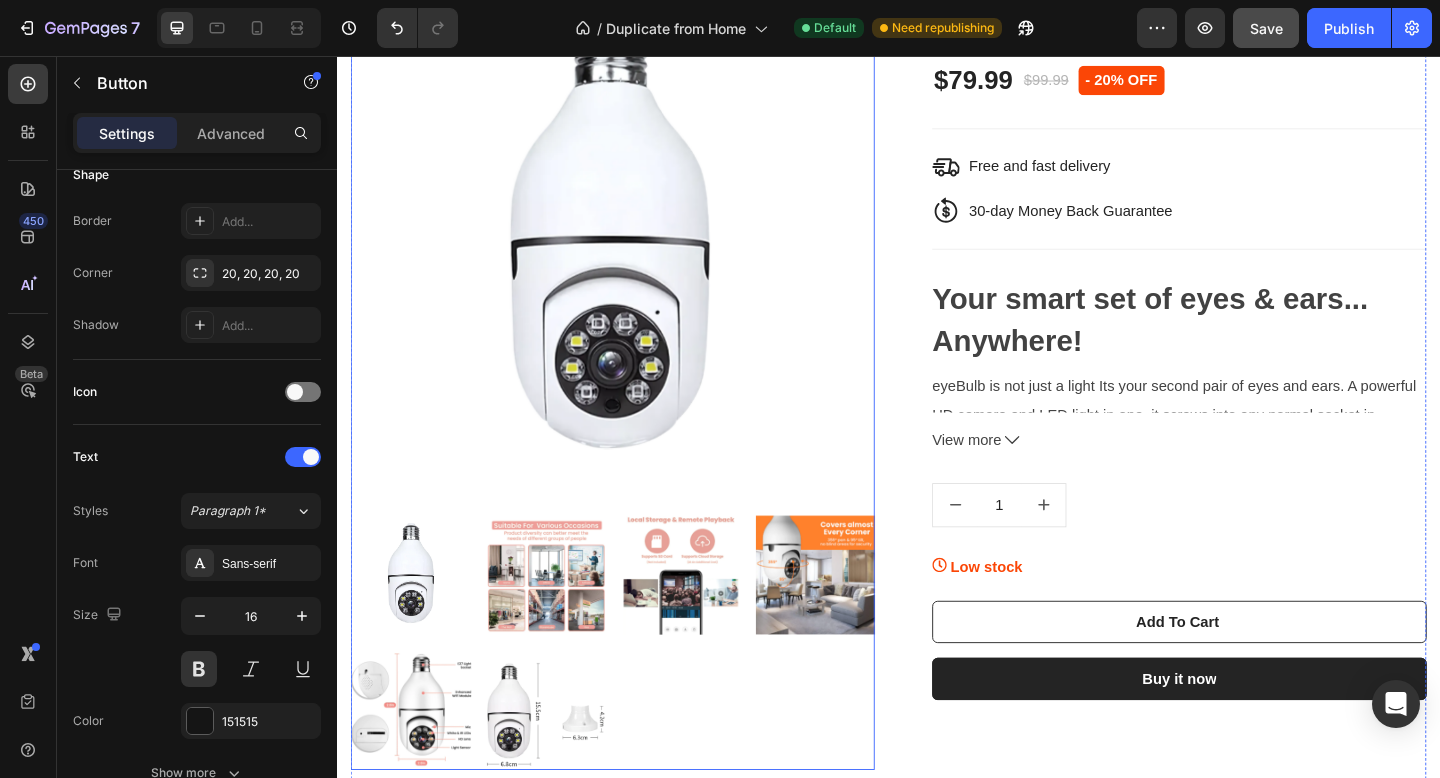 click at bounding box center [564, 621] 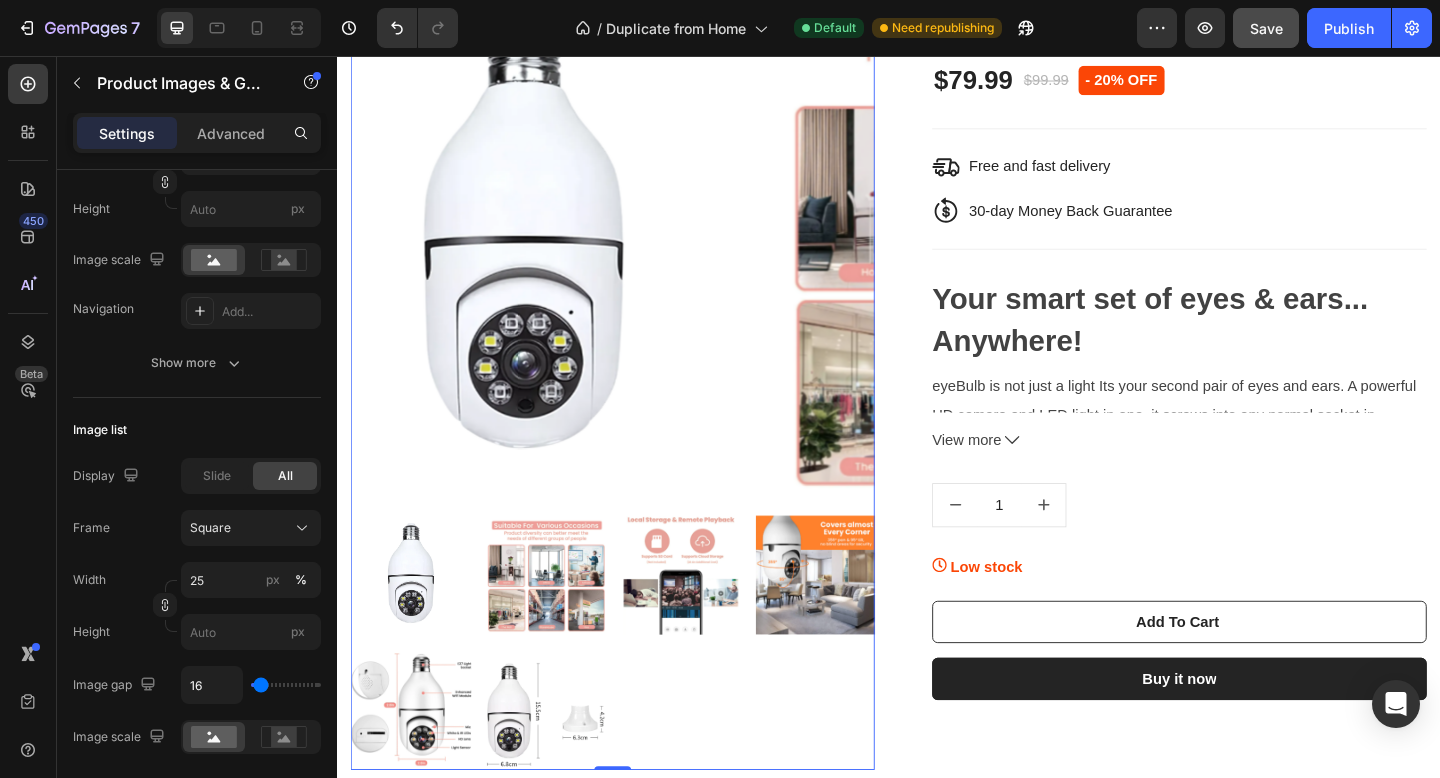 scroll, scrollTop: 0, scrollLeft: 0, axis: both 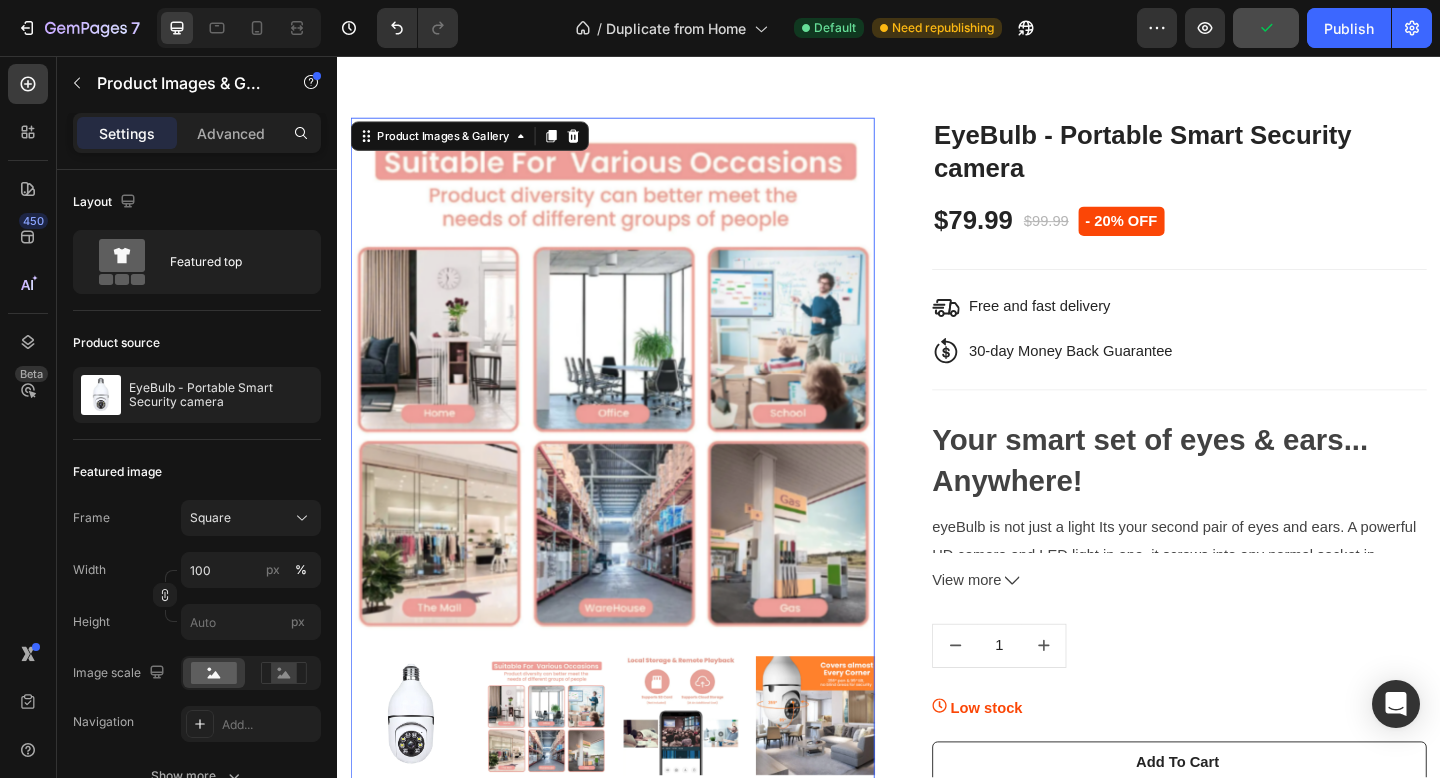 click at bounding box center (417, 774) 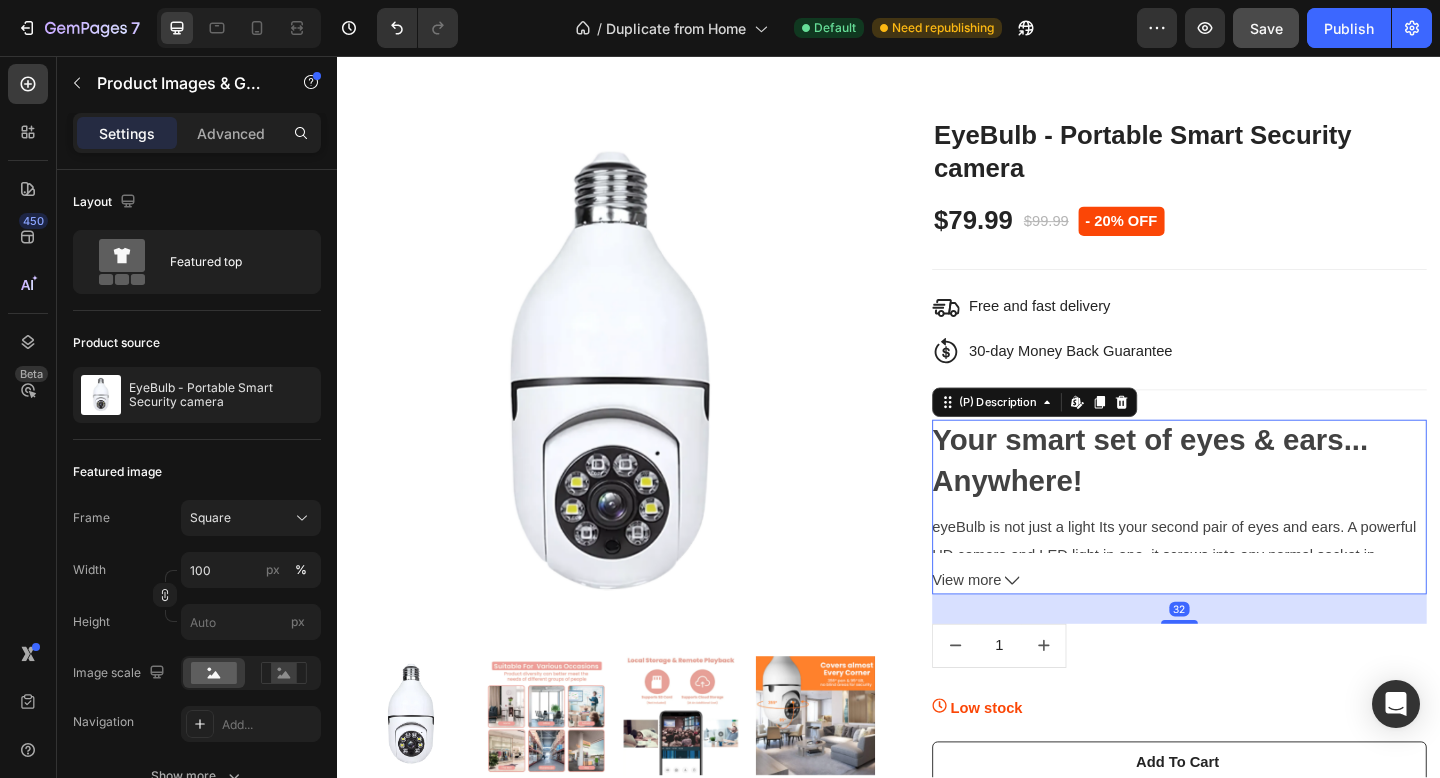 click on "View more" at bounding box center (1021, 627) 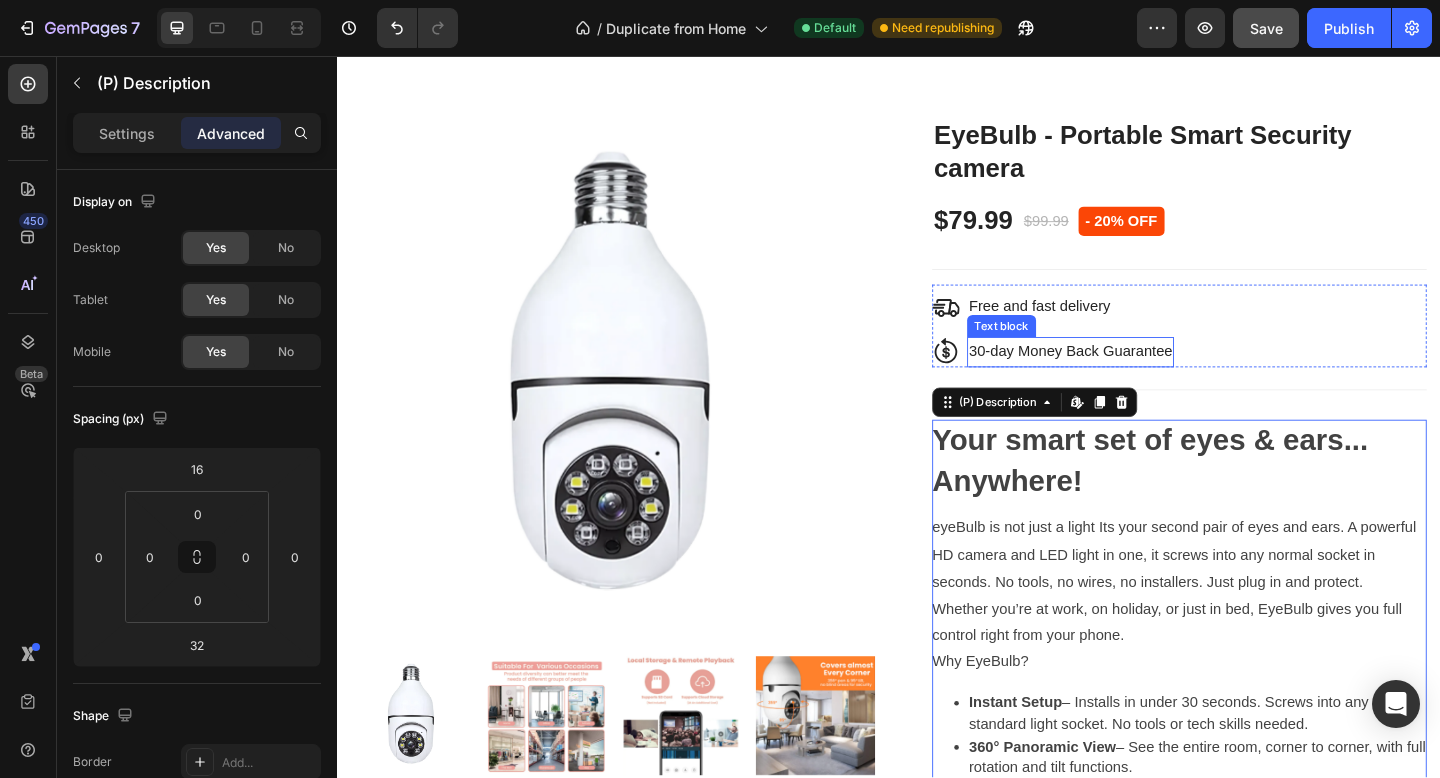 click on "30-day Money Back Guarantee" at bounding box center [1134, 378] 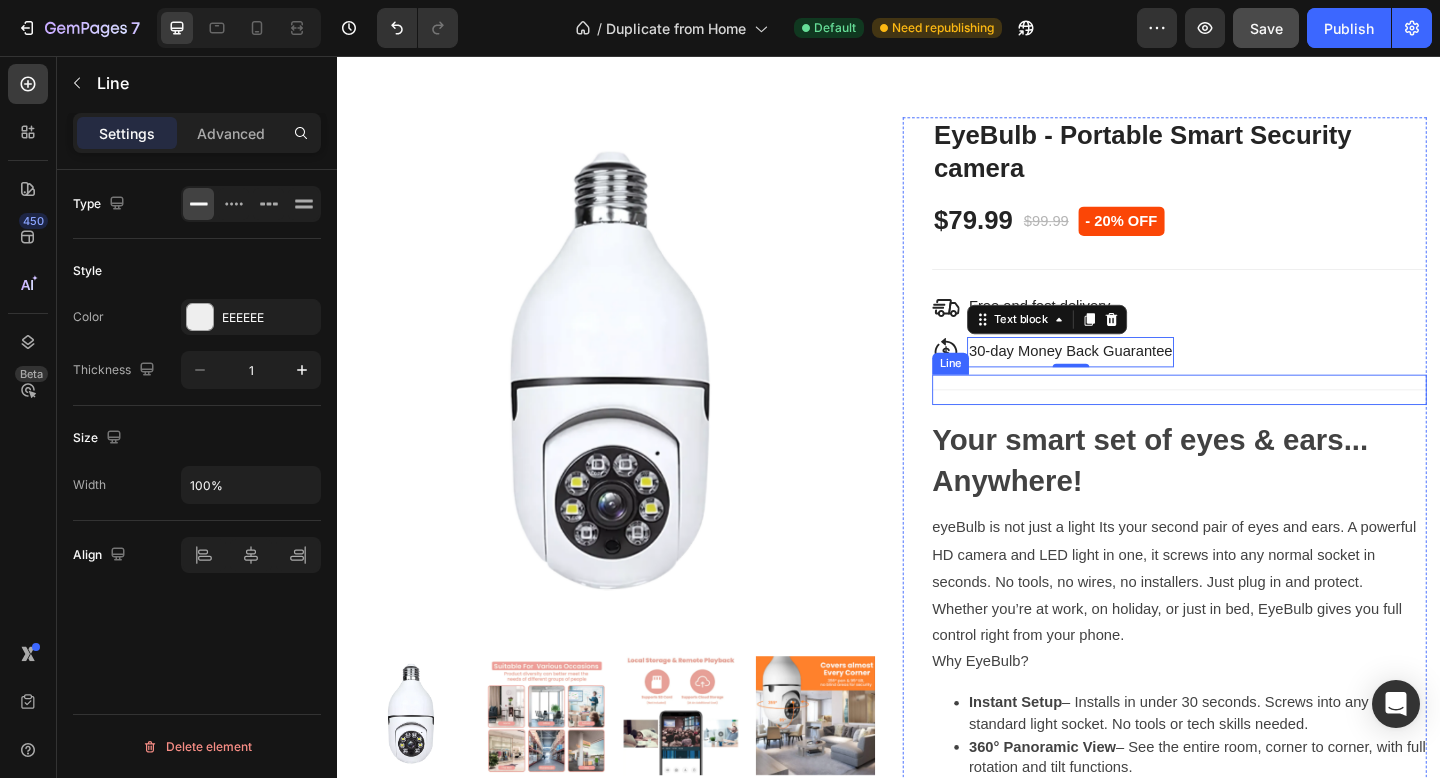 click on "Title Line" at bounding box center [1253, 419] 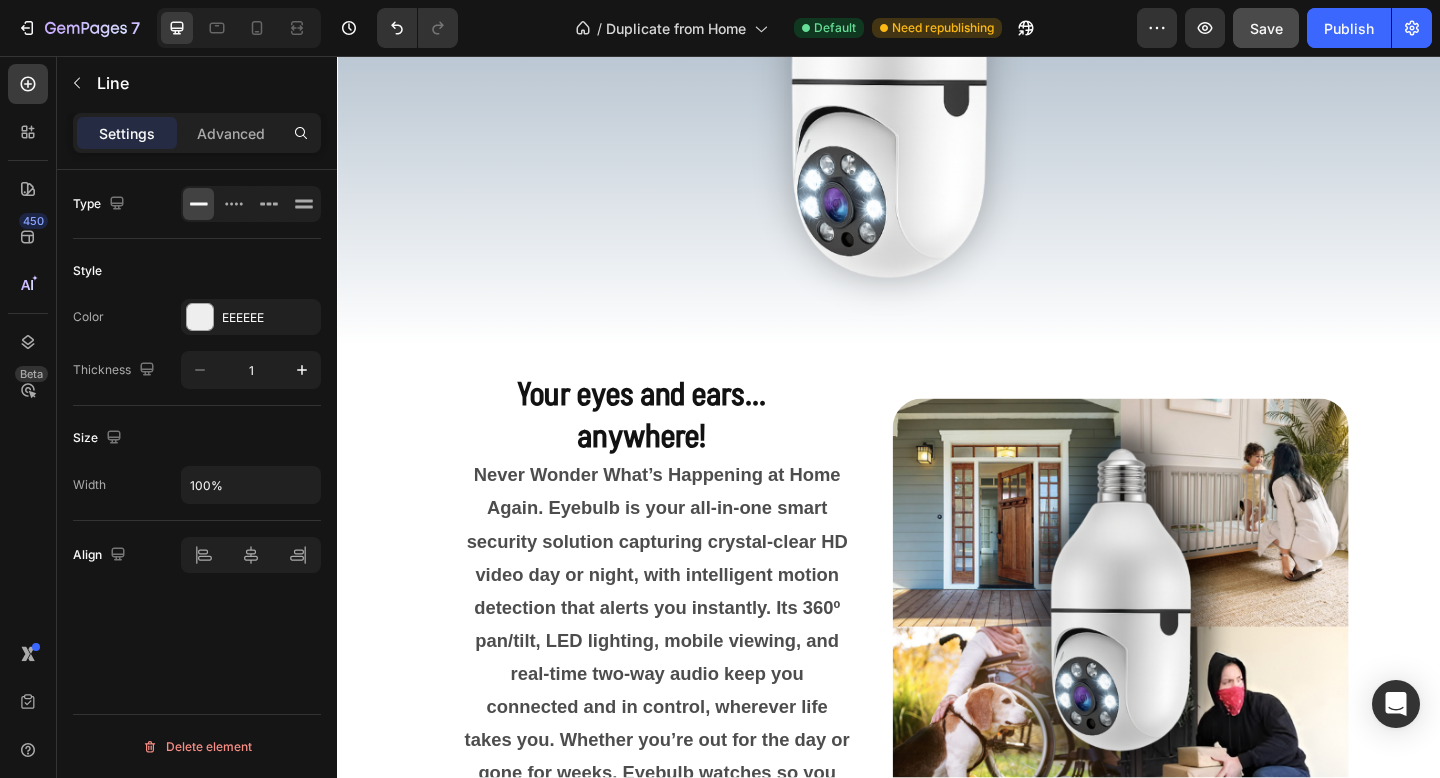 scroll, scrollTop: 0, scrollLeft: 0, axis: both 